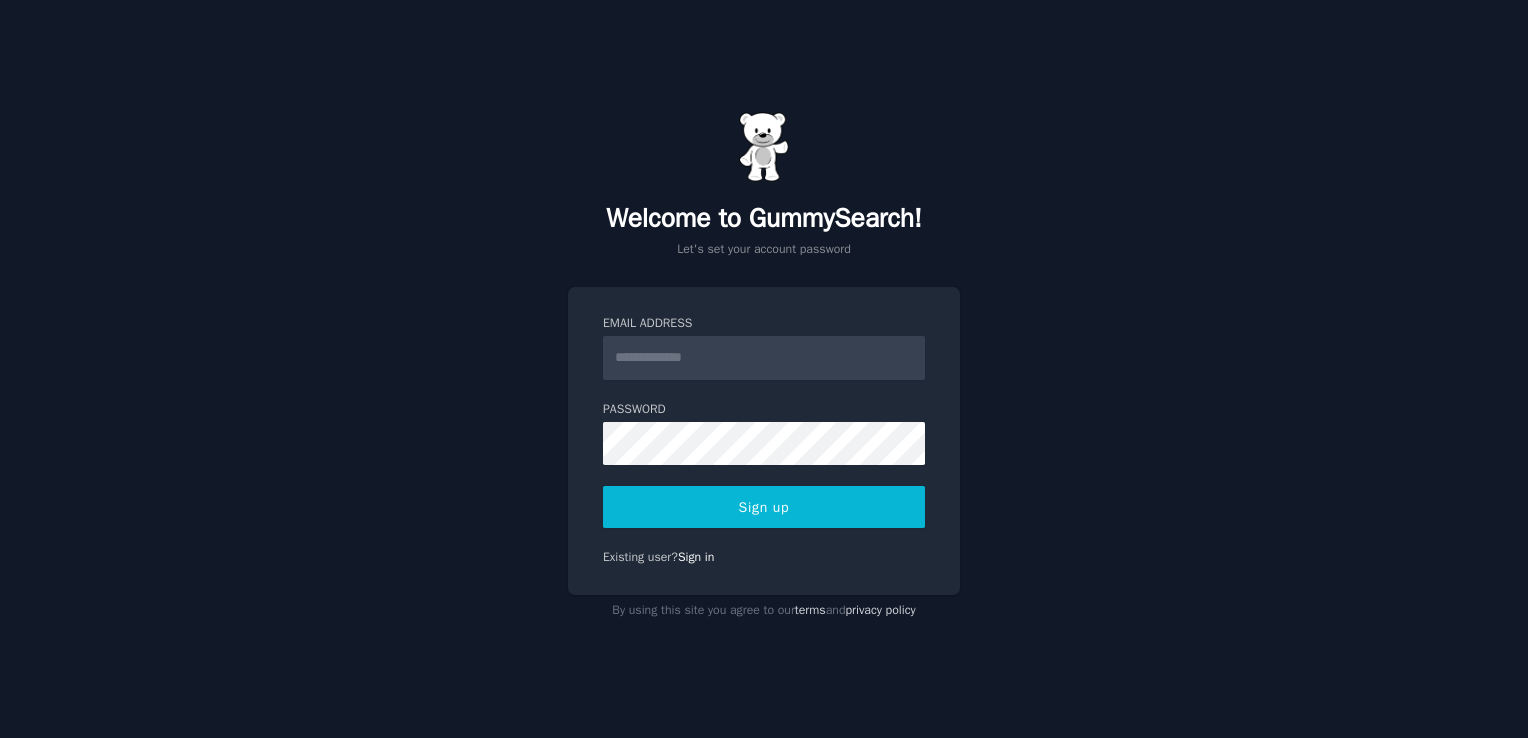 scroll, scrollTop: 0, scrollLeft: 0, axis: both 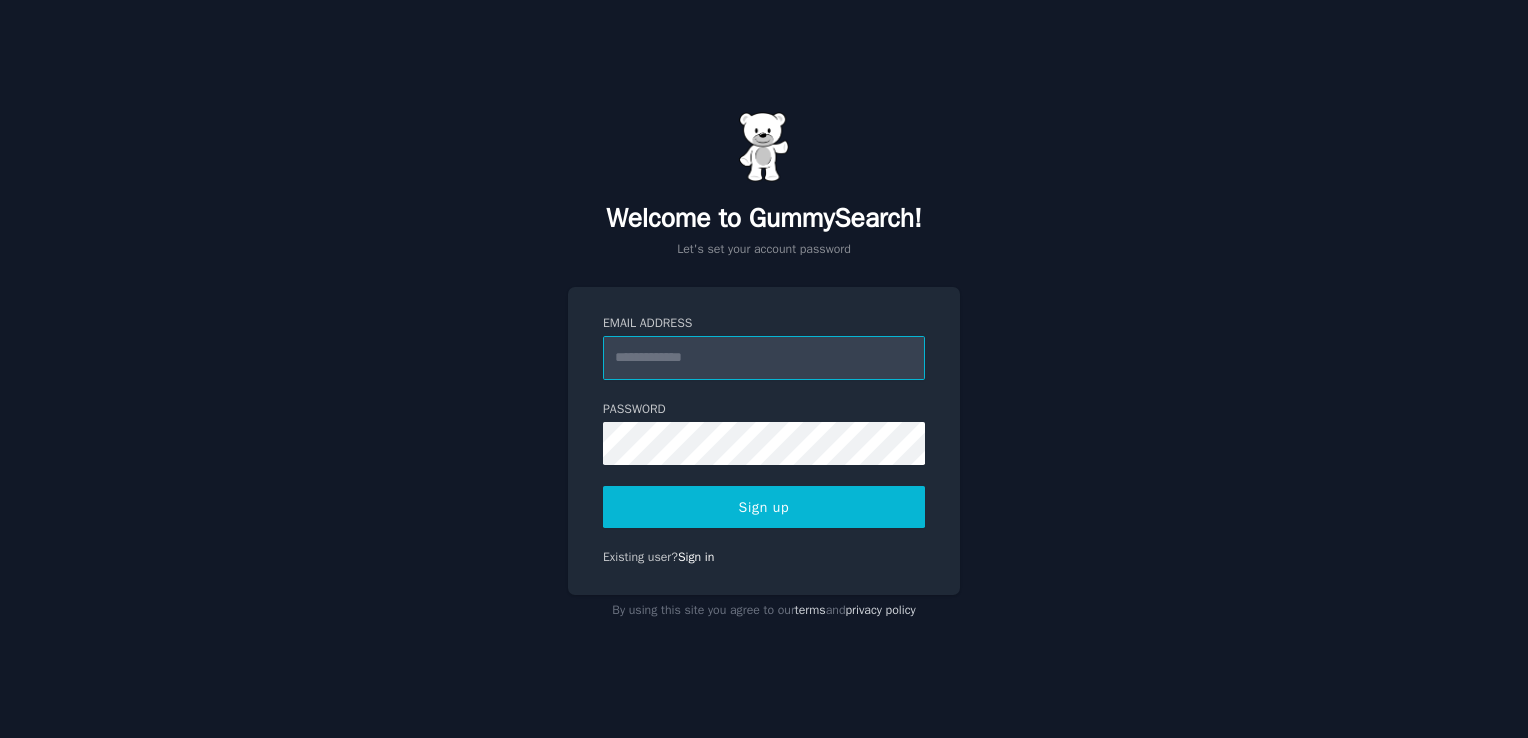 click on "Email Address" at bounding box center (764, 358) 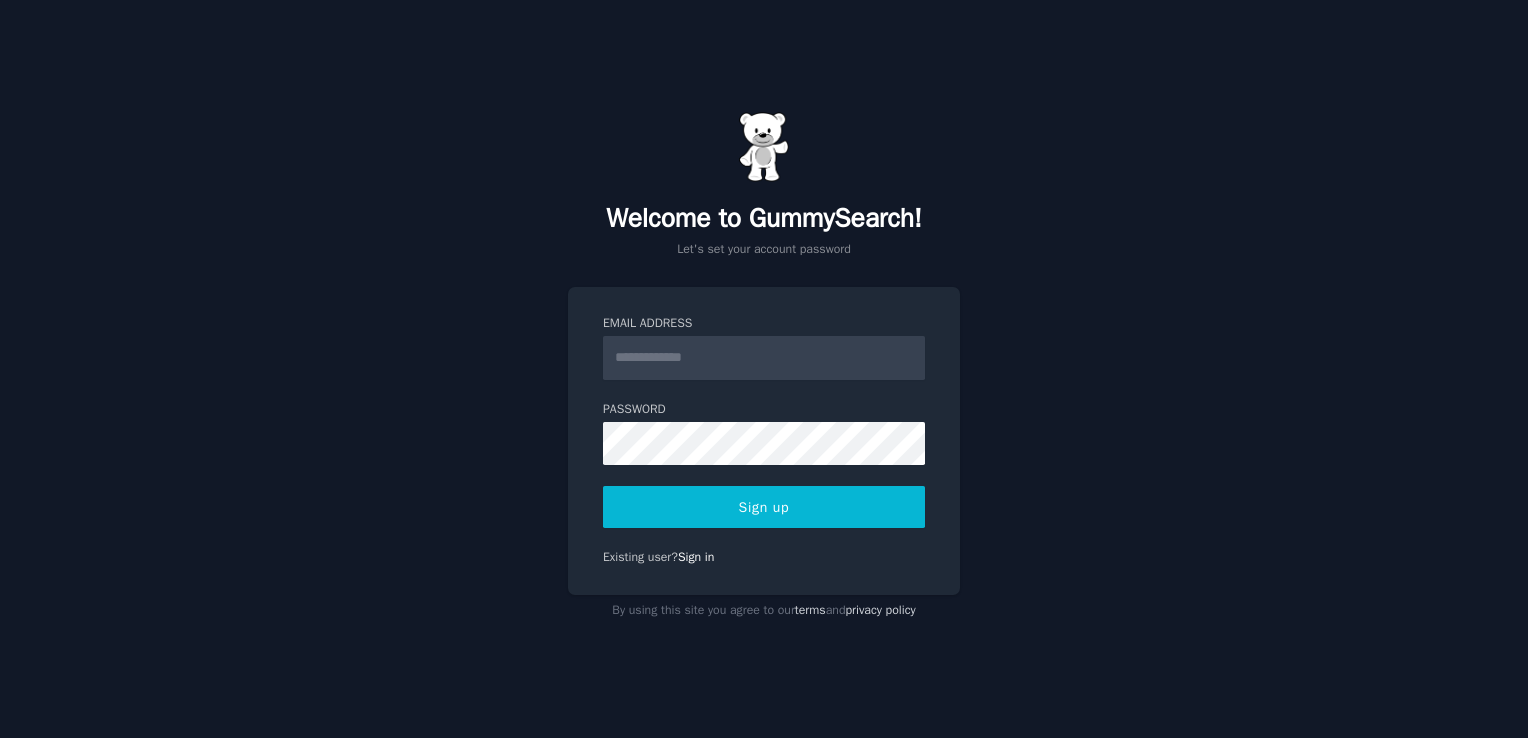 click on "Welcome to GummySearch! Let's set your account password Email Address Password  8 or more characters  Alphanumeric characters  No common passwords  Password can't be similar to email
Sign up Existing user?  Sign in By using this site you agree to our  terms  and  privacy policy" at bounding box center [764, 369] 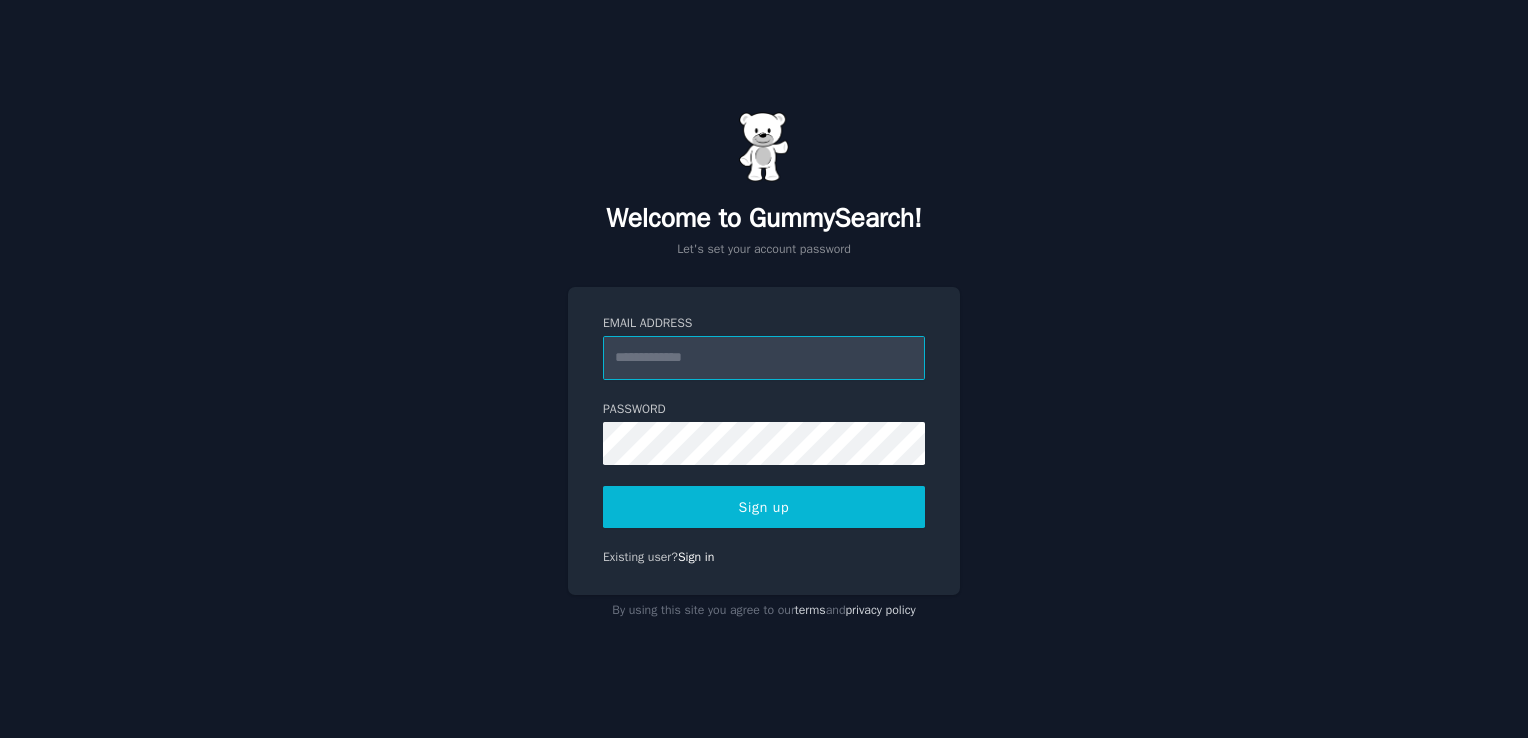 click on "Email Address" at bounding box center [764, 358] 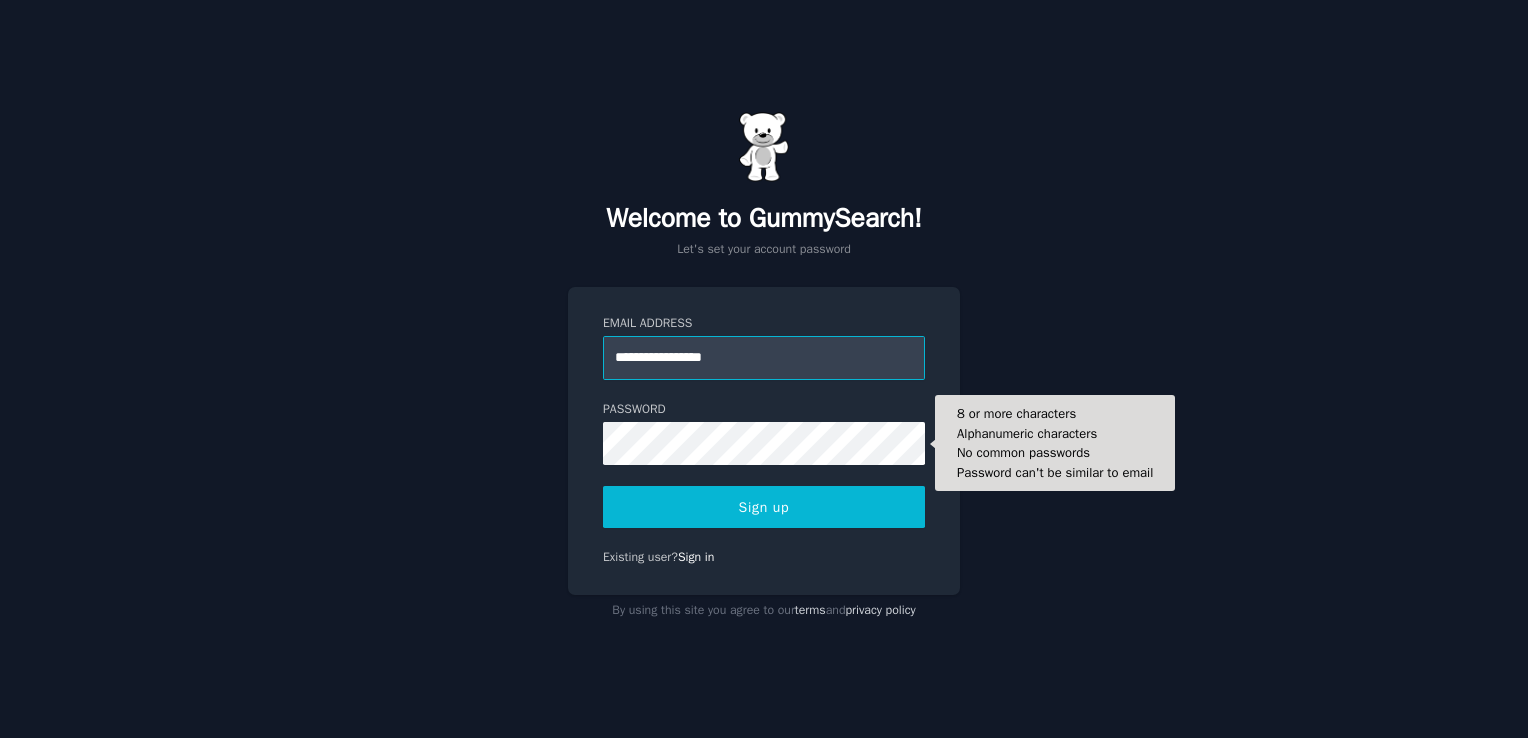 type on "**********" 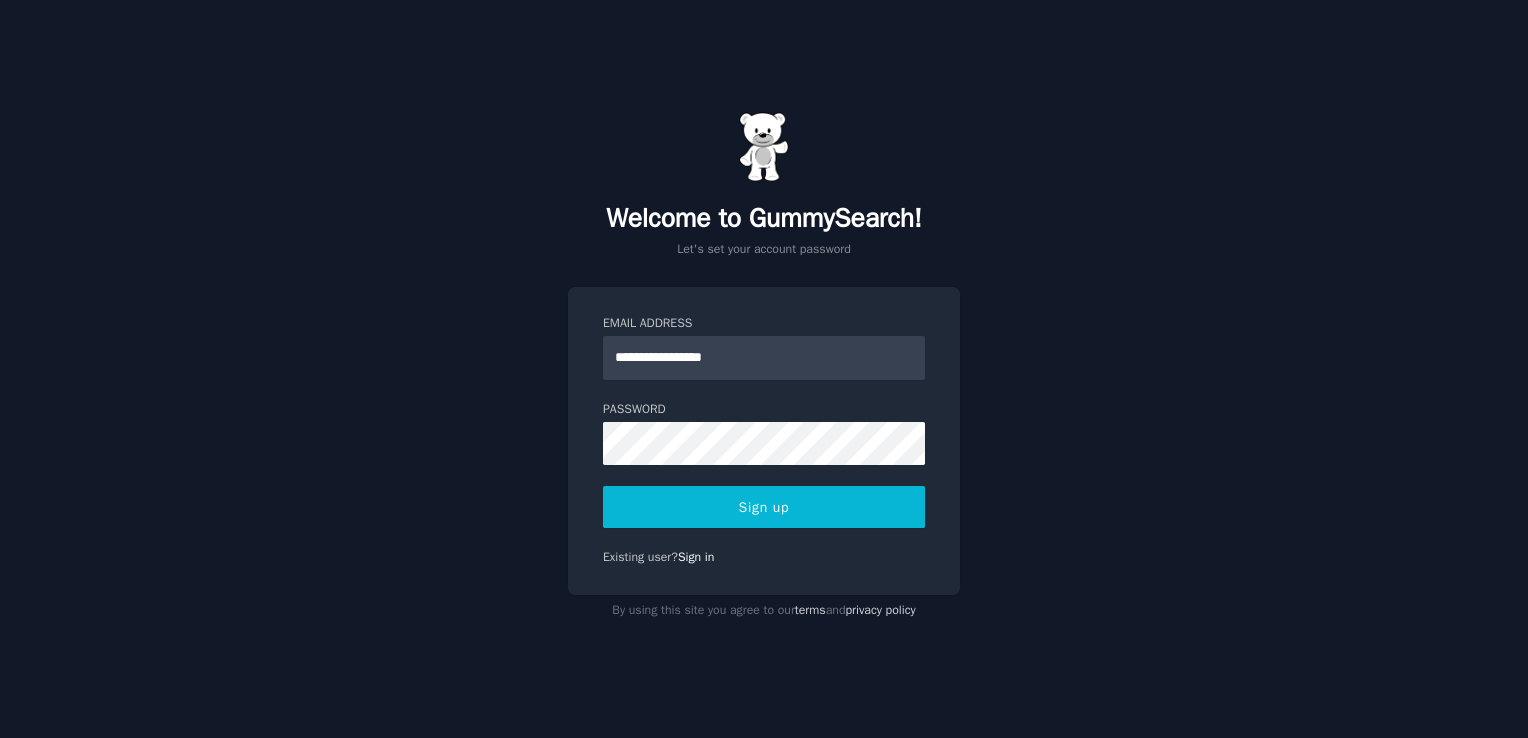 click on "Sign up" at bounding box center [764, 507] 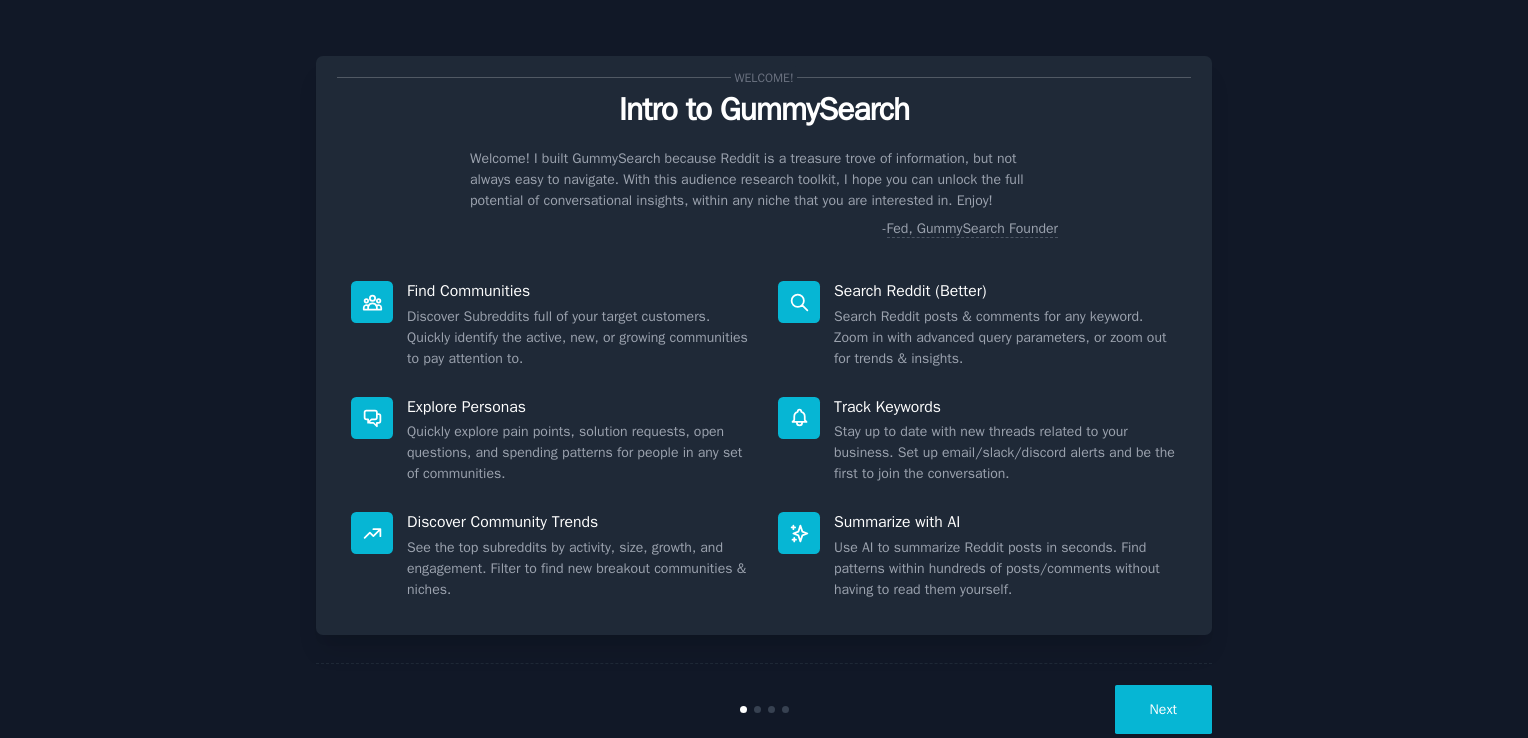 scroll, scrollTop: 0, scrollLeft: 0, axis: both 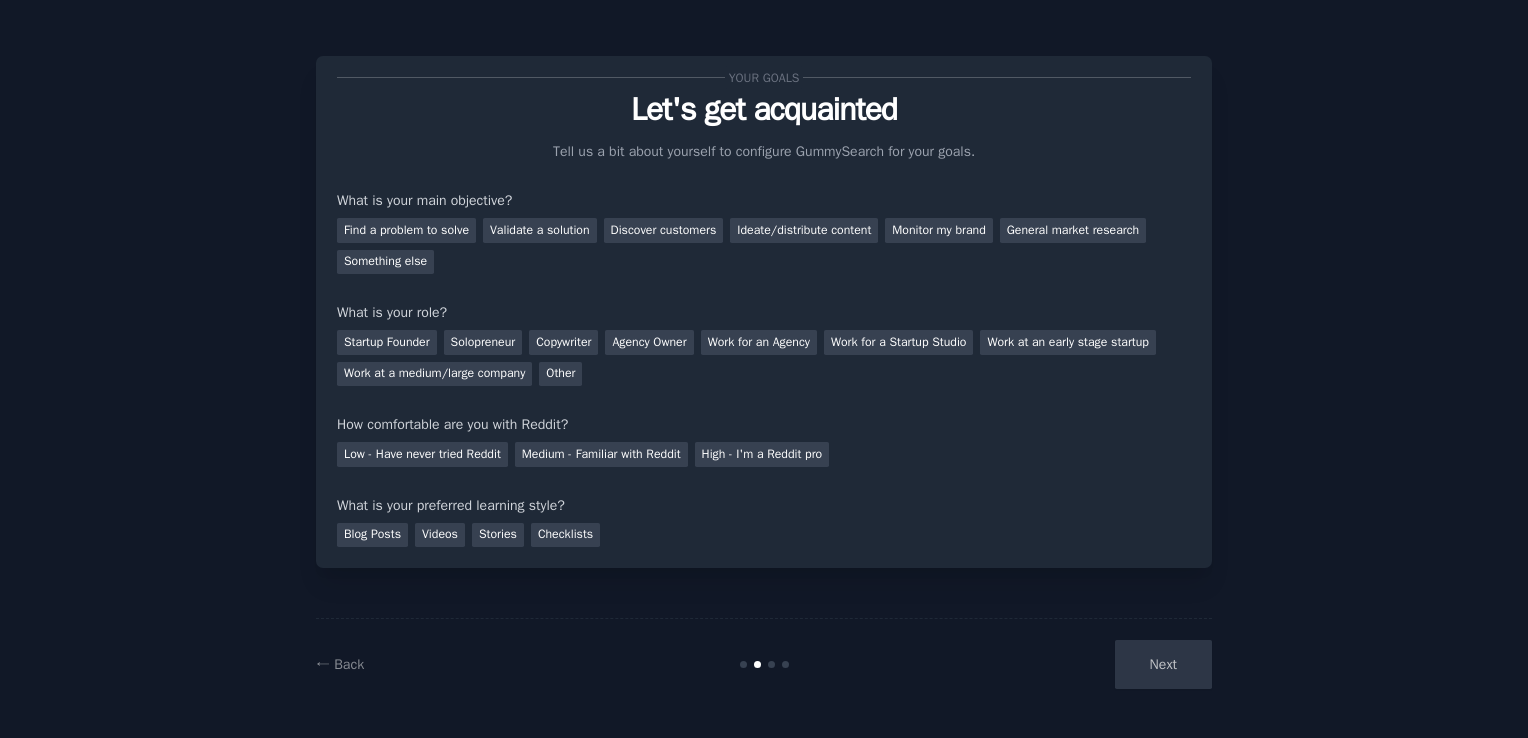 click on "Next" at bounding box center [1062, 664] 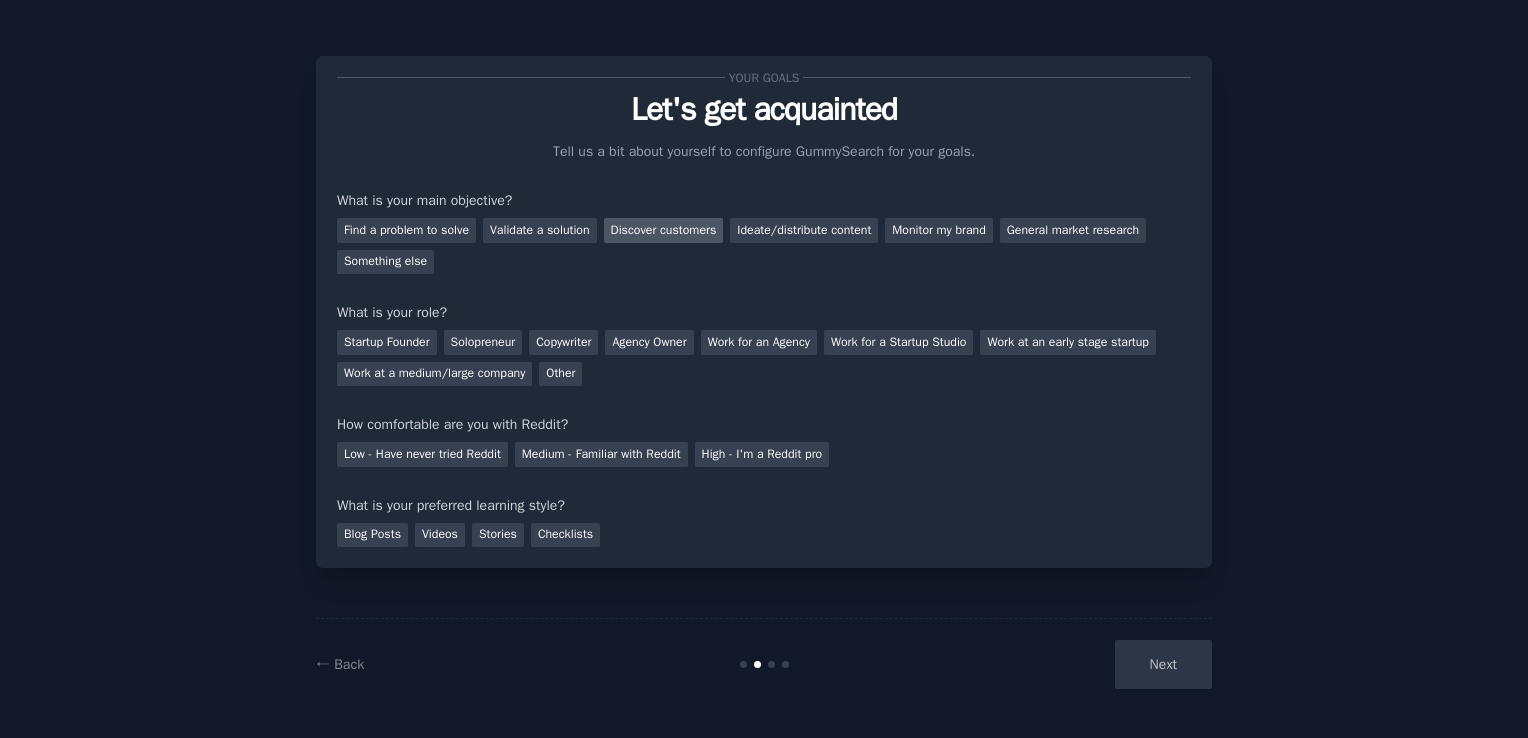 click on "Discover customers" at bounding box center [664, 230] 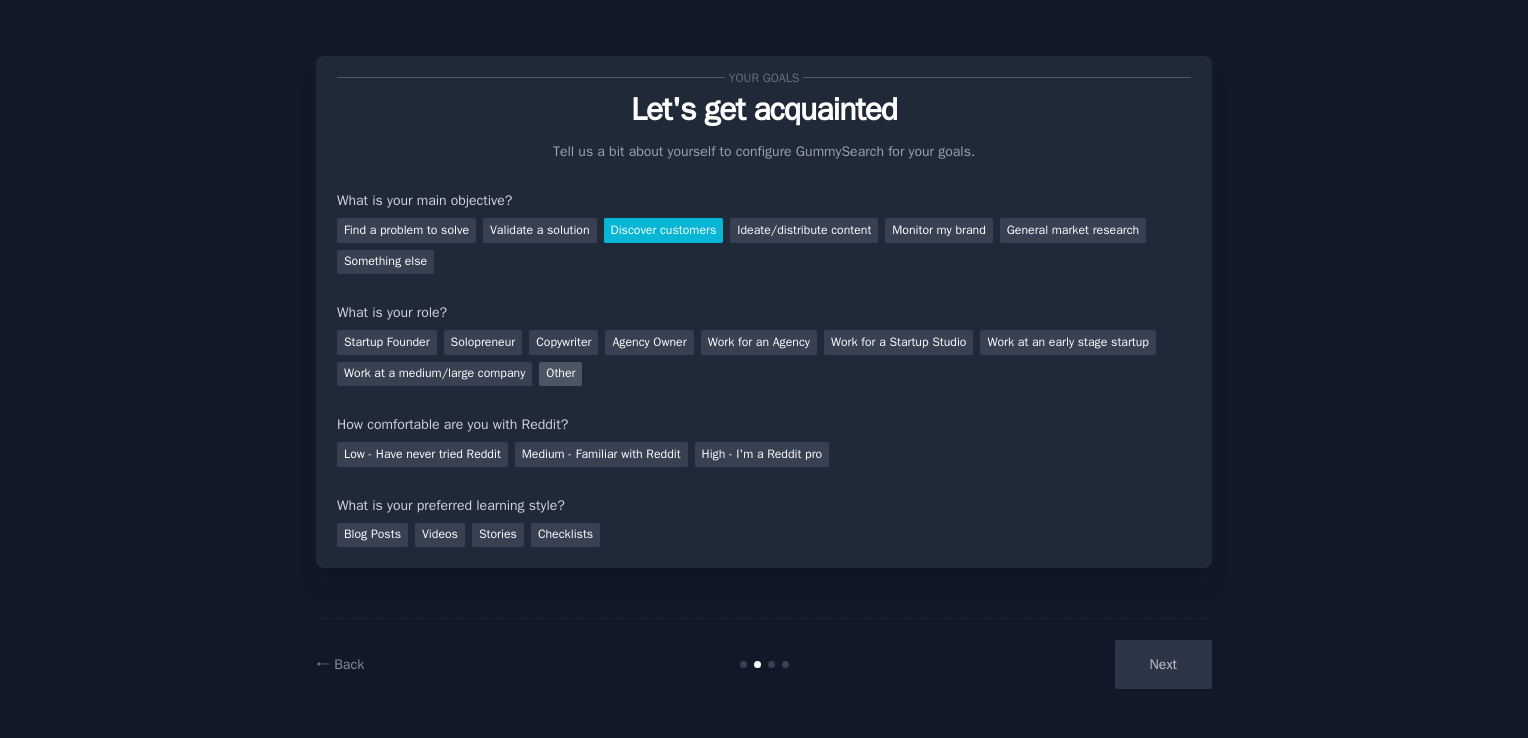 click on "Other" at bounding box center (560, 374) 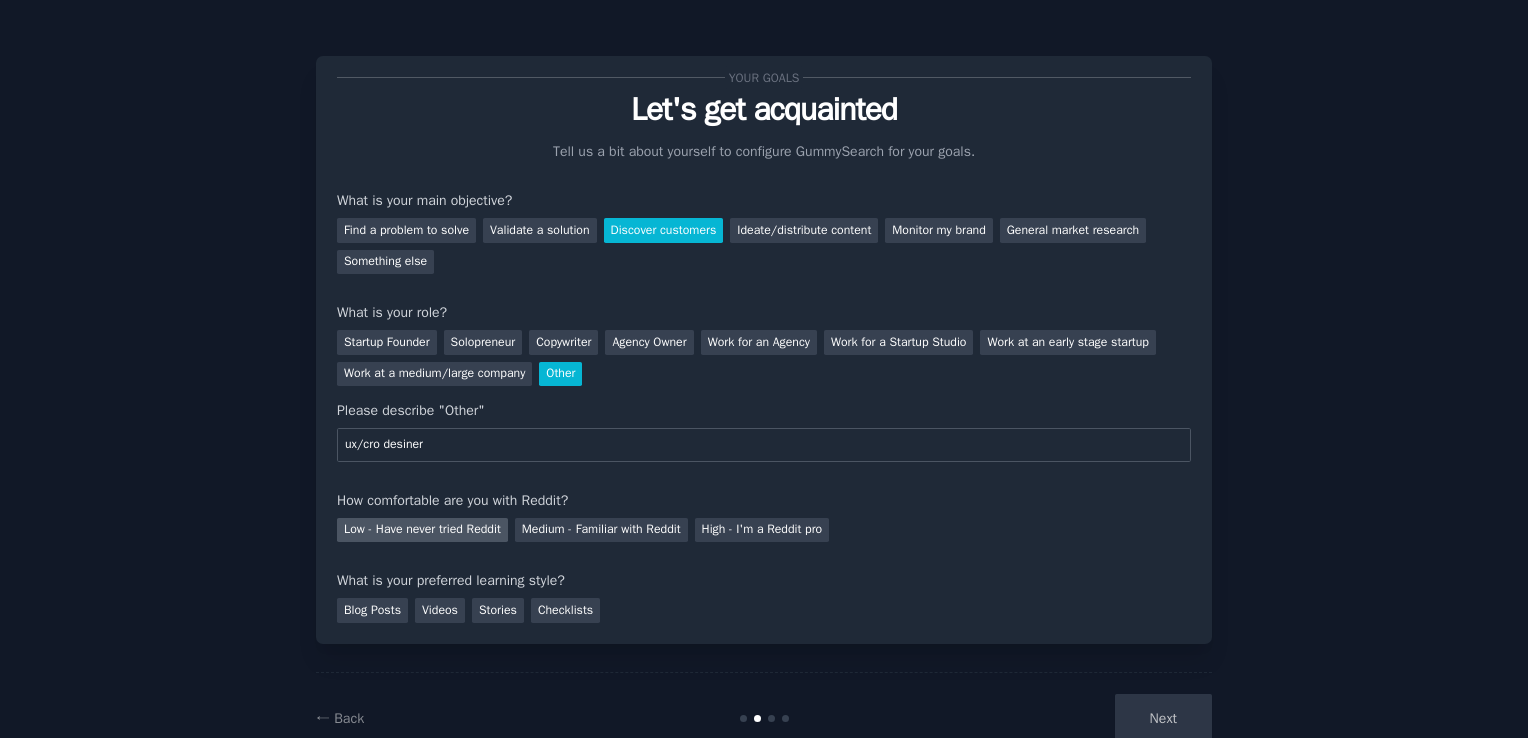 type on "ux/cro desiner" 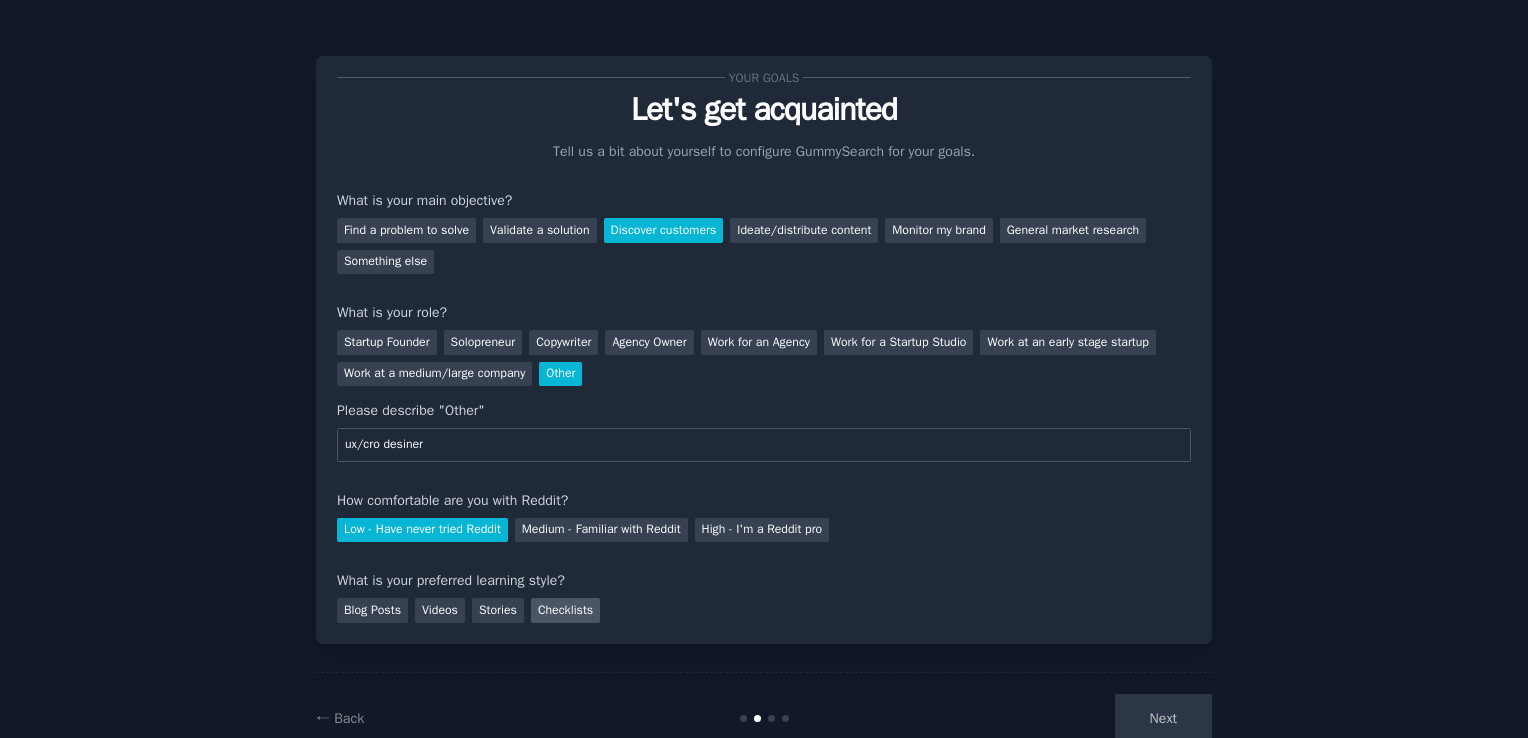 click on "Checklists" at bounding box center [565, 610] 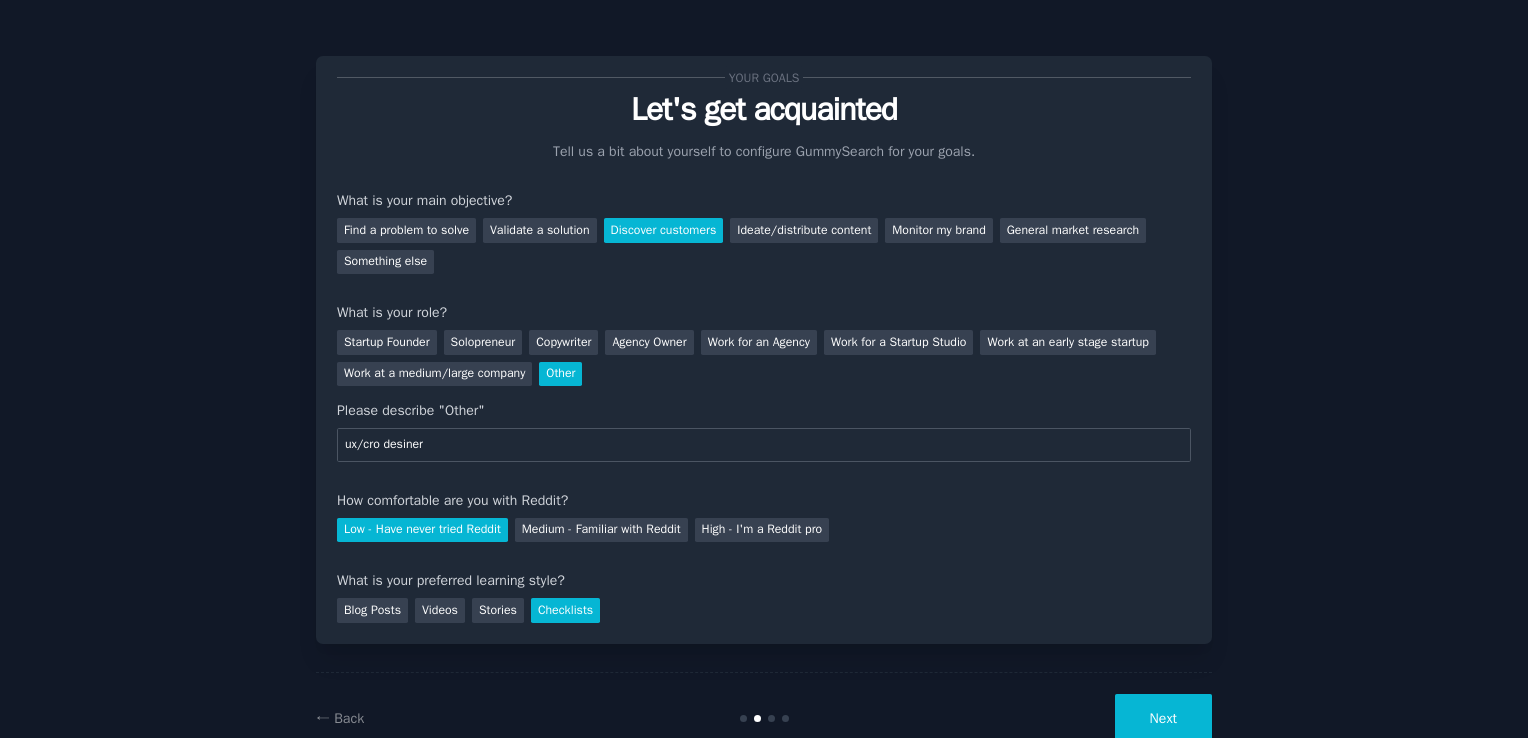 click on "Next" at bounding box center [1163, 718] 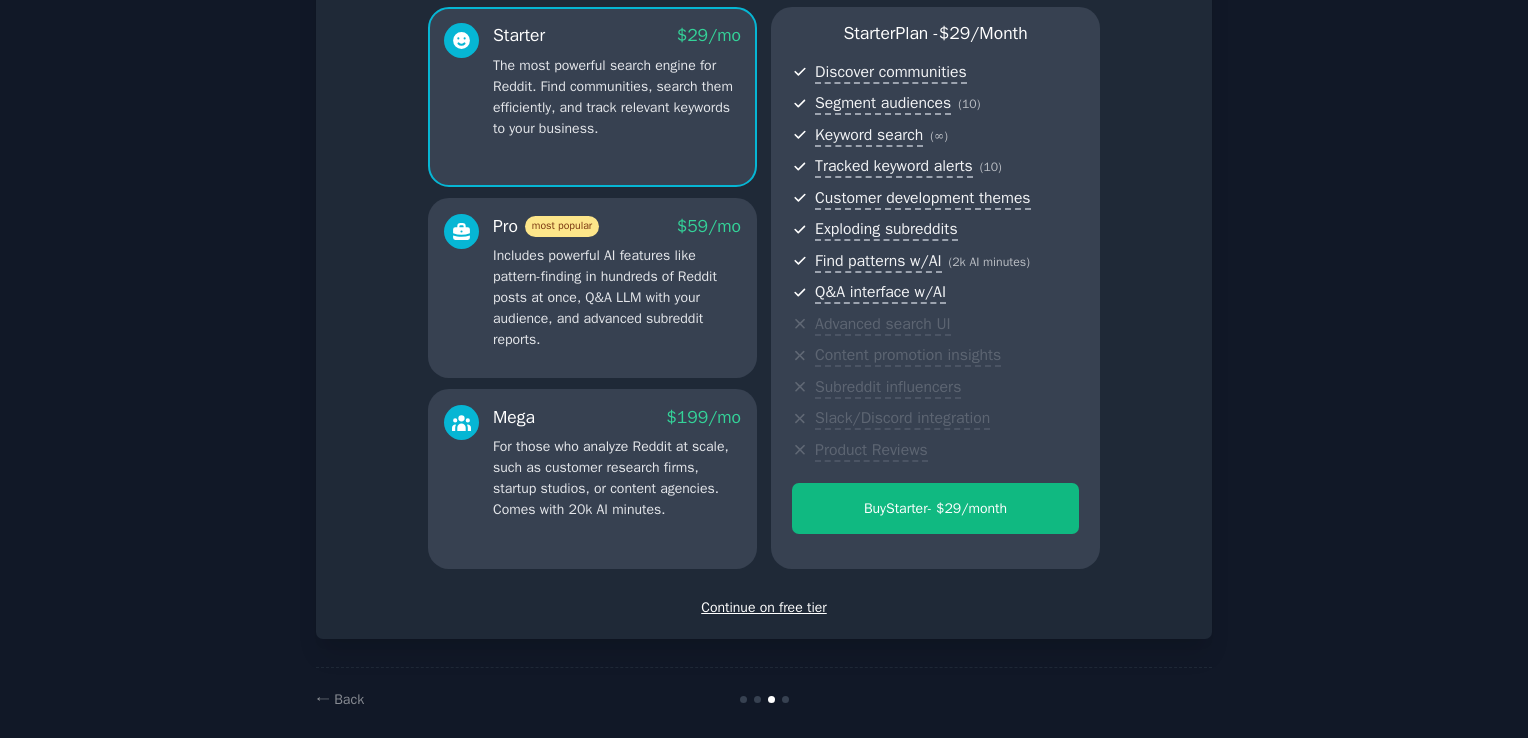 scroll, scrollTop: 192, scrollLeft: 0, axis: vertical 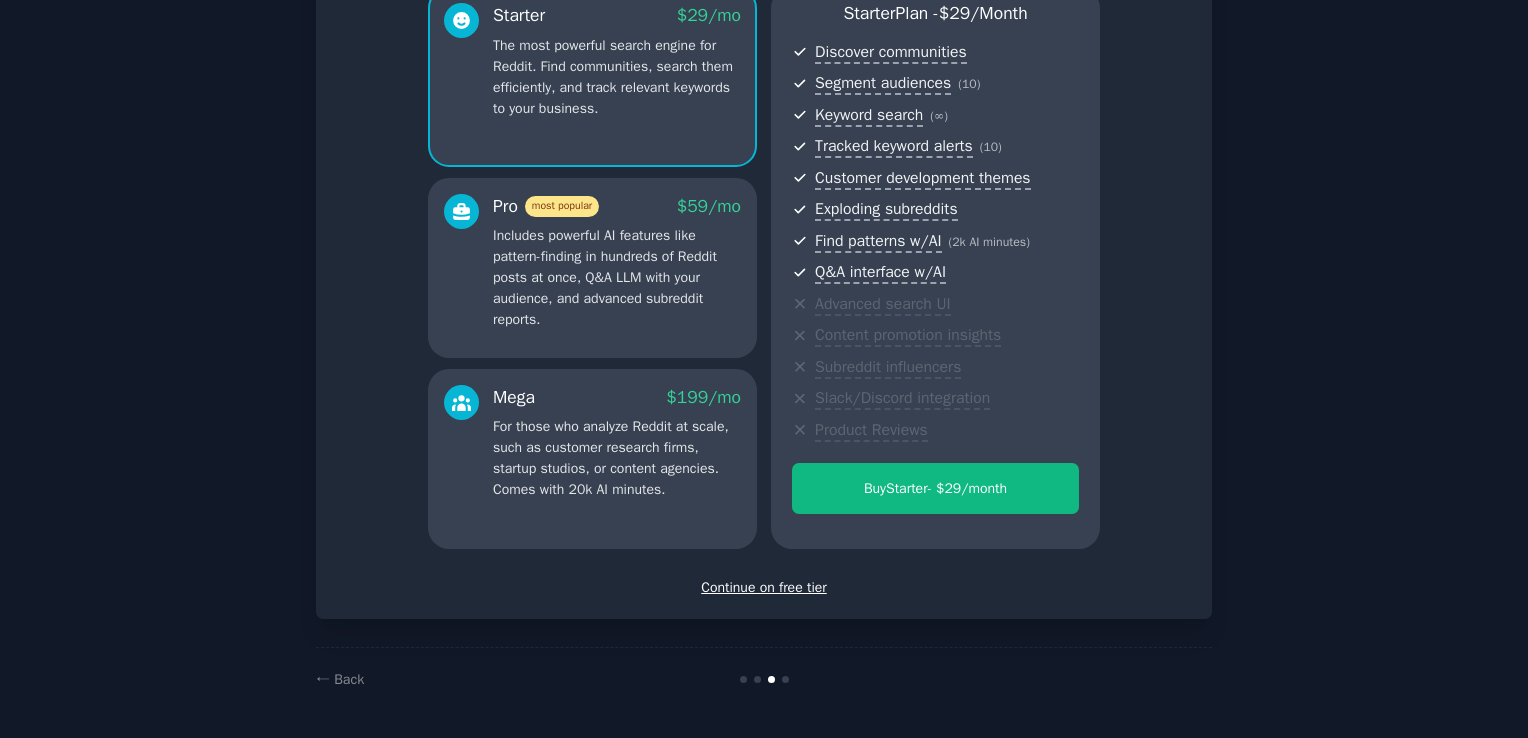 click on "Continue on free tier" at bounding box center [764, 587] 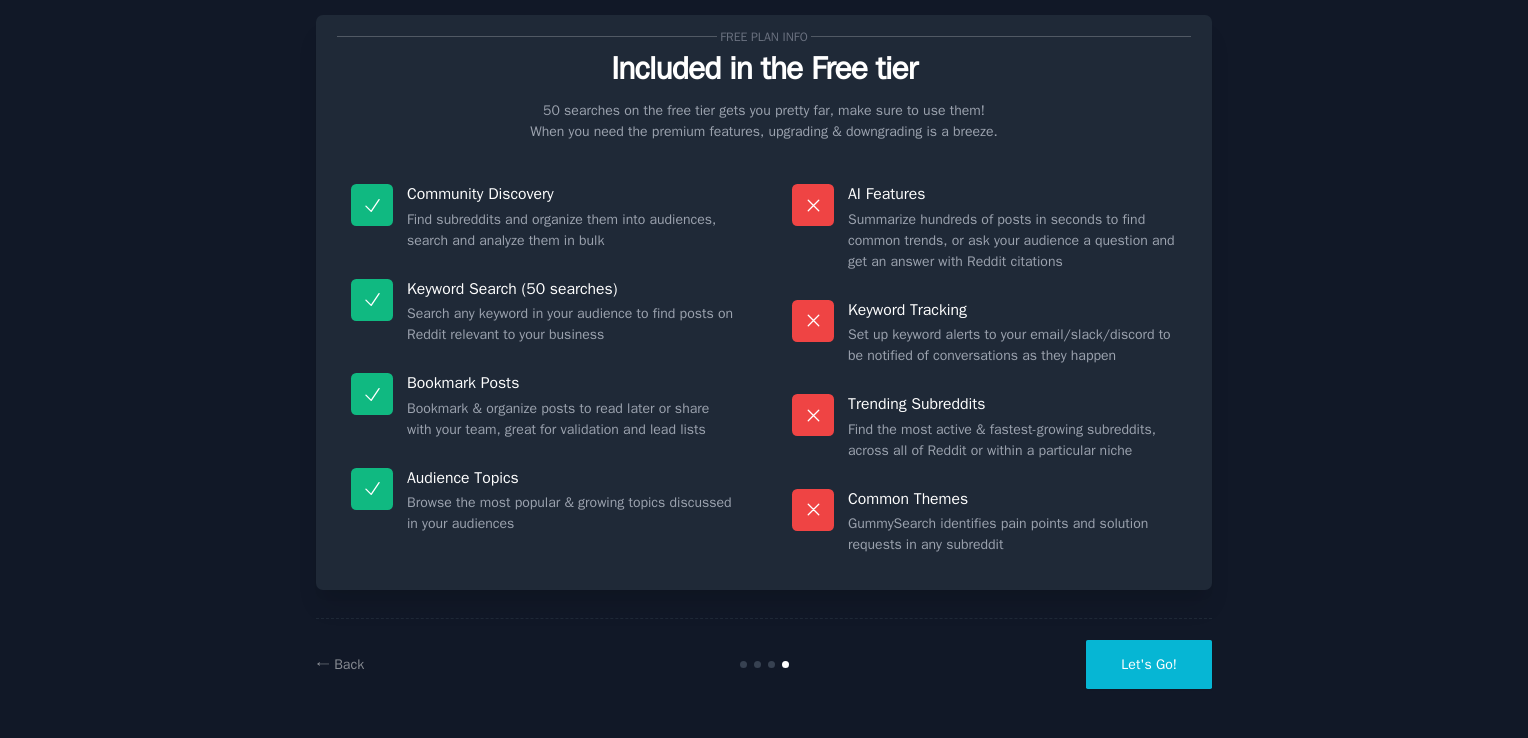 scroll, scrollTop: 40, scrollLeft: 0, axis: vertical 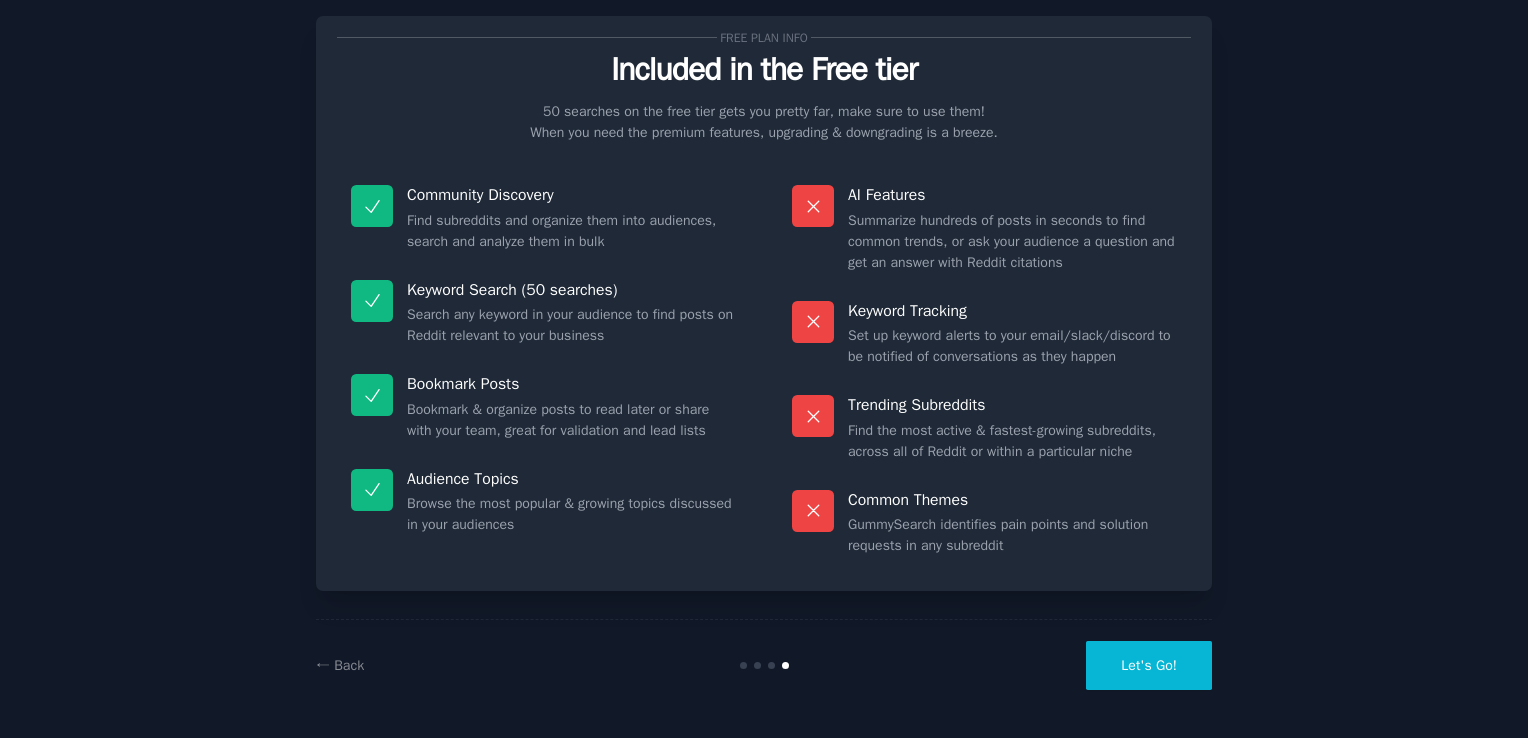 click on "Let's Go!" at bounding box center [1149, 665] 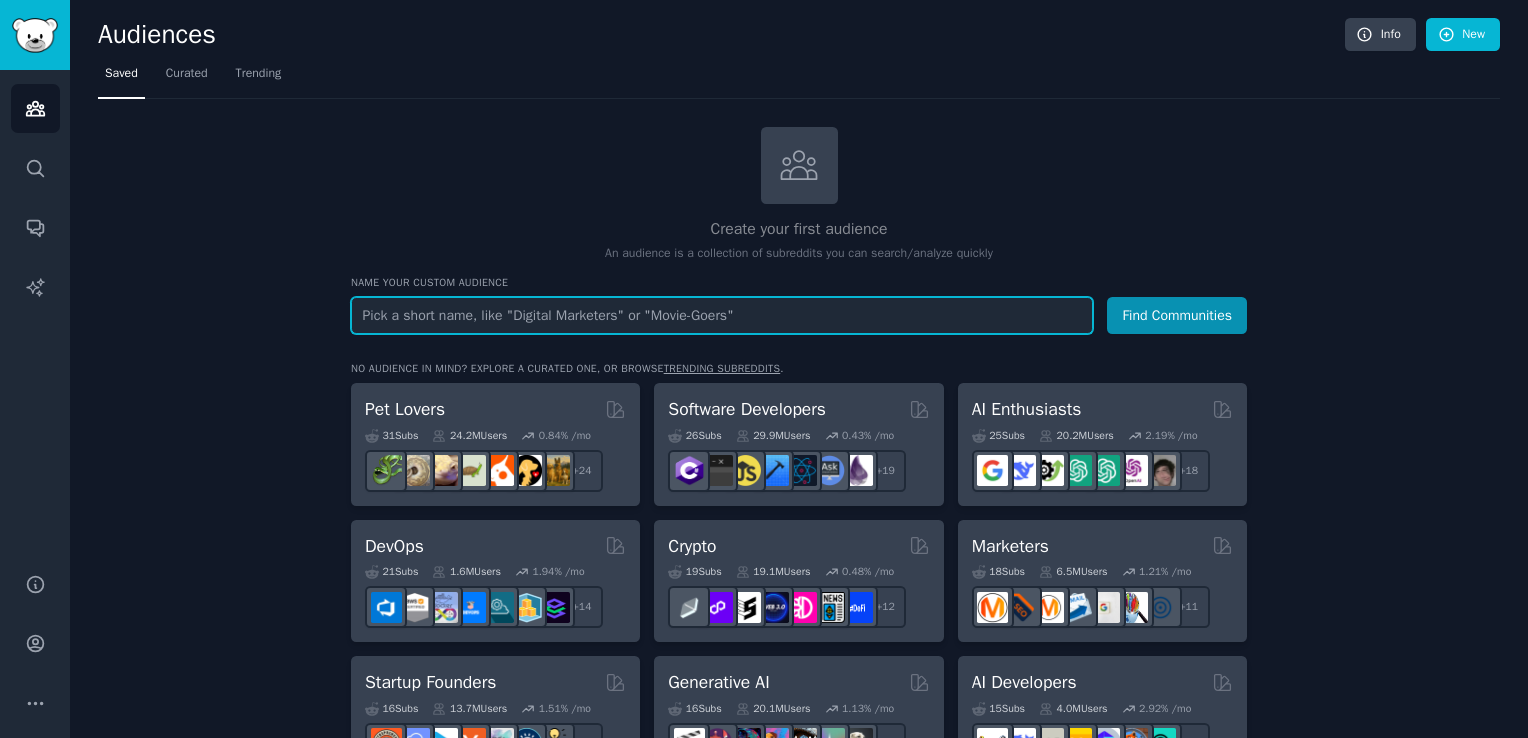 click at bounding box center (722, 315) 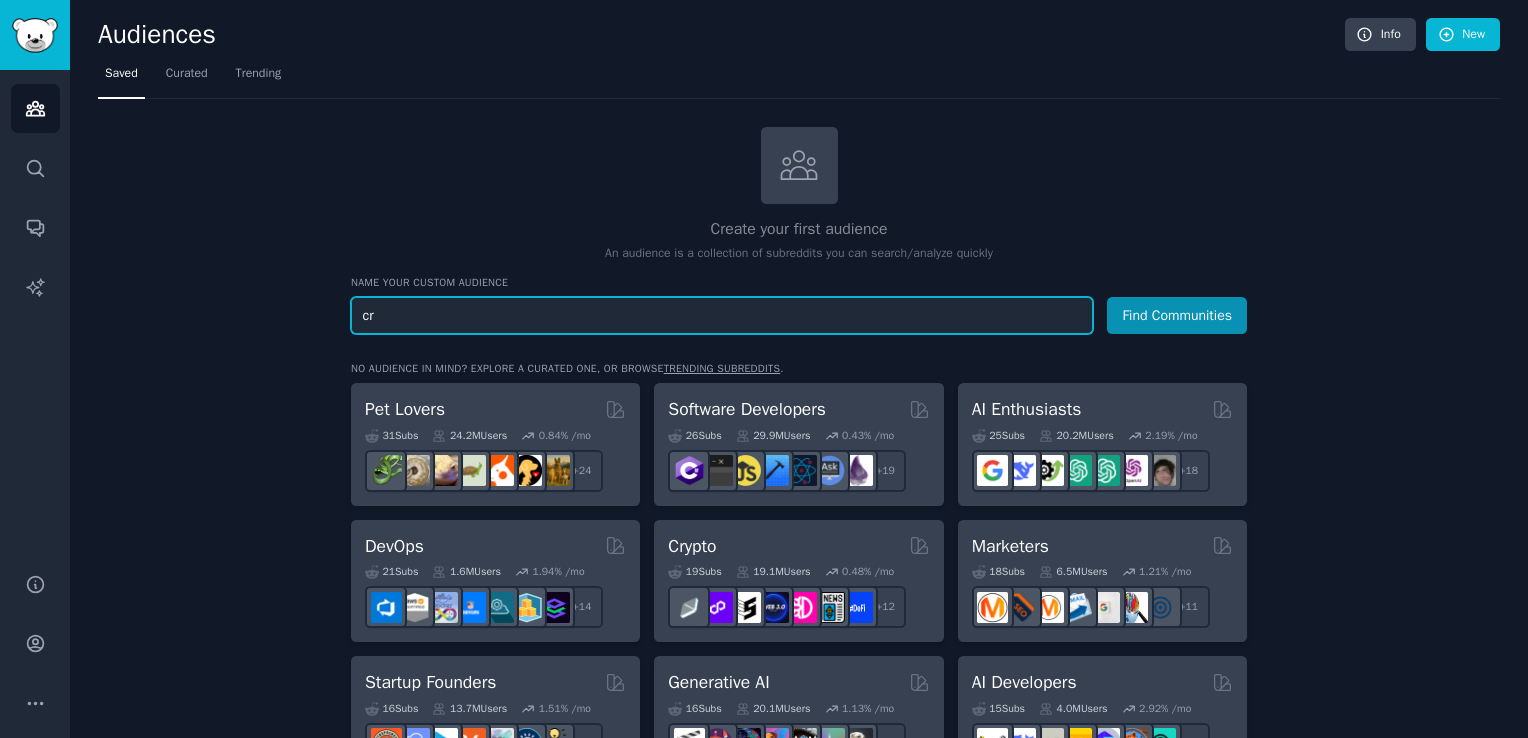 type on "c" 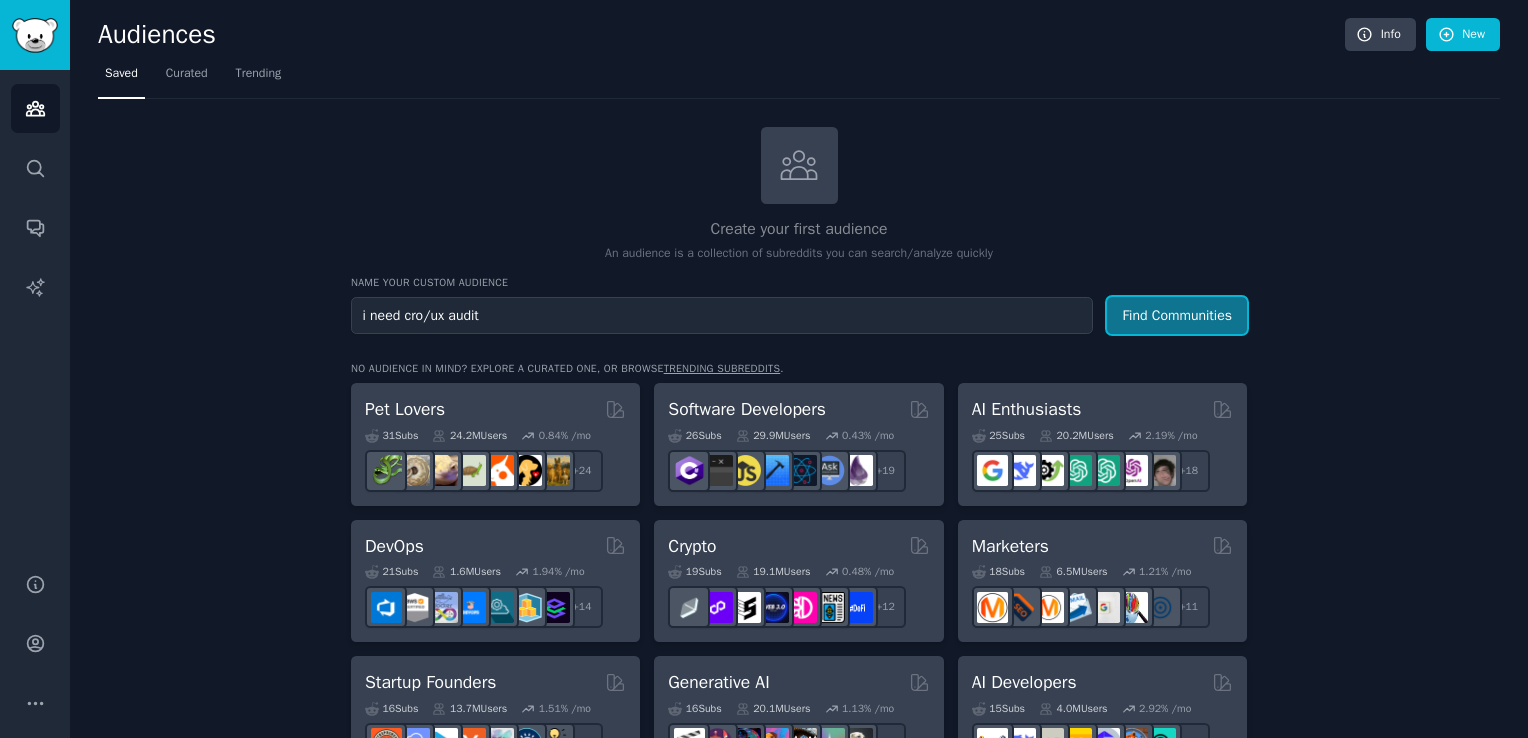 click on "Find Communities" at bounding box center (1177, 315) 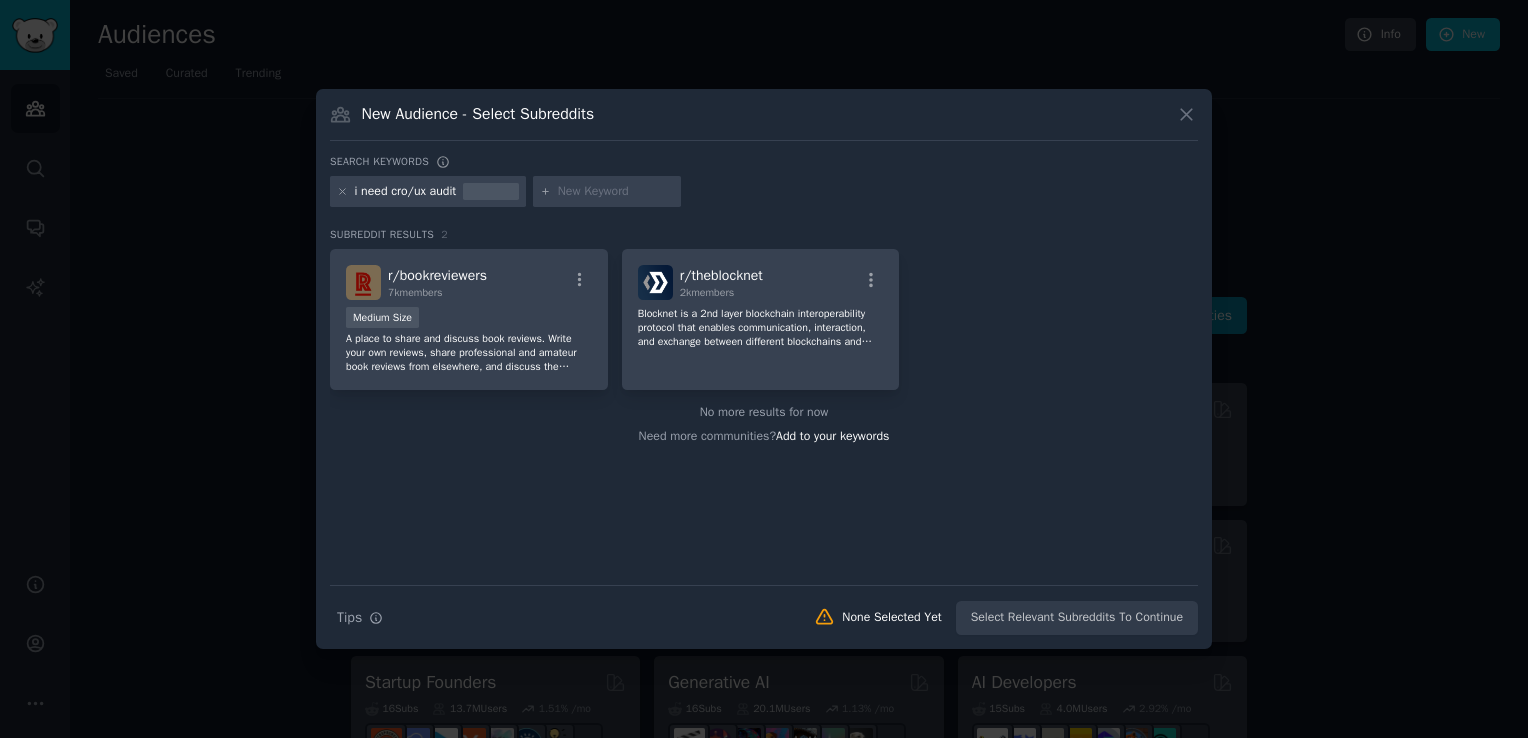 click 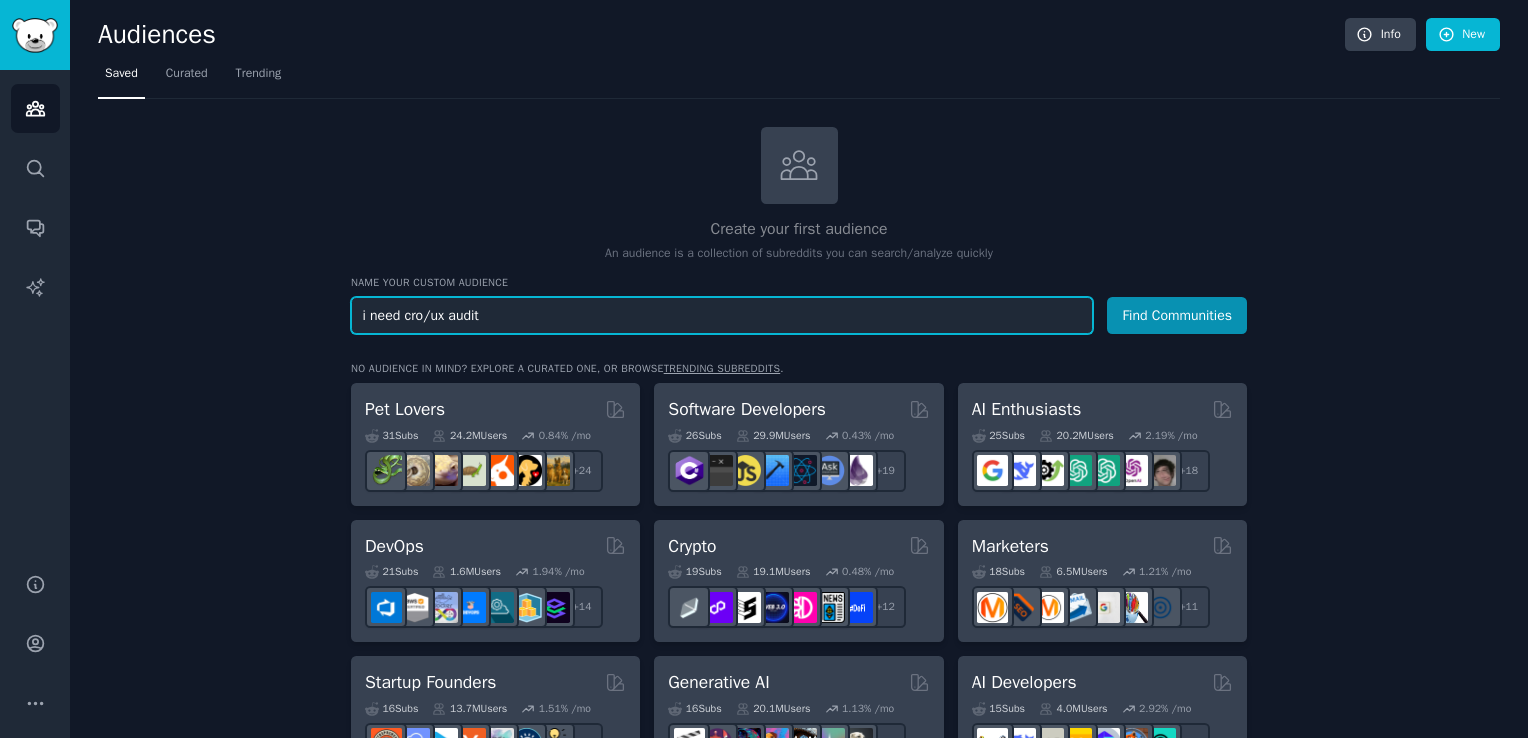 click on "i need cro/ux audit" at bounding box center (722, 315) 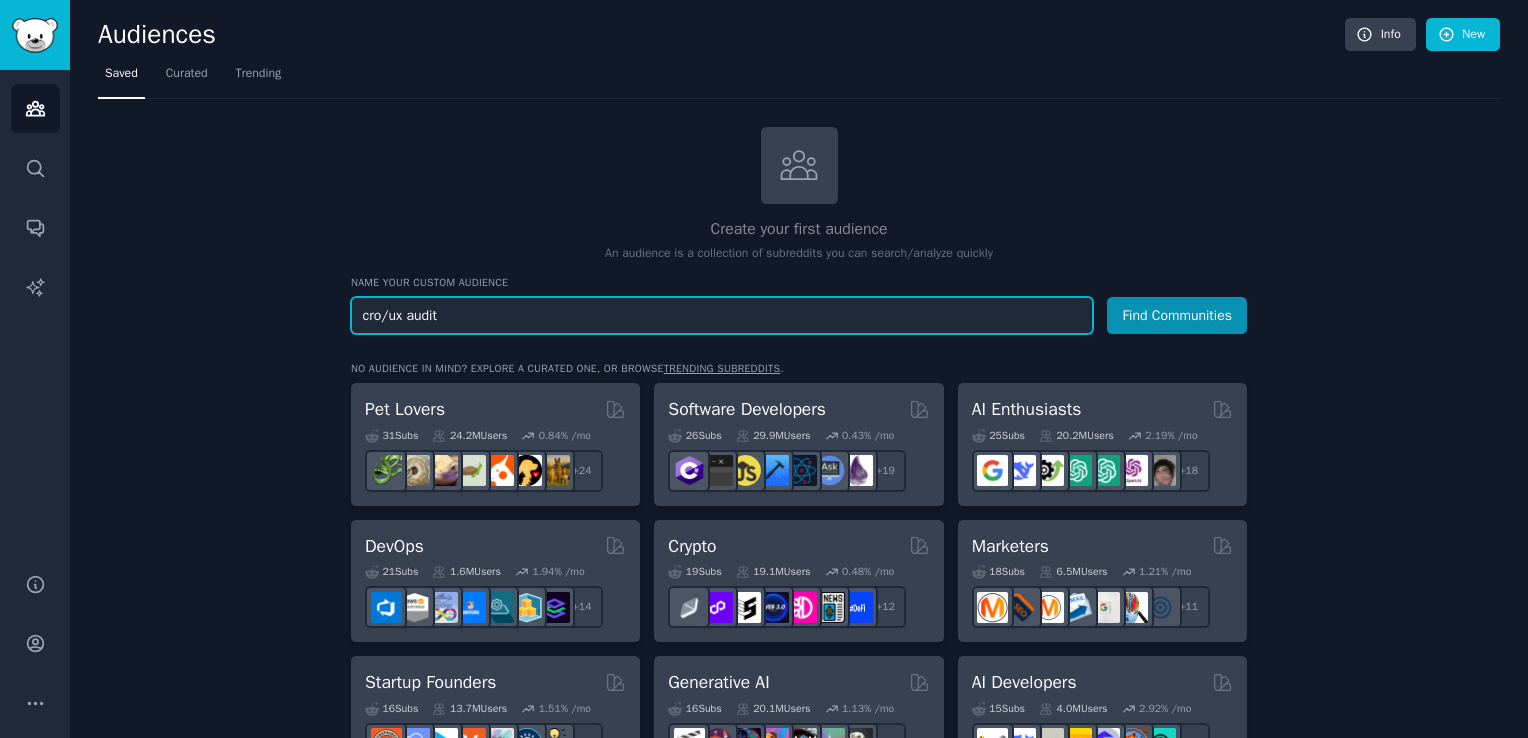 type on "cro/ux audit" 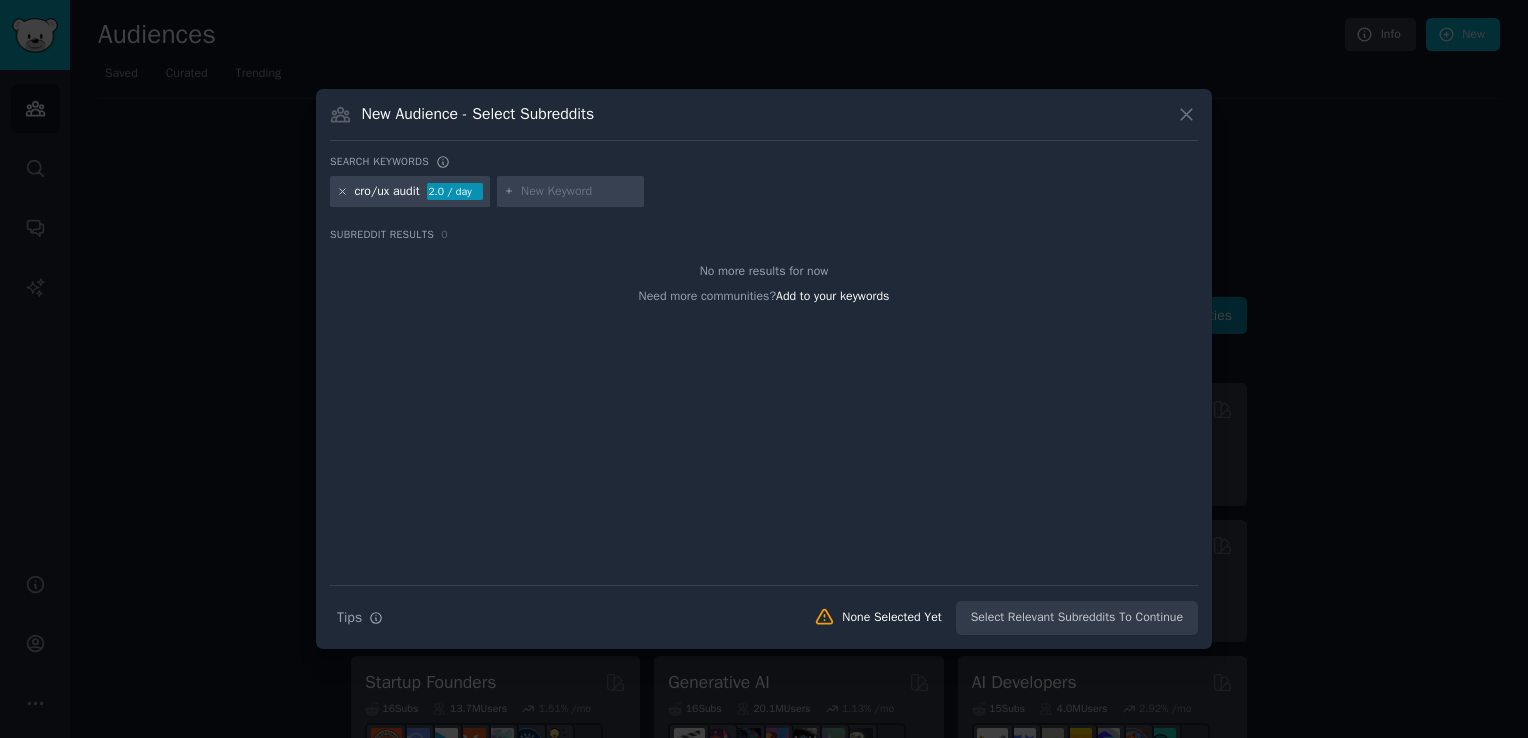 click 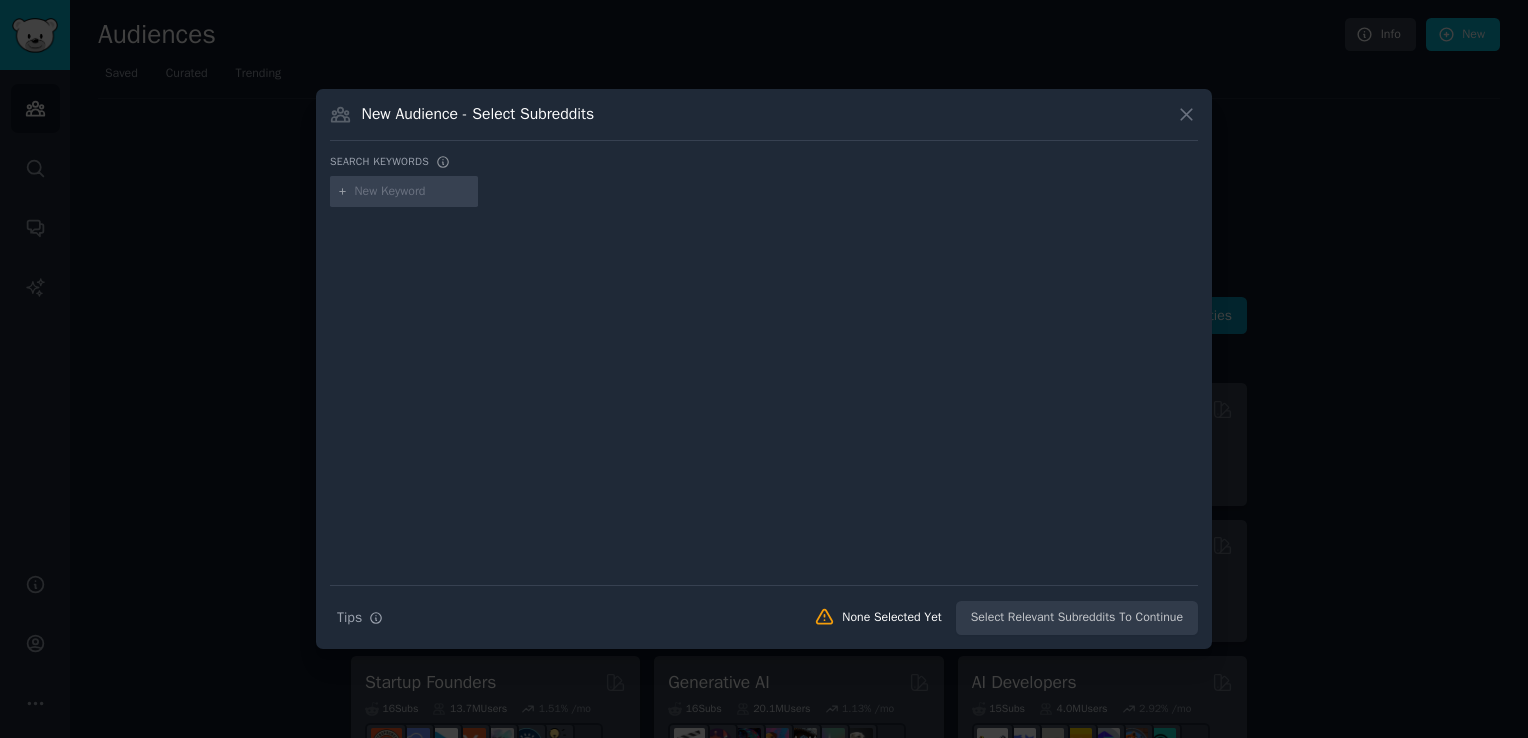 click at bounding box center [413, 192] 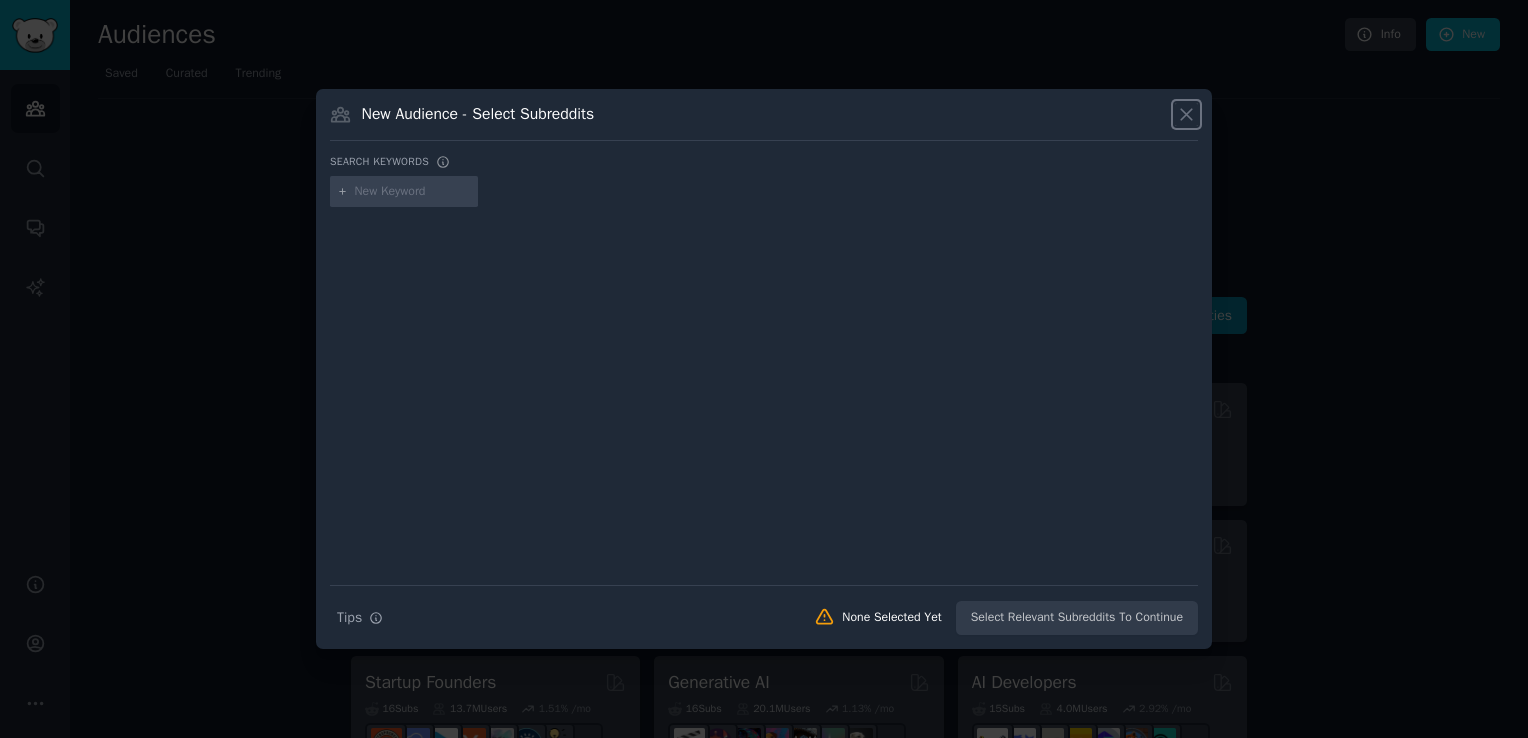 click 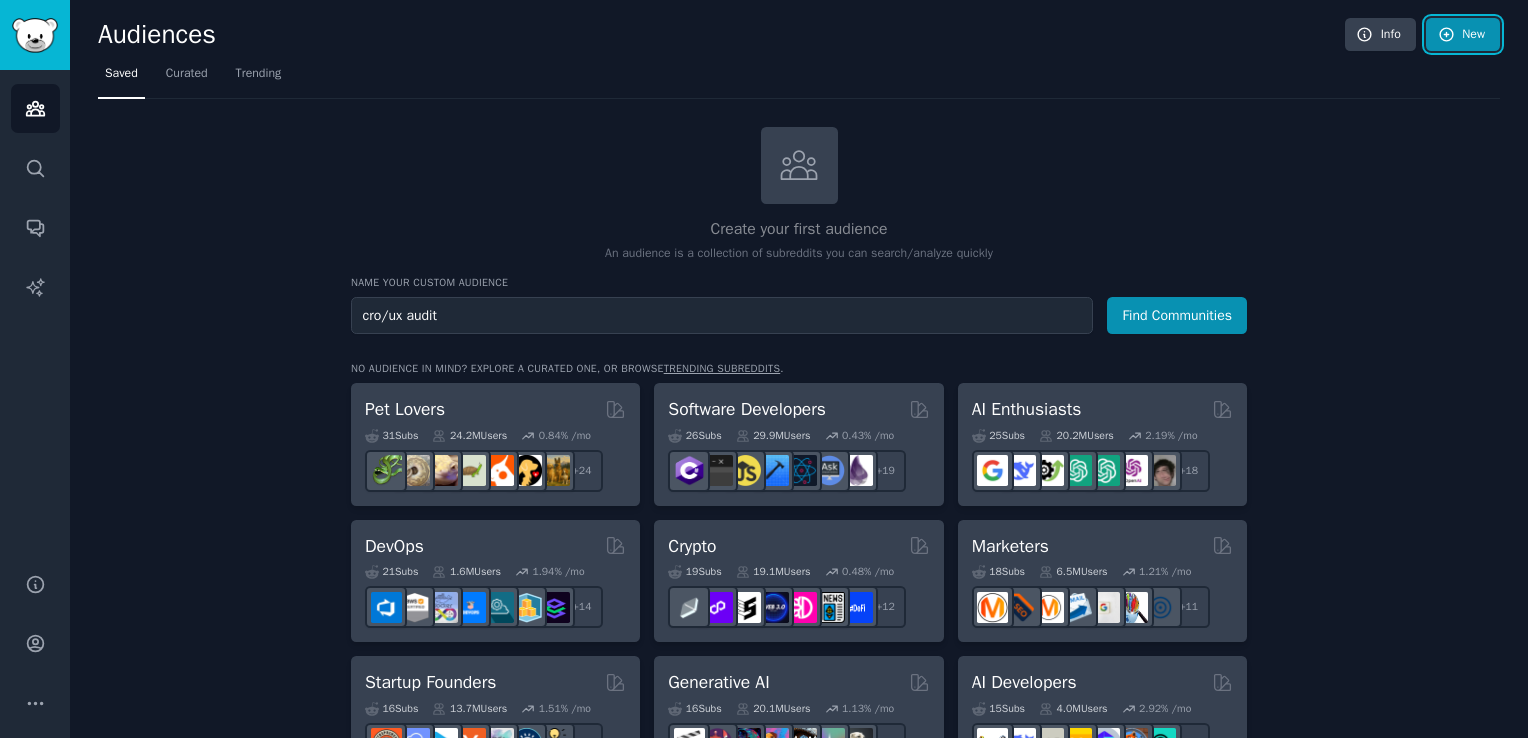 click on "New" at bounding box center [1463, 35] 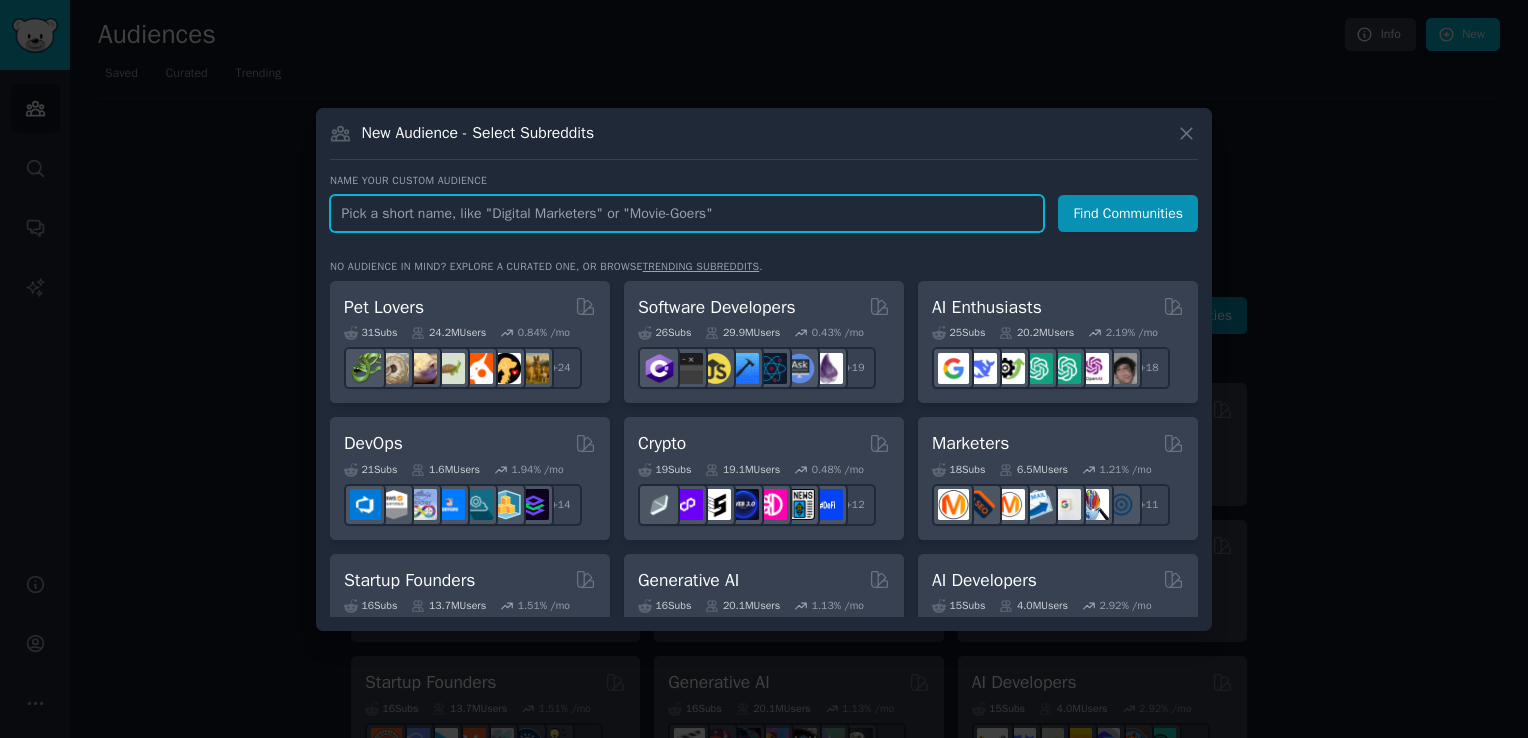 paste on "r/Entrepreneur" 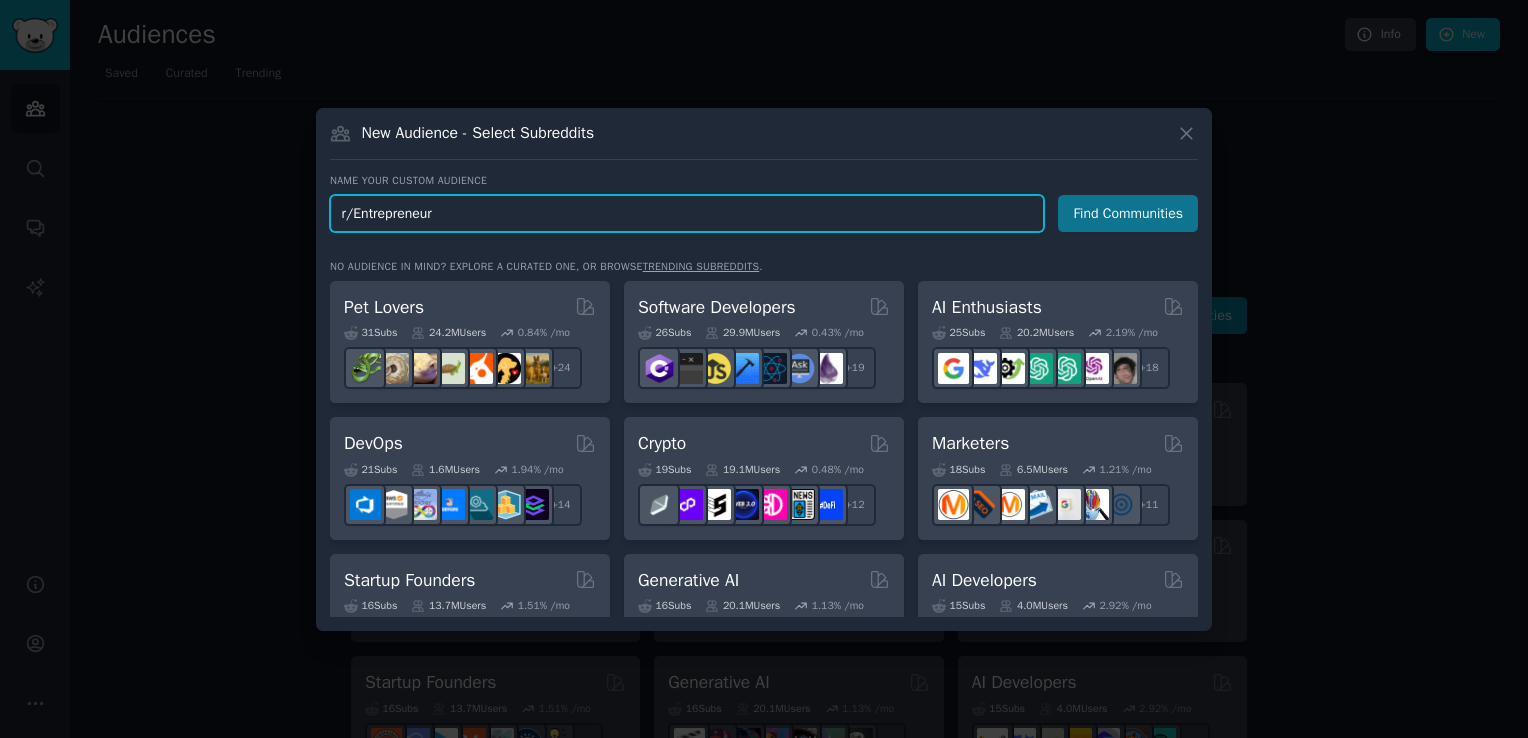 type on "r/Entrepreneur" 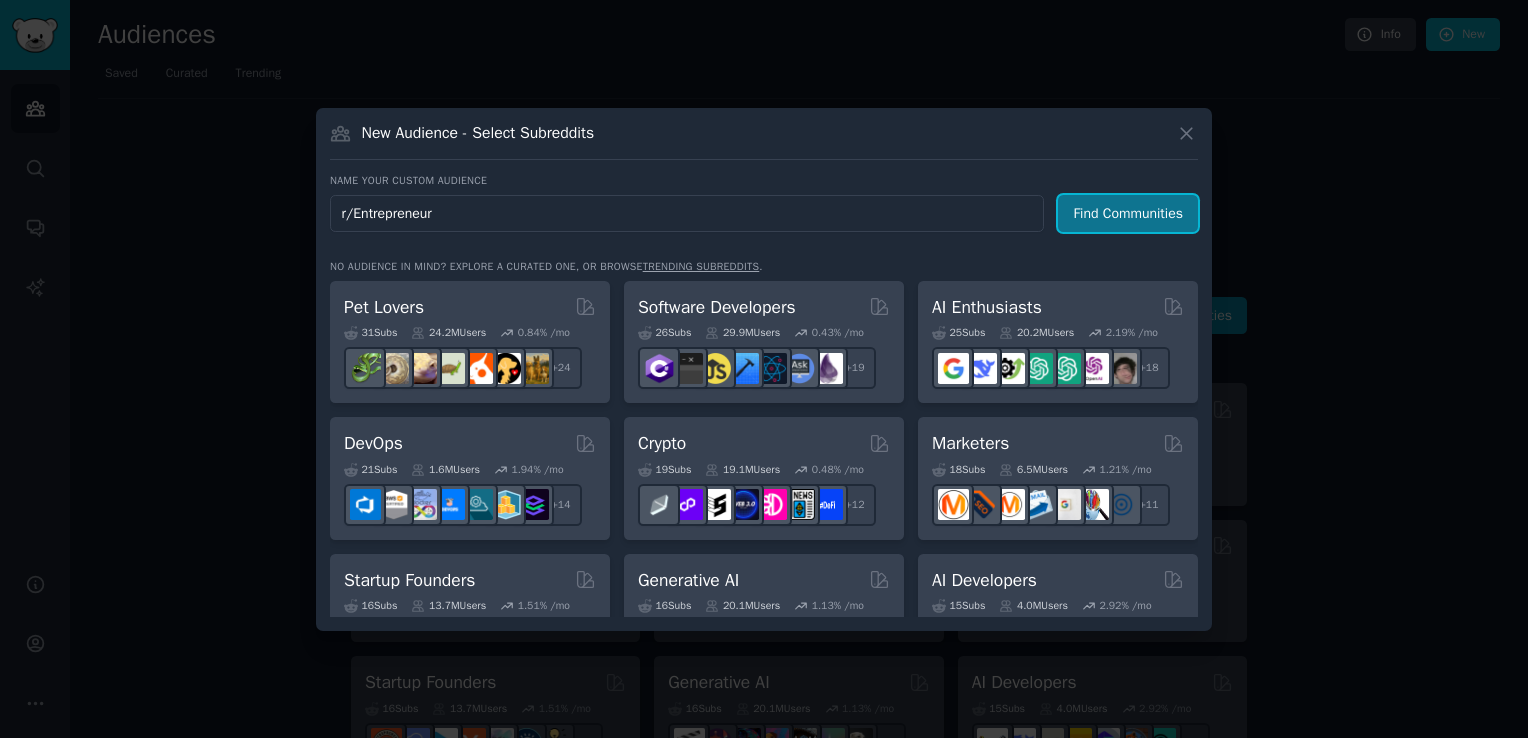 click on "Find Communities" at bounding box center (1128, 213) 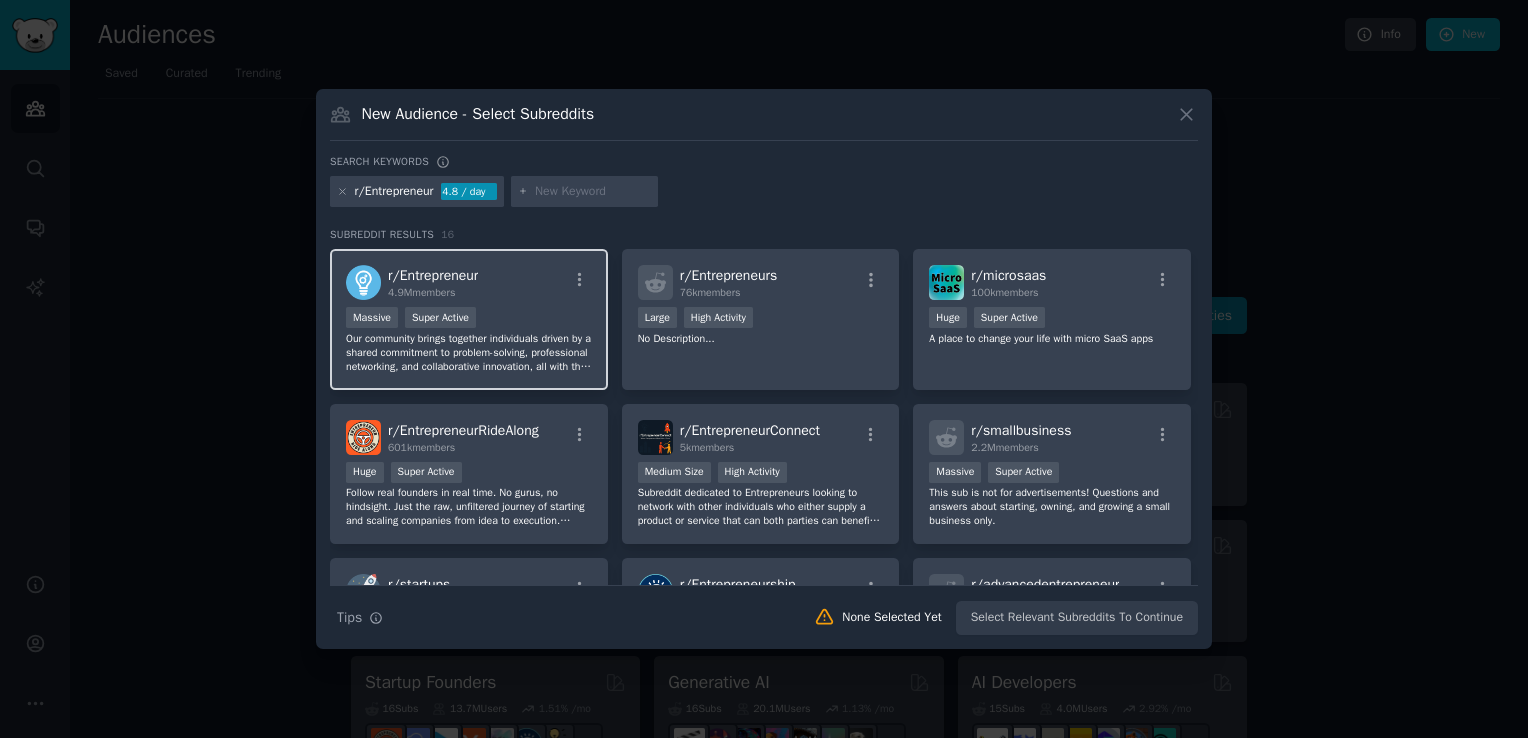 click on "Massive Super Active" at bounding box center [469, 319] 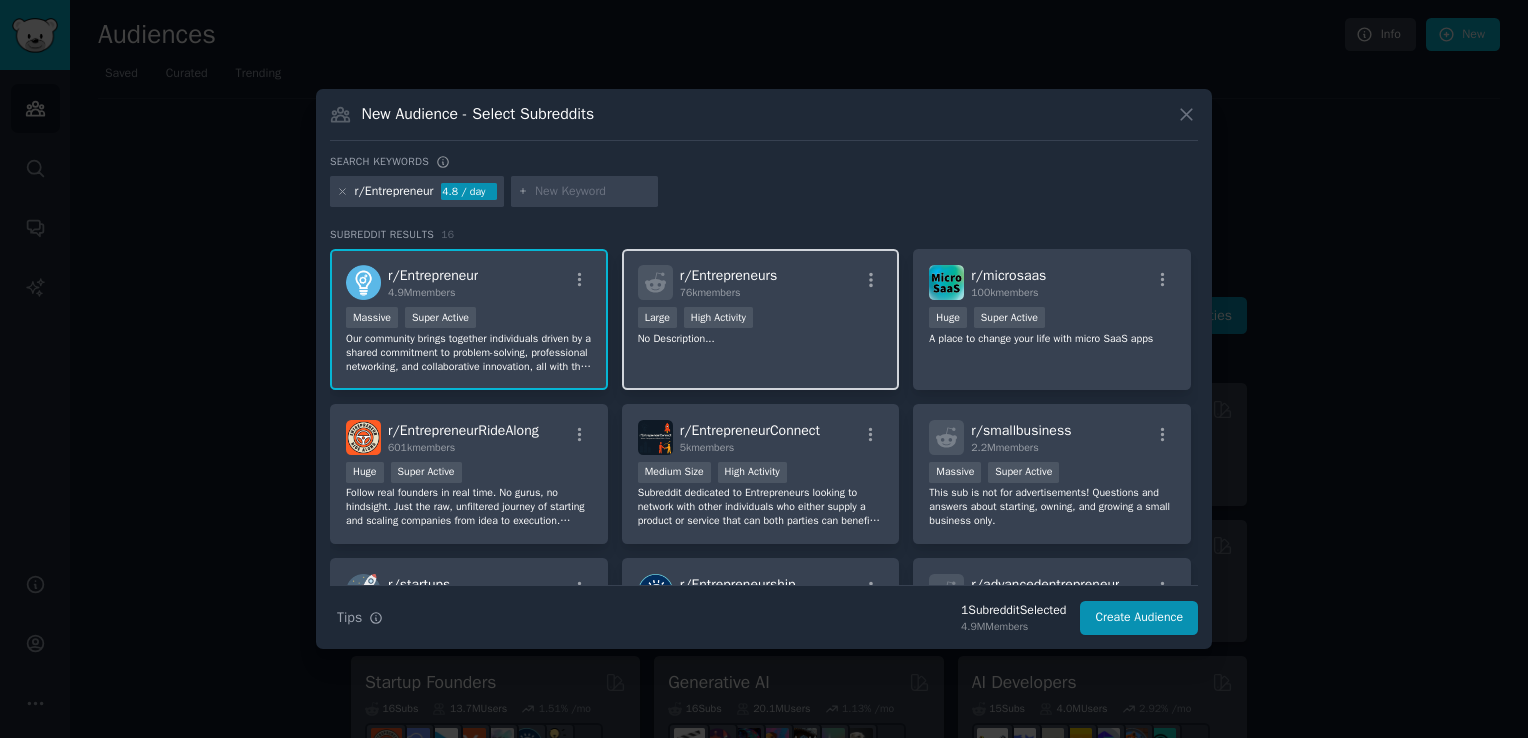 click on "No Description..." at bounding box center (761, 339) 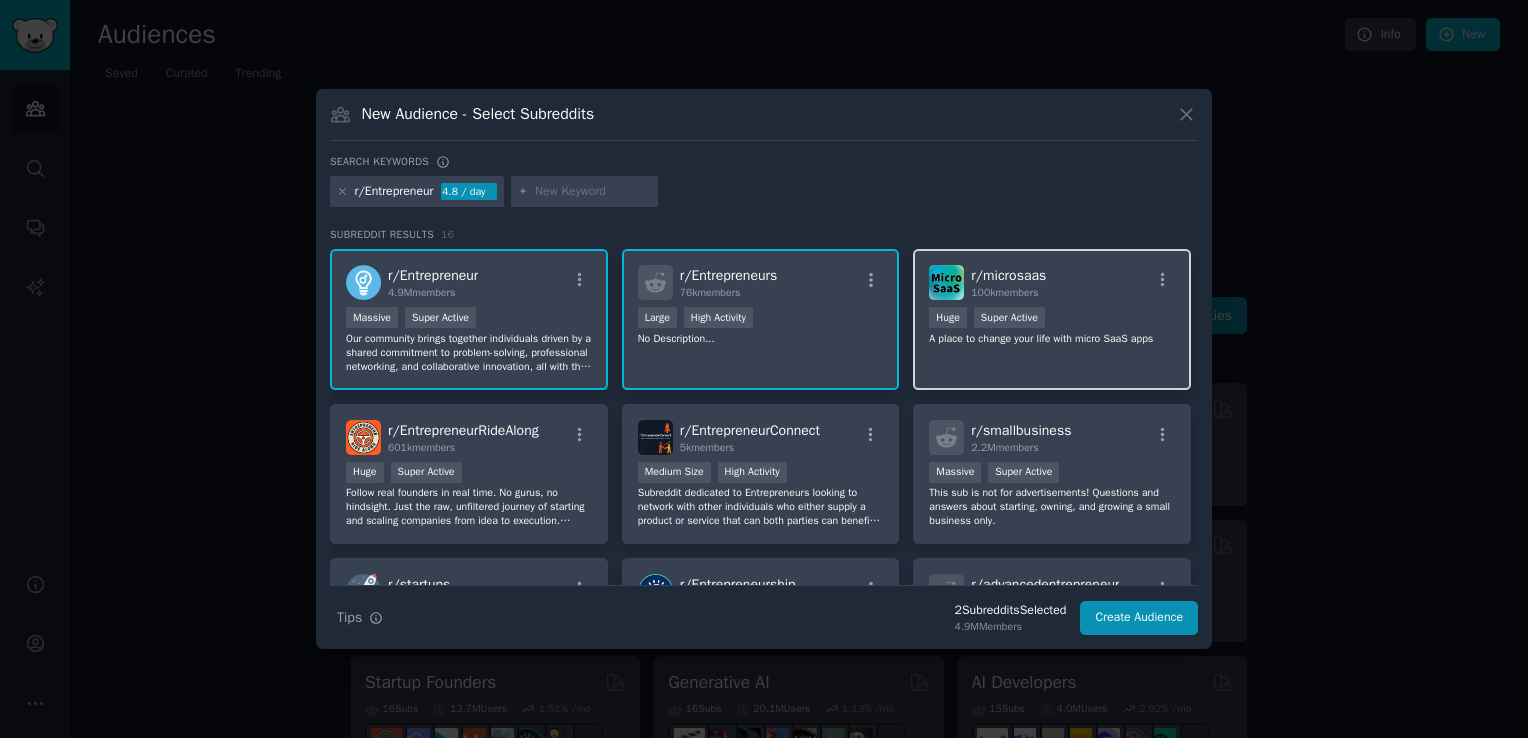 click on "A place to change your life with micro SaaS apps" at bounding box center [1052, 339] 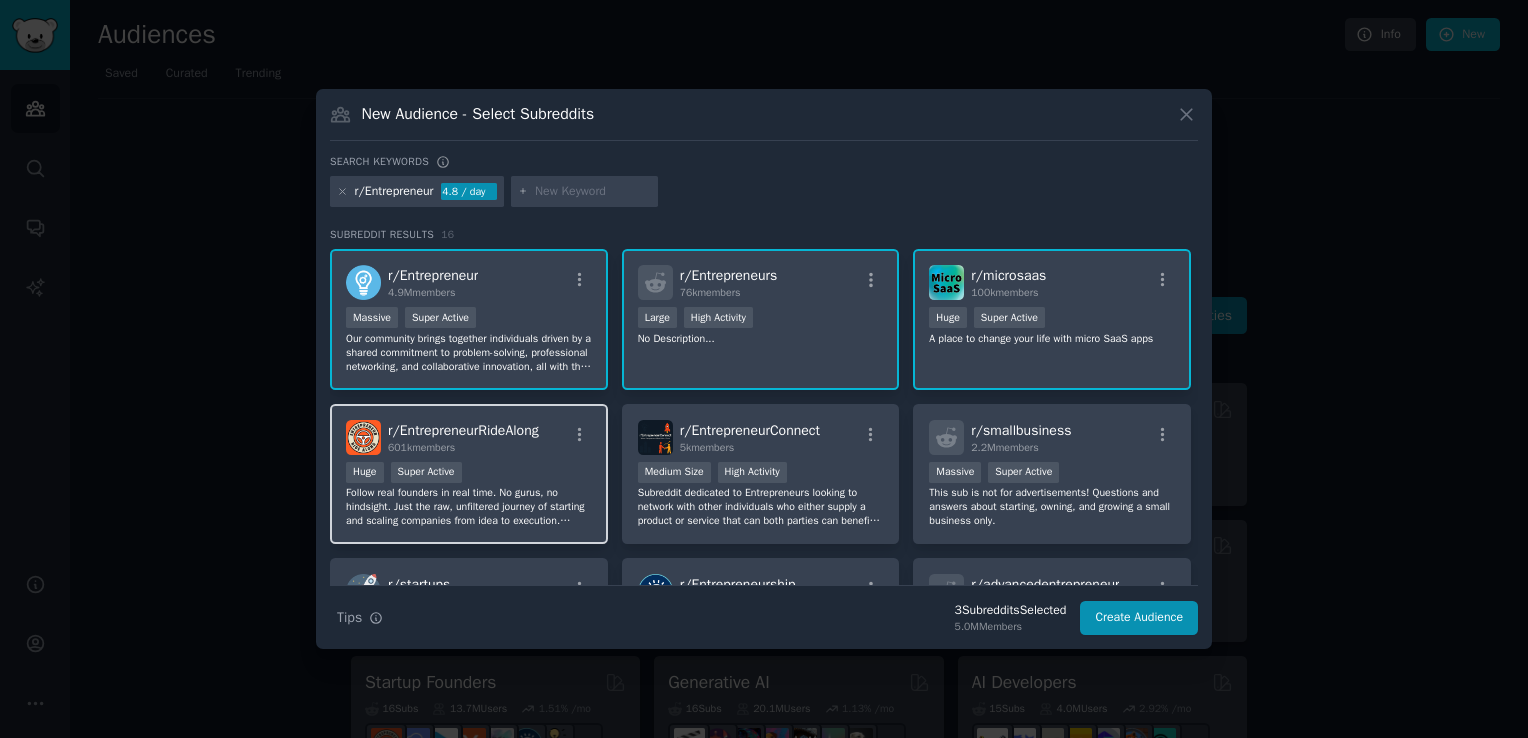 click on "[NUMBER]k  members" at bounding box center [463, 448] 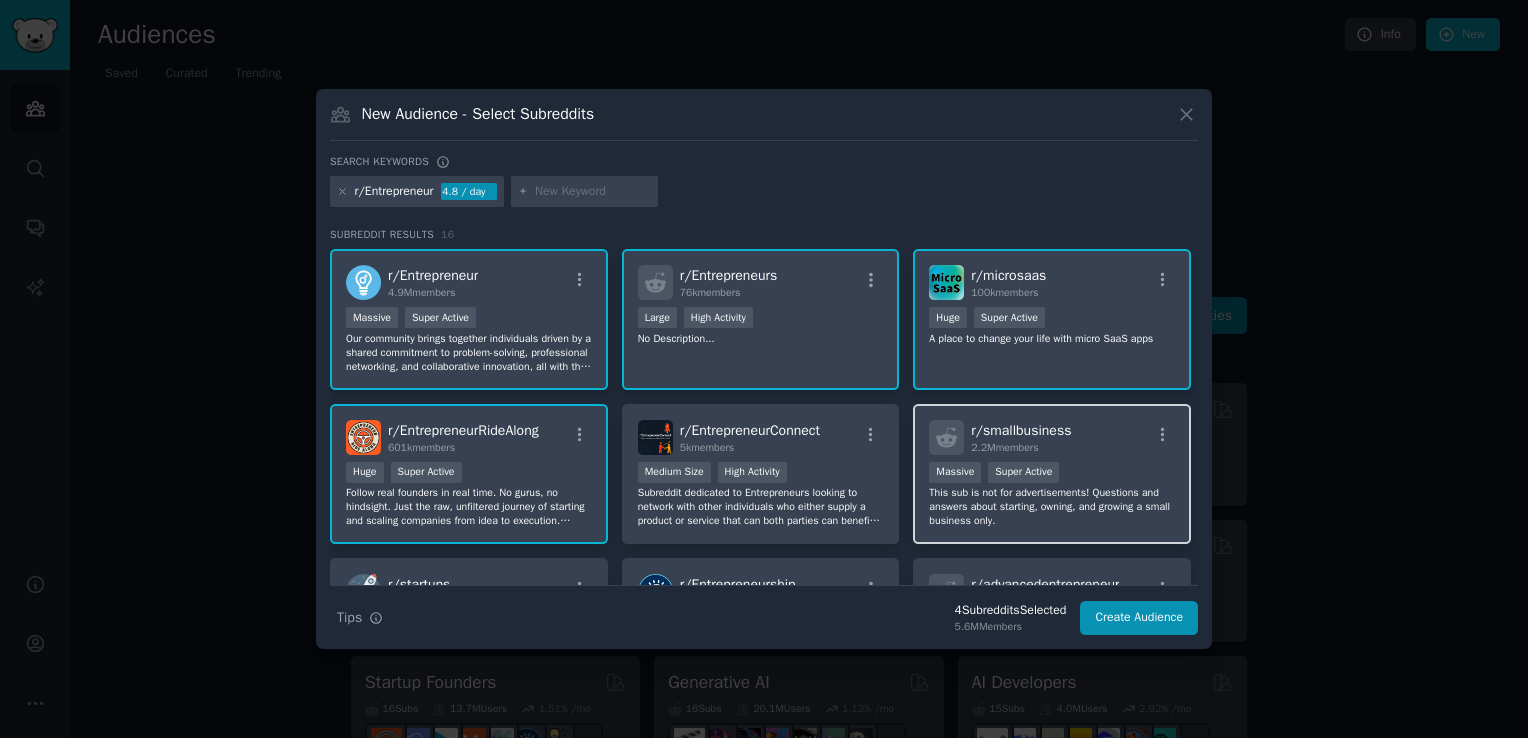 click on "r/ smallbusiness 2.2M  members" at bounding box center (1052, 437) 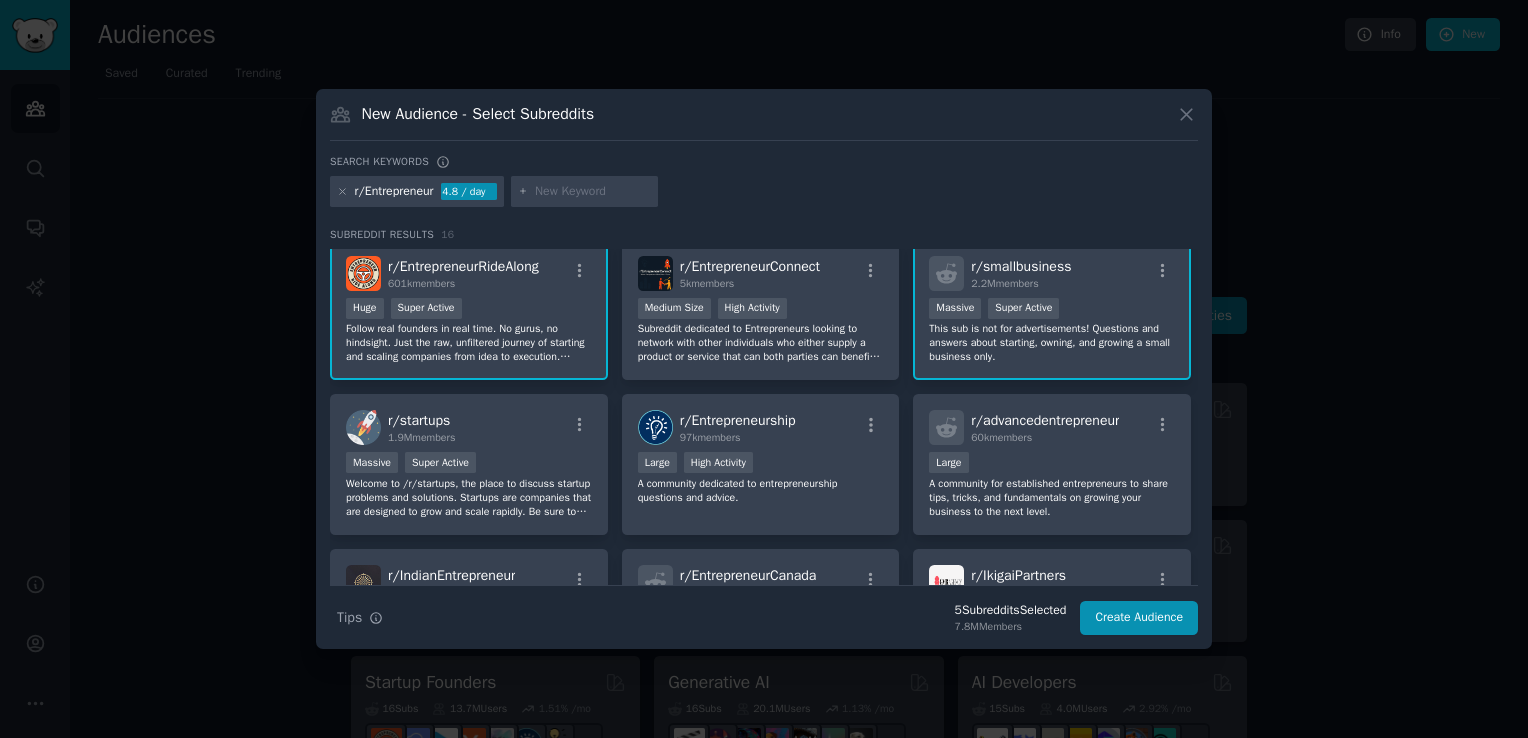 scroll, scrollTop: 156, scrollLeft: 0, axis: vertical 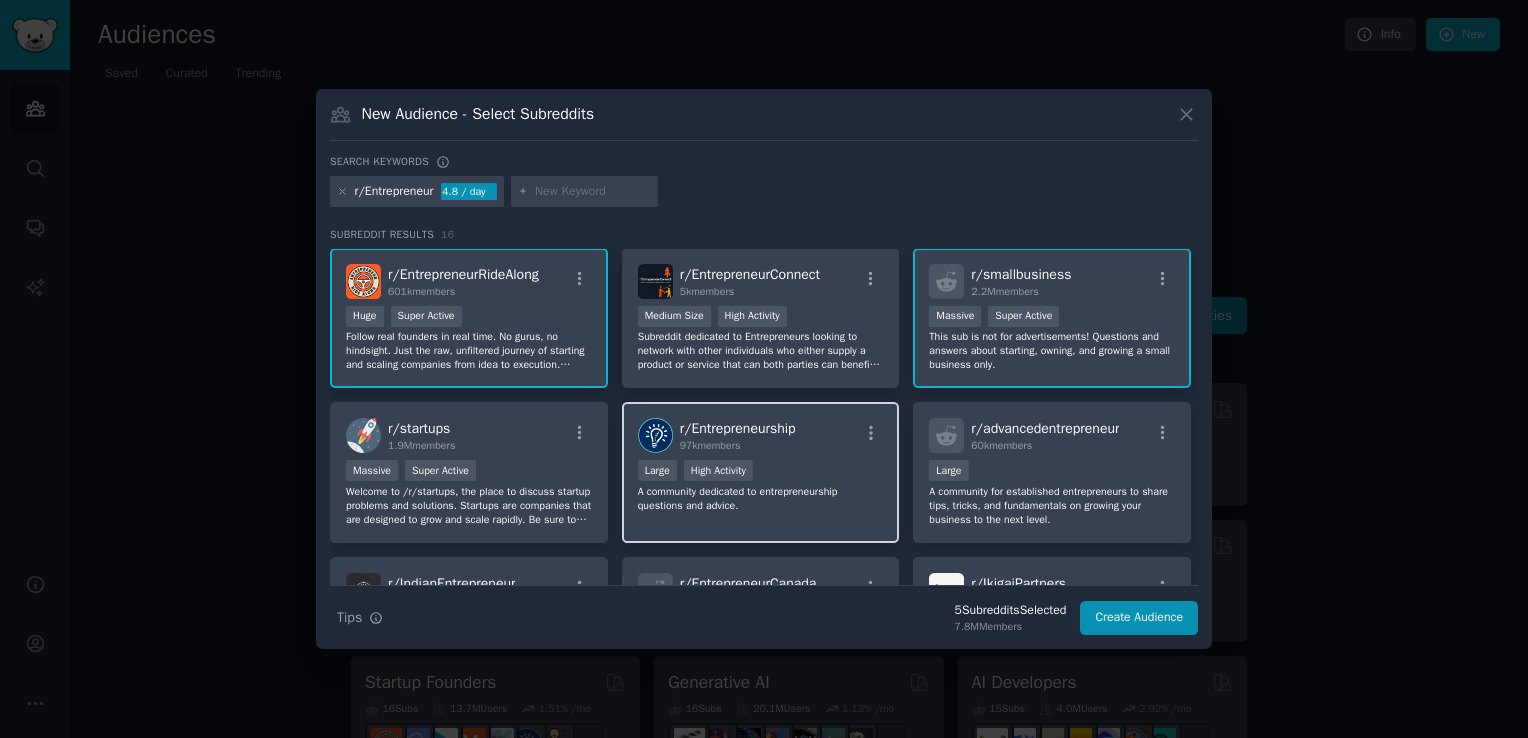 click on "Large High Activity" at bounding box center (761, 472) 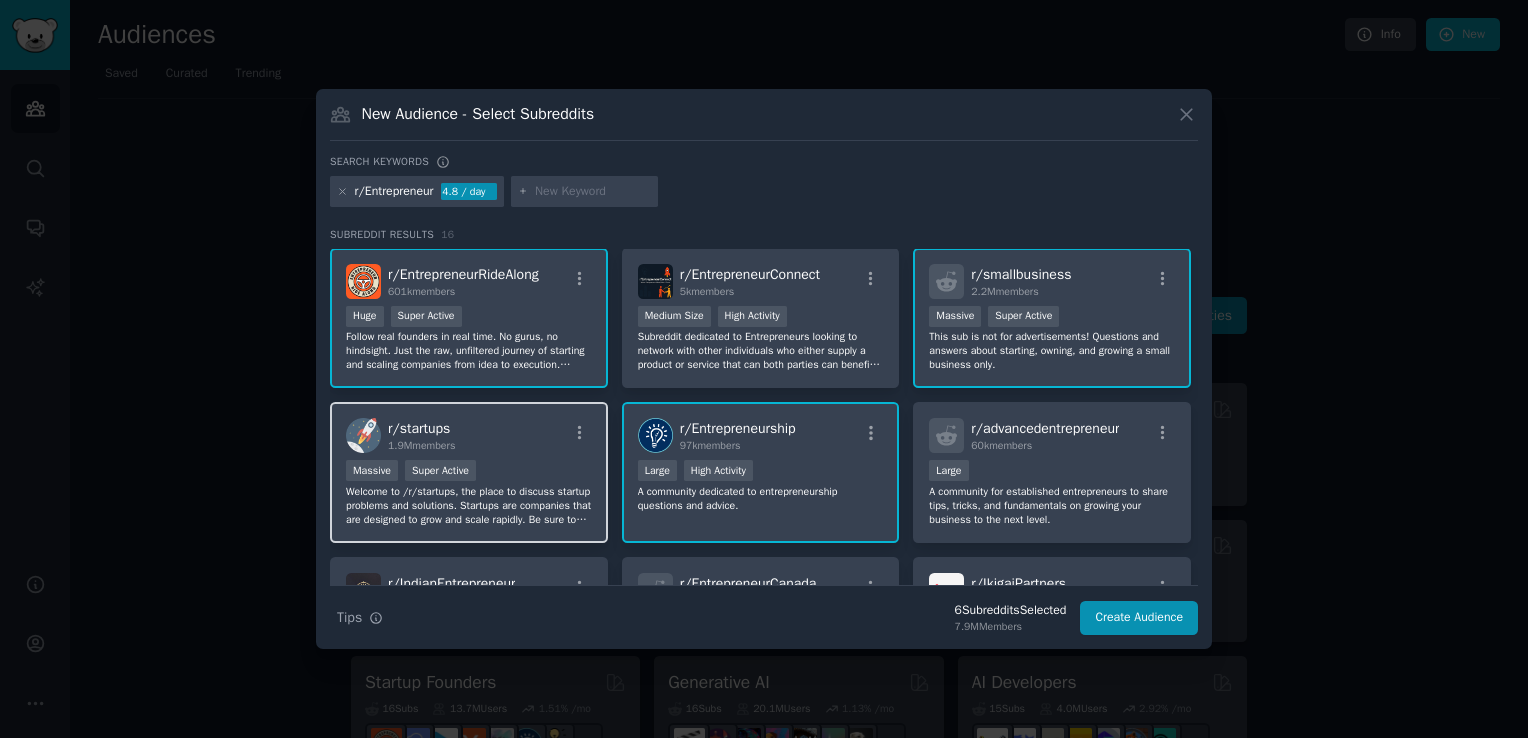click on "Massive Super Active" at bounding box center [469, 472] 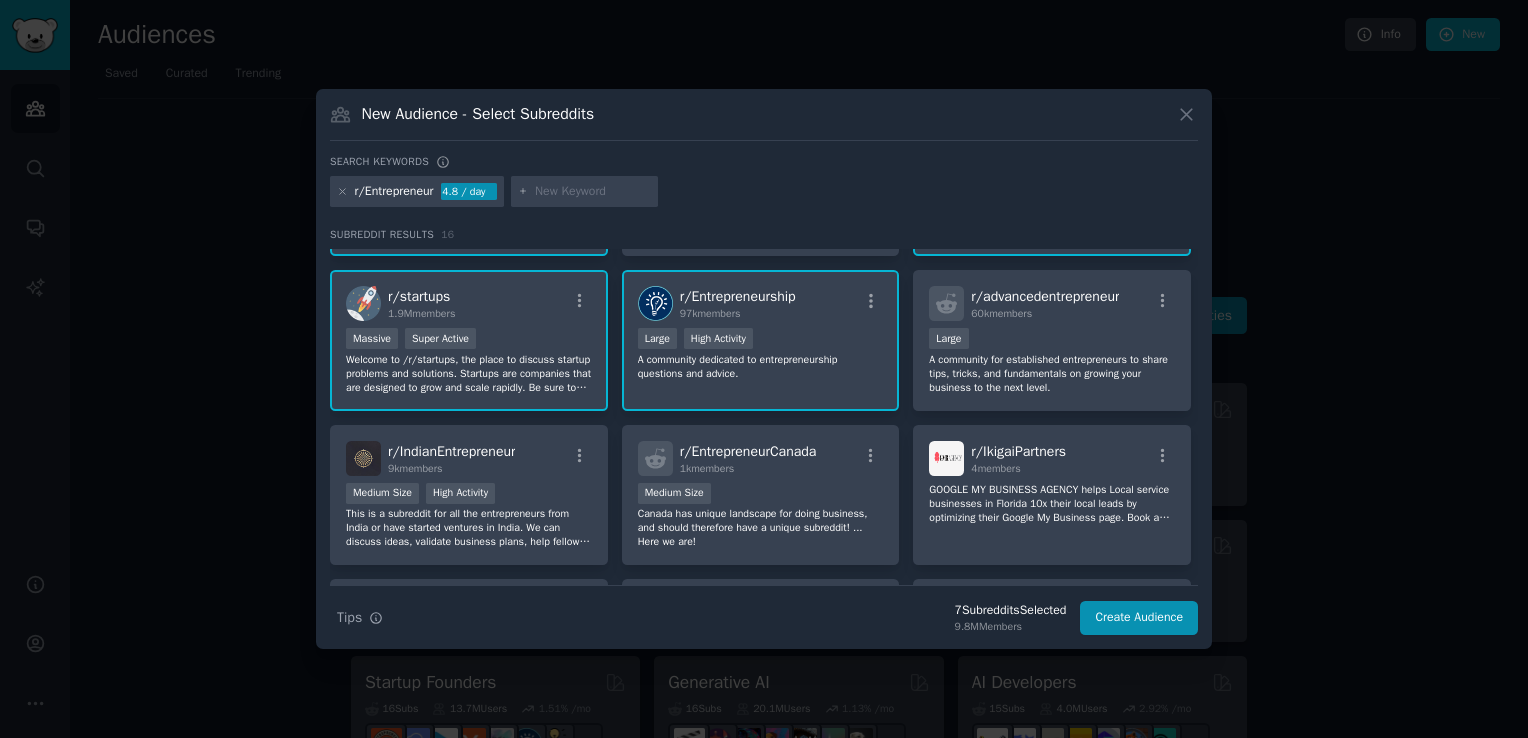 scroll, scrollTop: 304, scrollLeft: 0, axis: vertical 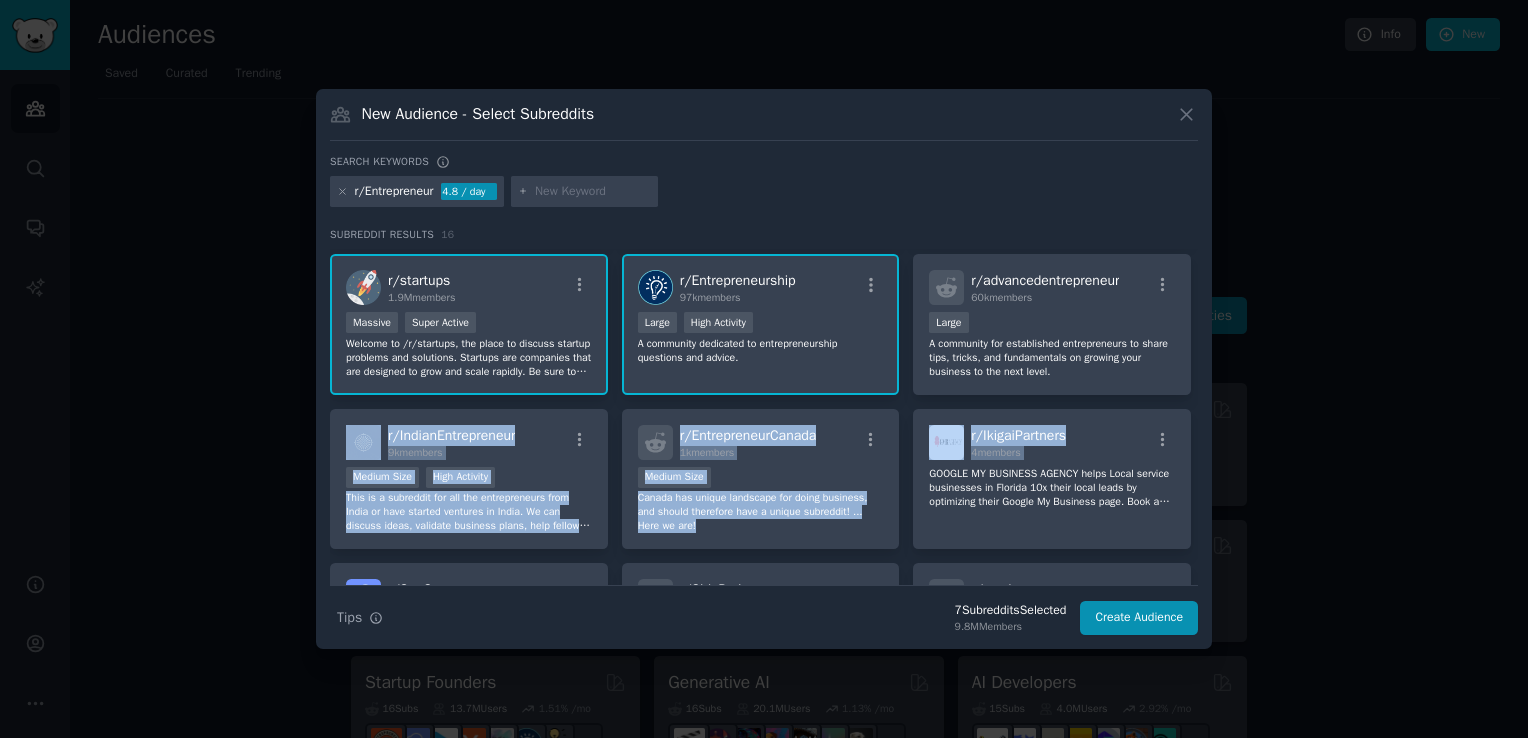 drag, startPoint x: 1192, startPoint y: 395, endPoint x: 1197, endPoint y: 408, distance: 13.928389 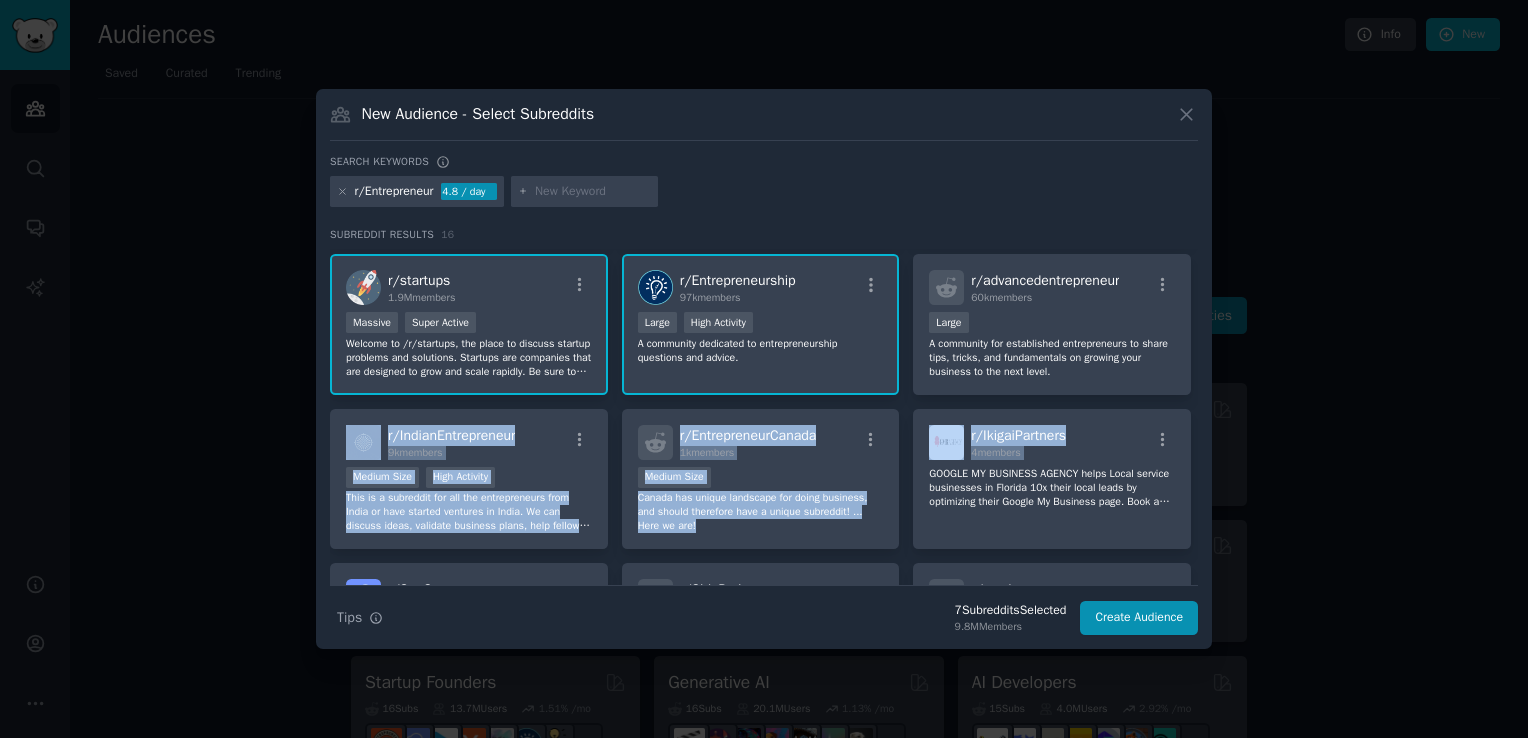 click on "r/ Entrepreneur [NUMBER]M  members Massive Super Active Our community brings together individuals driven by a shared commitment to problem-solving, professional networking, and collaborative innovation, all with the goal of making a positive impact. We welcome a diverse range of pursuits, from side projects and small businesses to venture-backed startups and solo ventures. However, this is a space for genuine connection and exchange of ideas, not self-promotion. Please refrain from promoting personal blogs, consulting services, books, MLMs, opinions. r/ Entrepreneurs [NUMBER]k  members [NUMBER] - [NUMBER] members Large High Activity No Description... r/ microsaas [NUMBER]k  members Huge Super Active A place to change your life with micro SaaS apps r/ EntrepreneurRideAlong [NUMBER]k  members Huge Super Active r/ EntrepreneurConnect [NUMBER]k  members [NUMBER] - [NUMBER] members Medium Size High Activity r/ smallbusiness [NUMBER]M  members >= [NUMBER]th percentile for submissions / day Massive Super Active r/ startups [NUMBER]M  members Massive Super Active r/ r/" at bounding box center [764, 382] 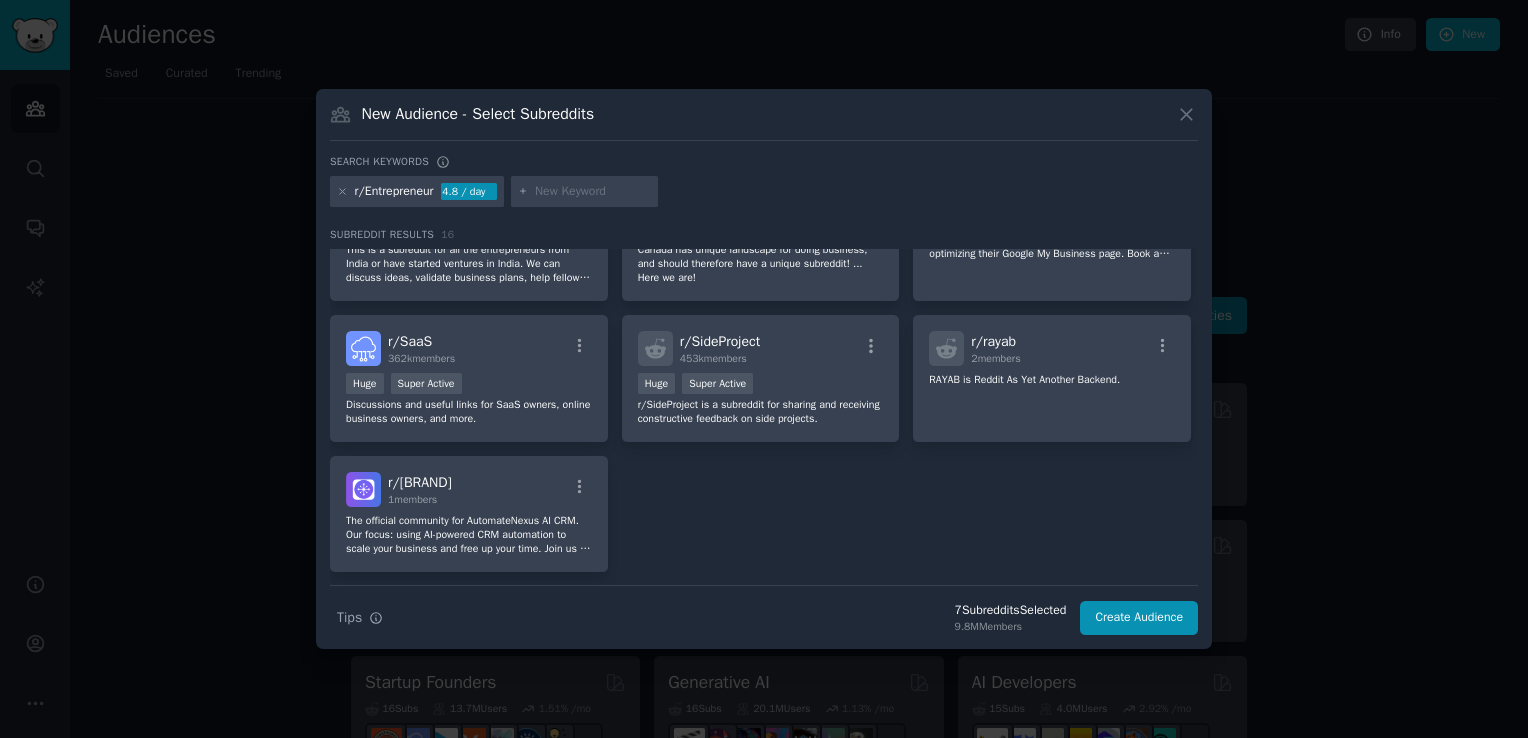scroll, scrollTop: 588, scrollLeft: 0, axis: vertical 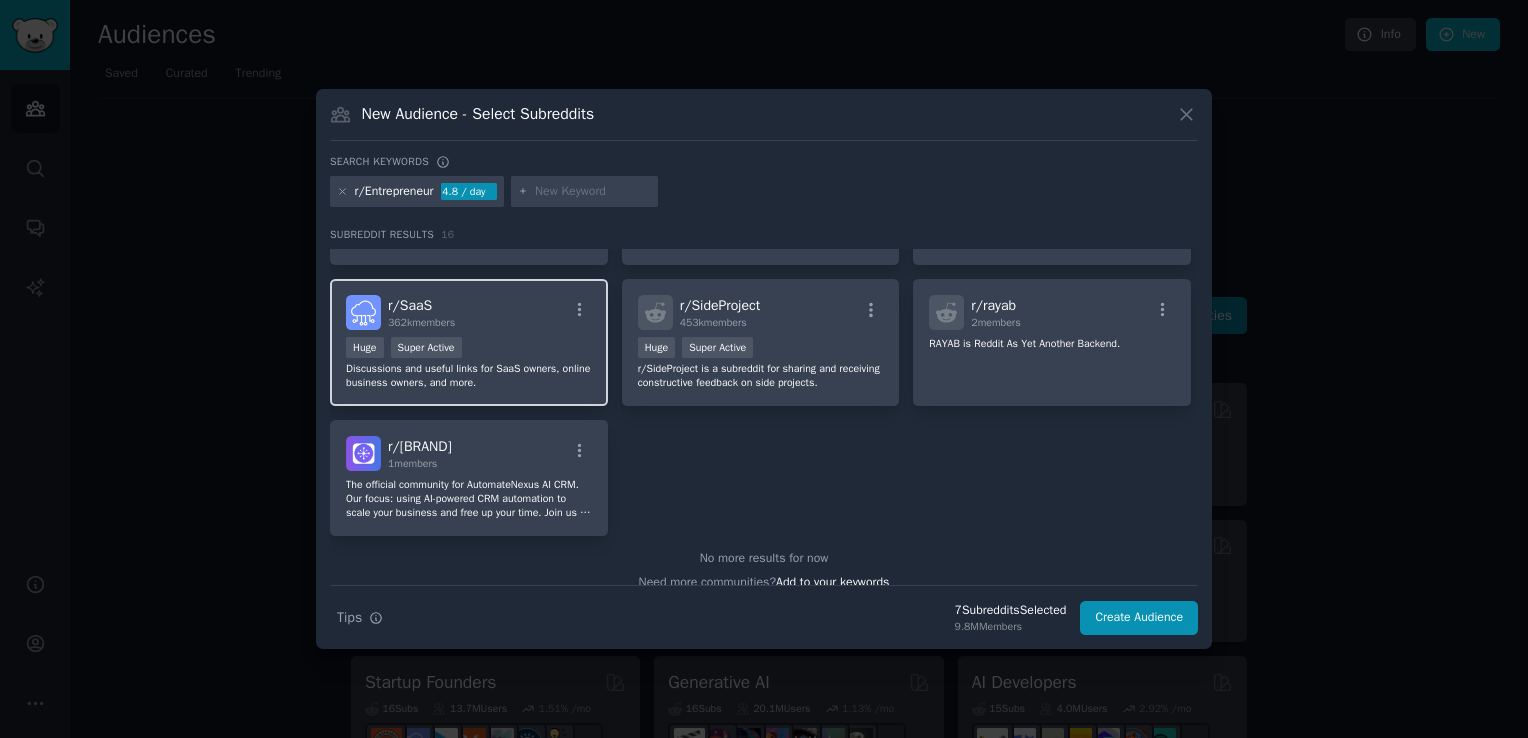 click on "Huge Super Active" at bounding box center [469, 349] 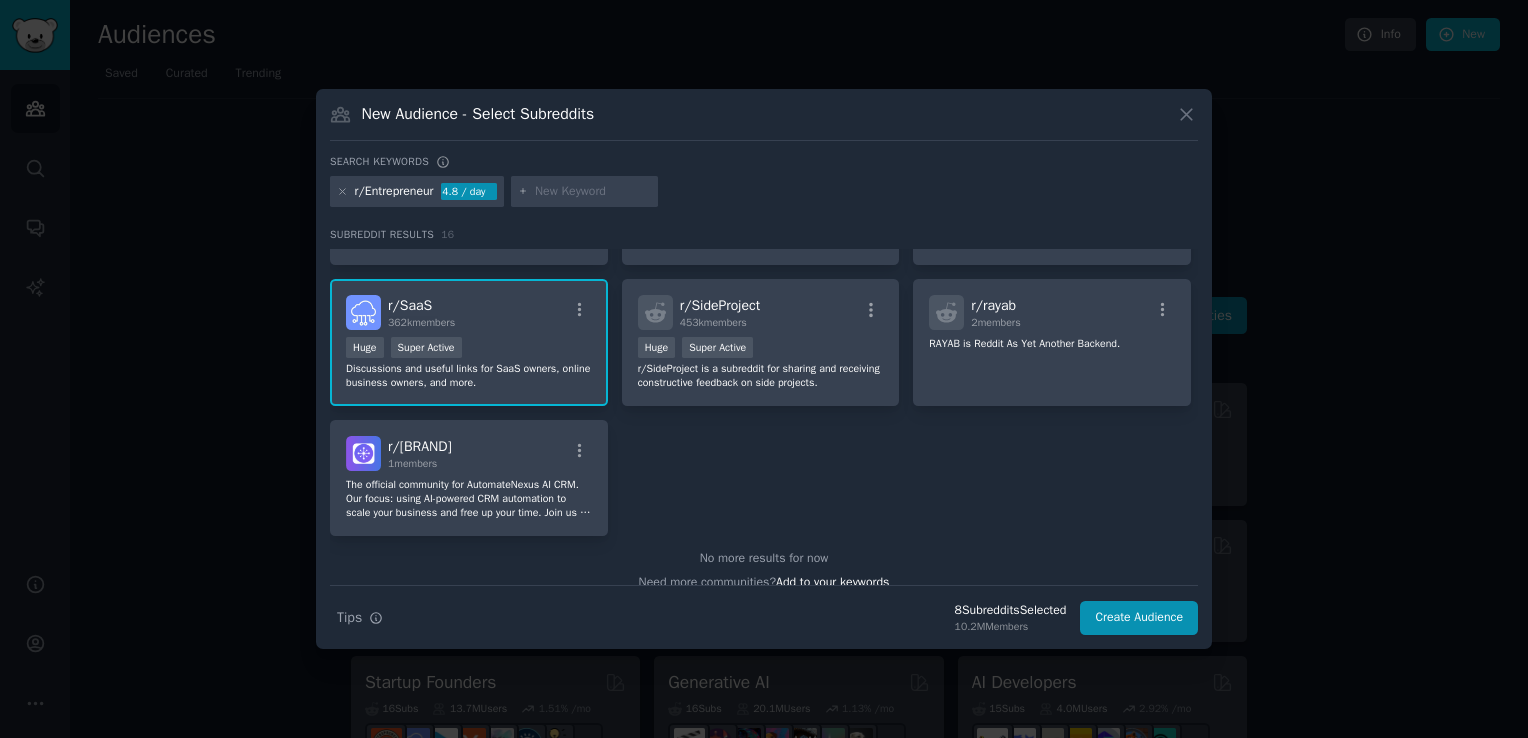 click on "New Audience - Select Subreddits Search keywords r/Entrepreneur 4.8 / day Subreddit Results 16 r/ Entrepreneur 4.9M  members Massive Super Active Our community brings together individuals driven by a shared commitment to problem-solving, professional networking, and collaborative innovation, all with the goal of making a positive impact. We welcome a diverse range of pursuits, from side projects and small businesses to venture-backed startups and solo ventures. However, this is a space for genuine connection and exchange of ideas, not self-promotion. Please refrain from promoting personal blogs, consulting services, books, MLMs, opinions. r/ Entrepreneurs 76k  members 10,000 - 100,000 members Large High Activity No Description... r/ microsaas 100k  members Huge Super Active A place to change your life with micro SaaS apps r/ EntrepreneurRideAlong 601k  members Huge Super Active r/ EntrepreneurConnect 5k  members 1000 - 10,000 members Medium Size High Activity r/ smallbusiness 2.2M  members Massive r/ startups" at bounding box center [764, 369] 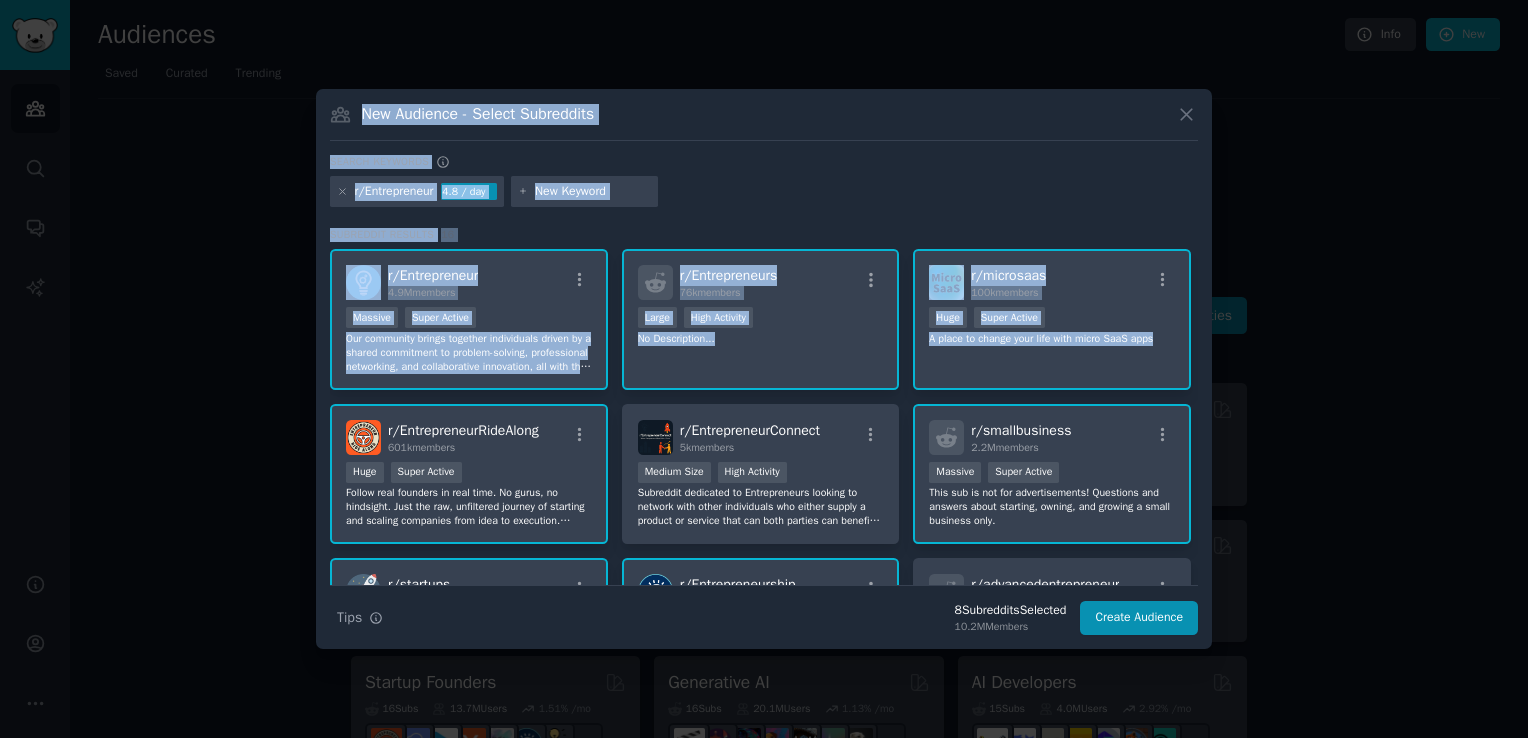 drag, startPoint x: 1197, startPoint y: 344, endPoint x: 1211, endPoint y: 205, distance: 139.70326 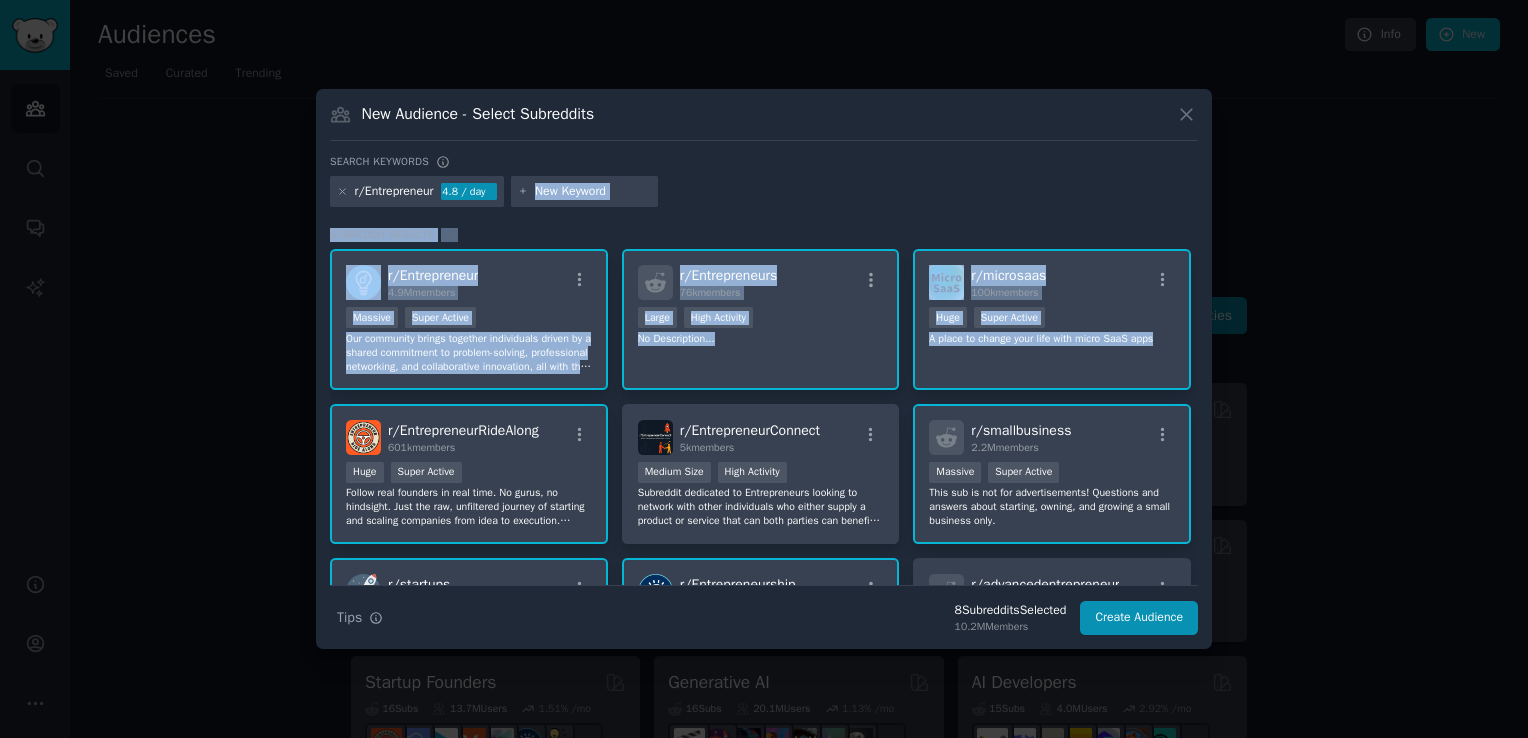 click on "r/Entrepreneur [NUMBER] / day" at bounding box center (764, 195) 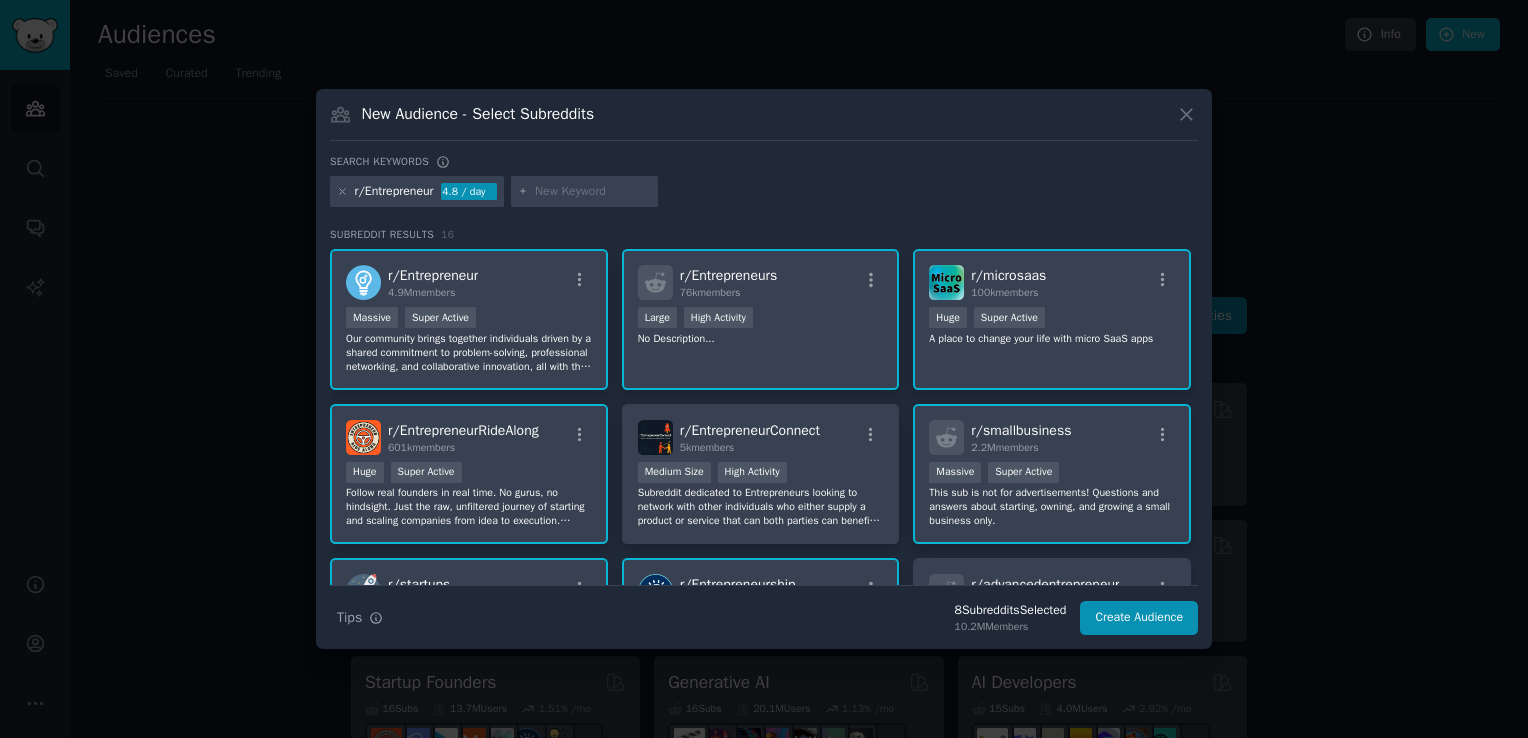 click at bounding box center (593, 192) 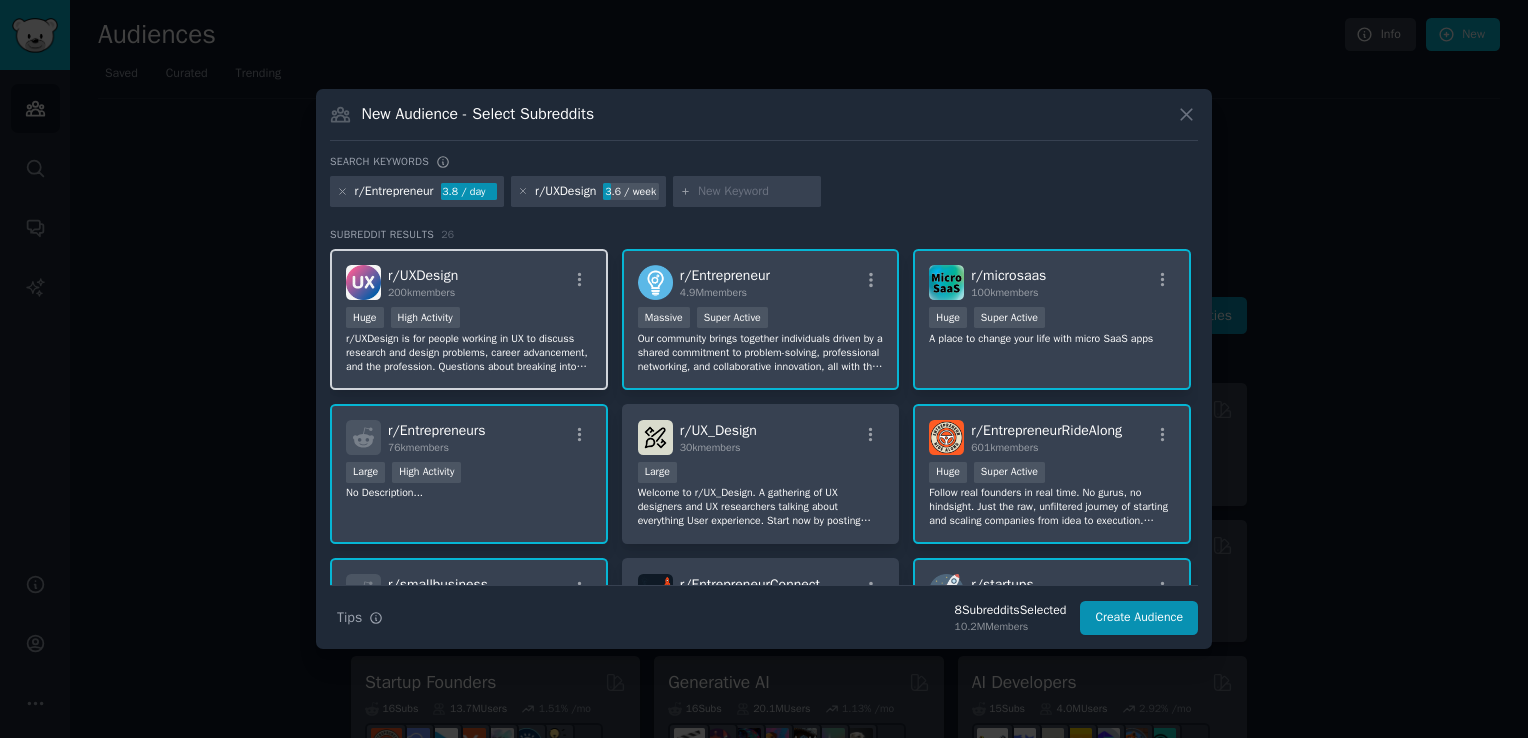 click on "Huge High Activity" at bounding box center [469, 319] 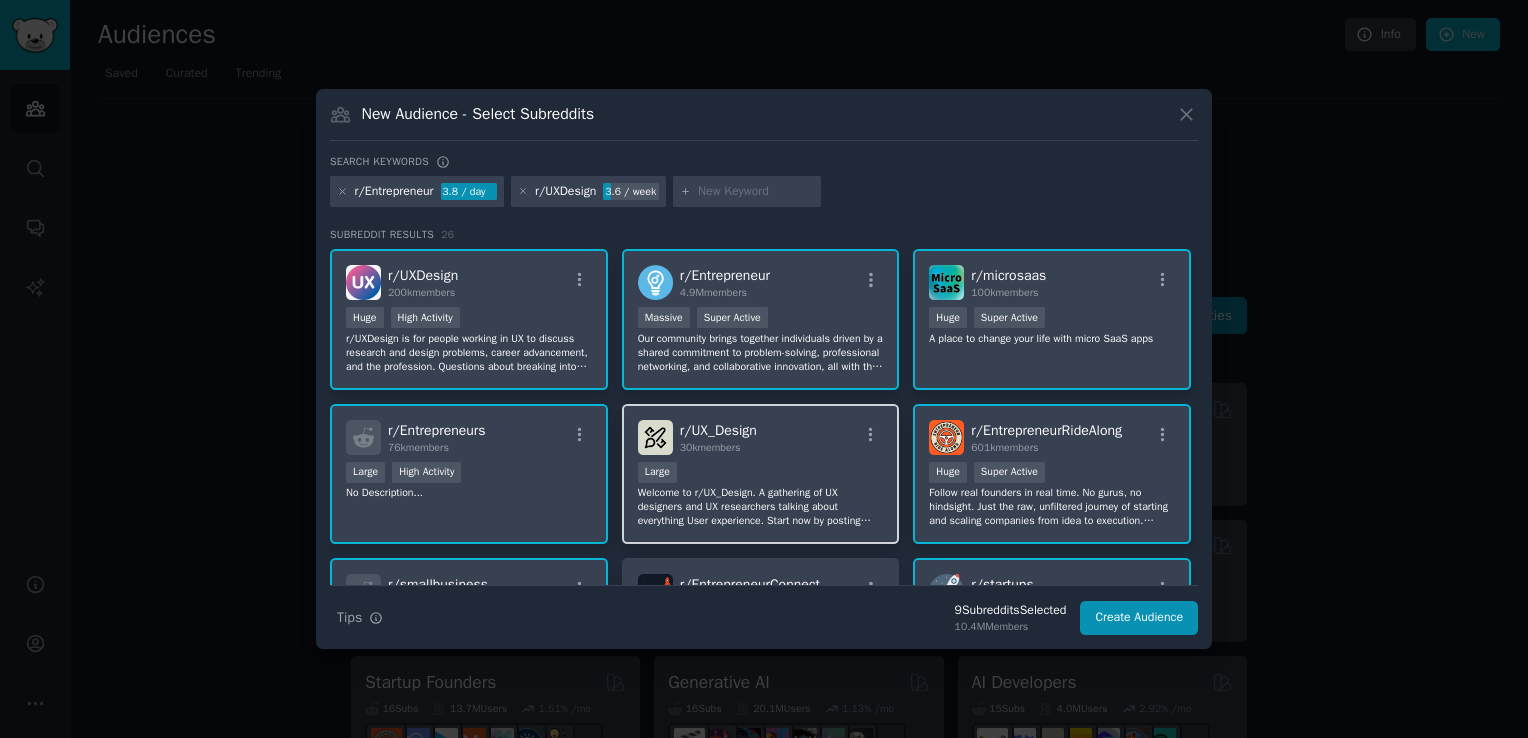 click on "r/ UX_Design 30k members Large Welcome to r/UX_Design. A gathering of UX designers and UX researchers talking about everything User experience. Start now by posting interesting tools, case studies, and resources! Do you have any questions about UX design? Ask away!" at bounding box center (761, 474) 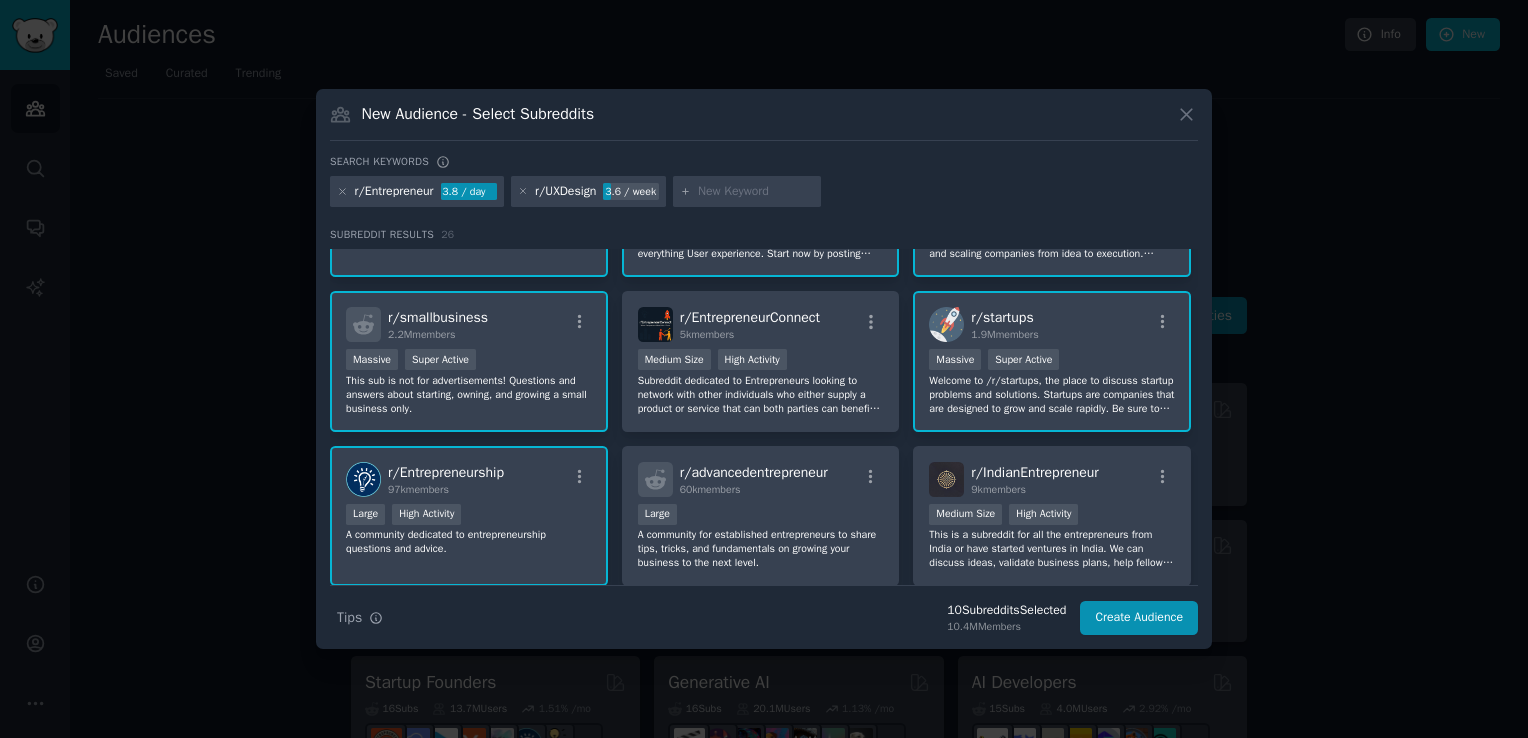 scroll, scrollTop: 270, scrollLeft: 0, axis: vertical 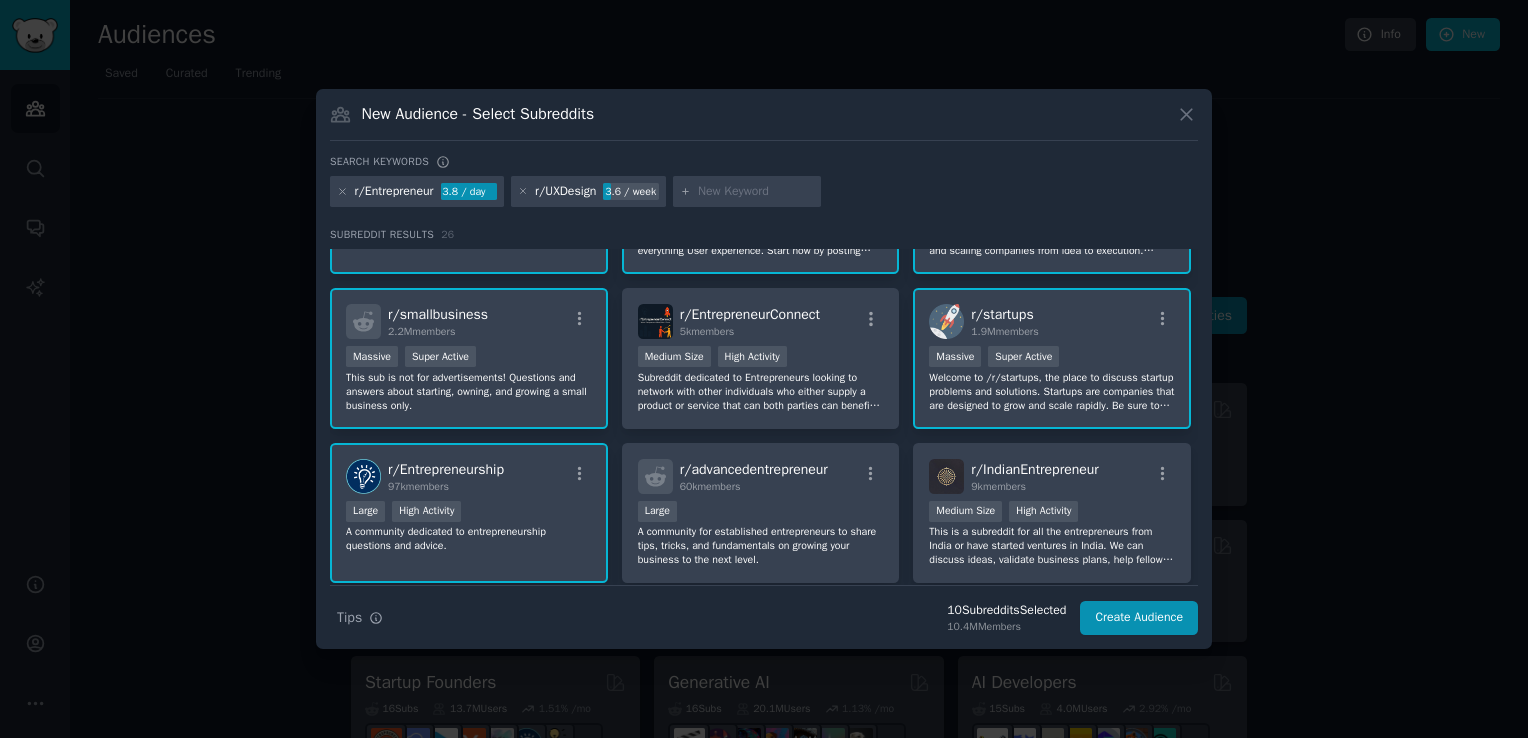 click on "This sub is not for advertisements! Questions and answers about starting, owning, and growing a small business only." at bounding box center (469, 392) 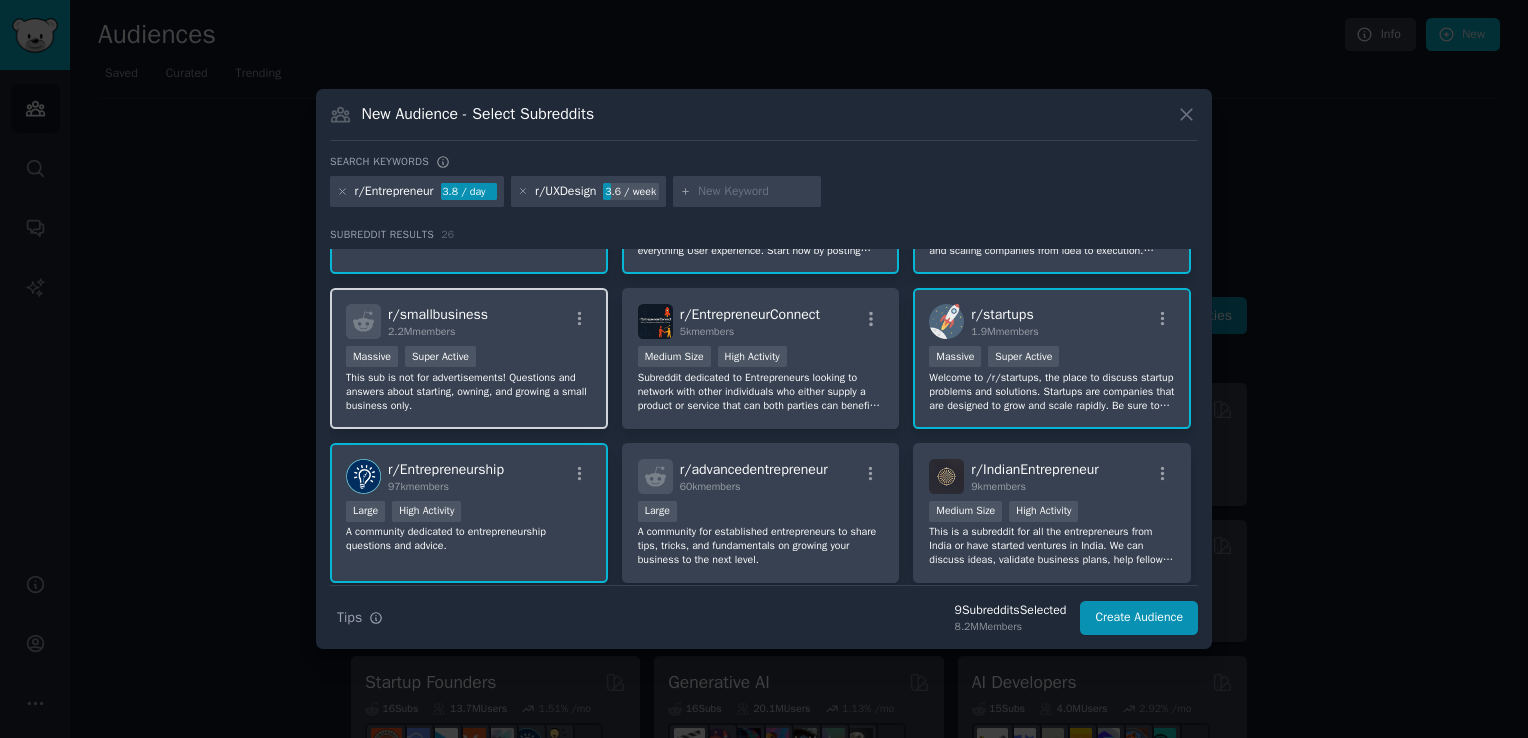 click on ">= 95th percentile for submissions / day Massive Super Active" at bounding box center (469, 358) 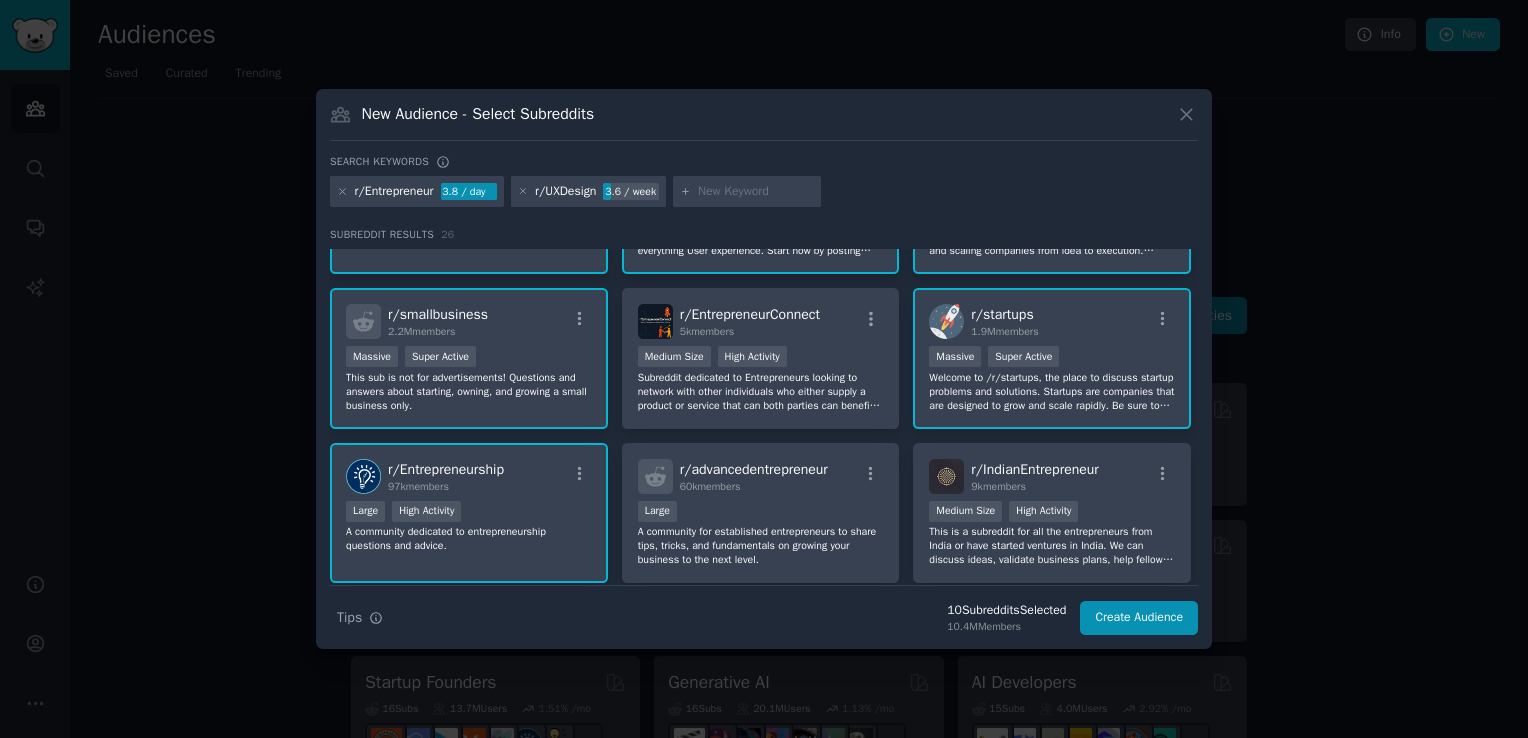 click at bounding box center (756, 192) 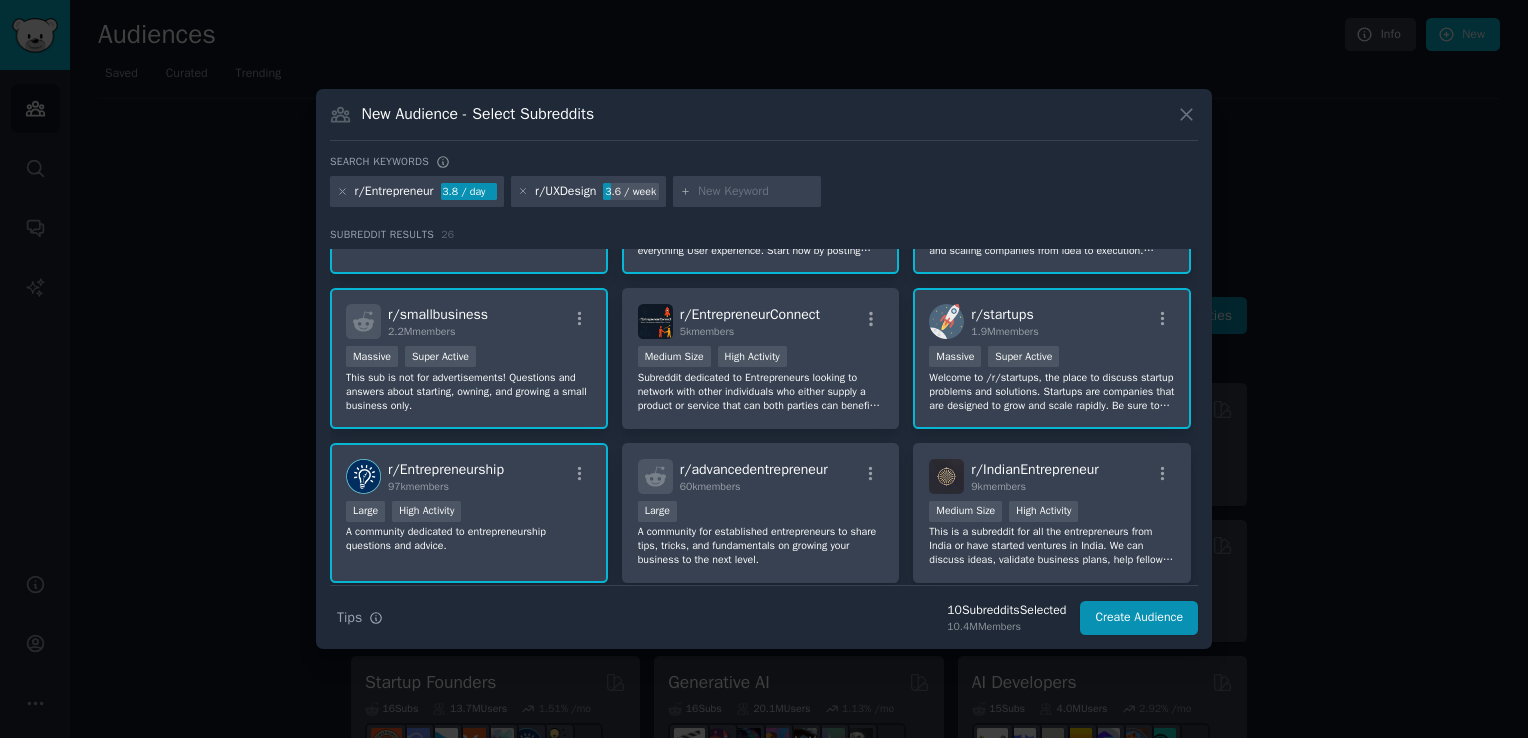paste on "r/startups" 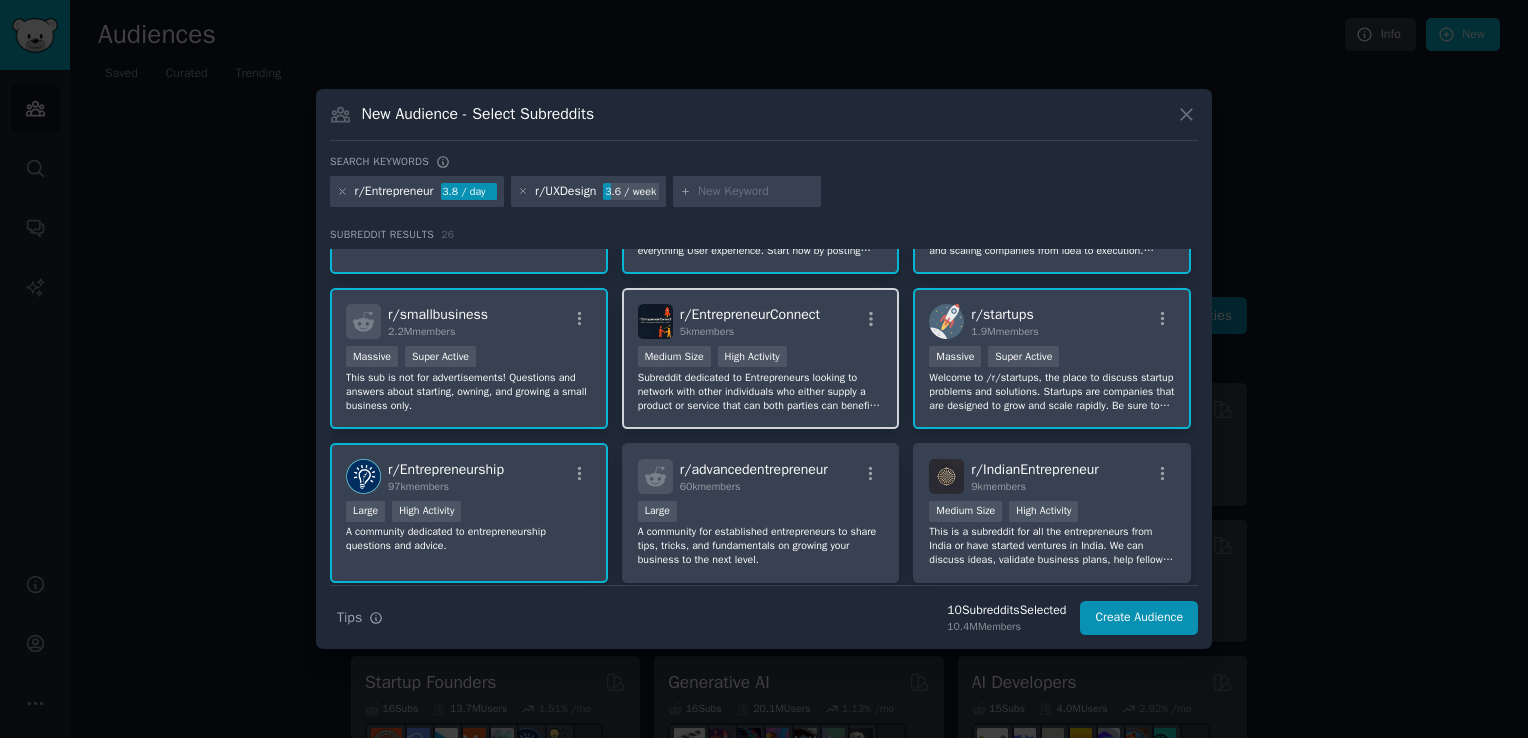 type on "r/startups" 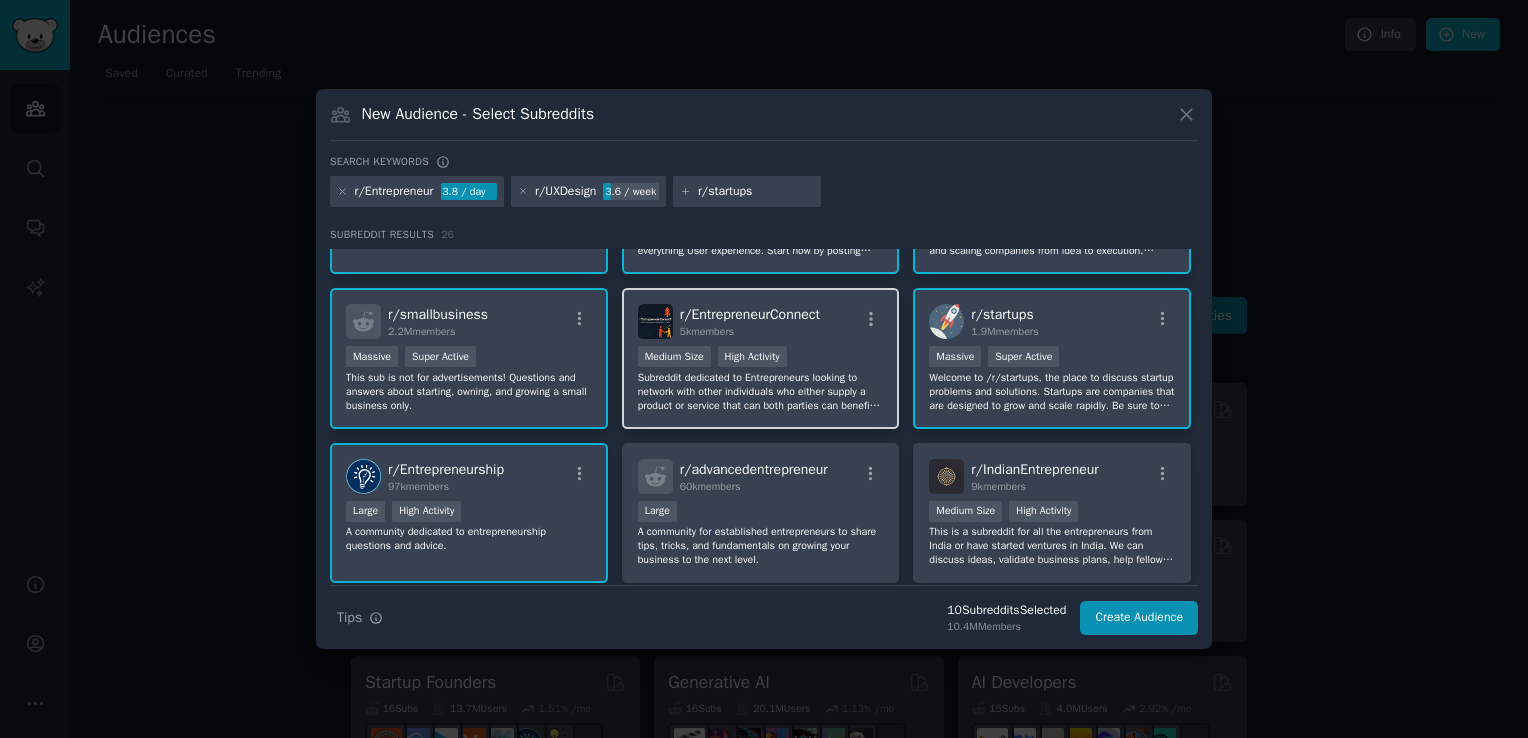 type 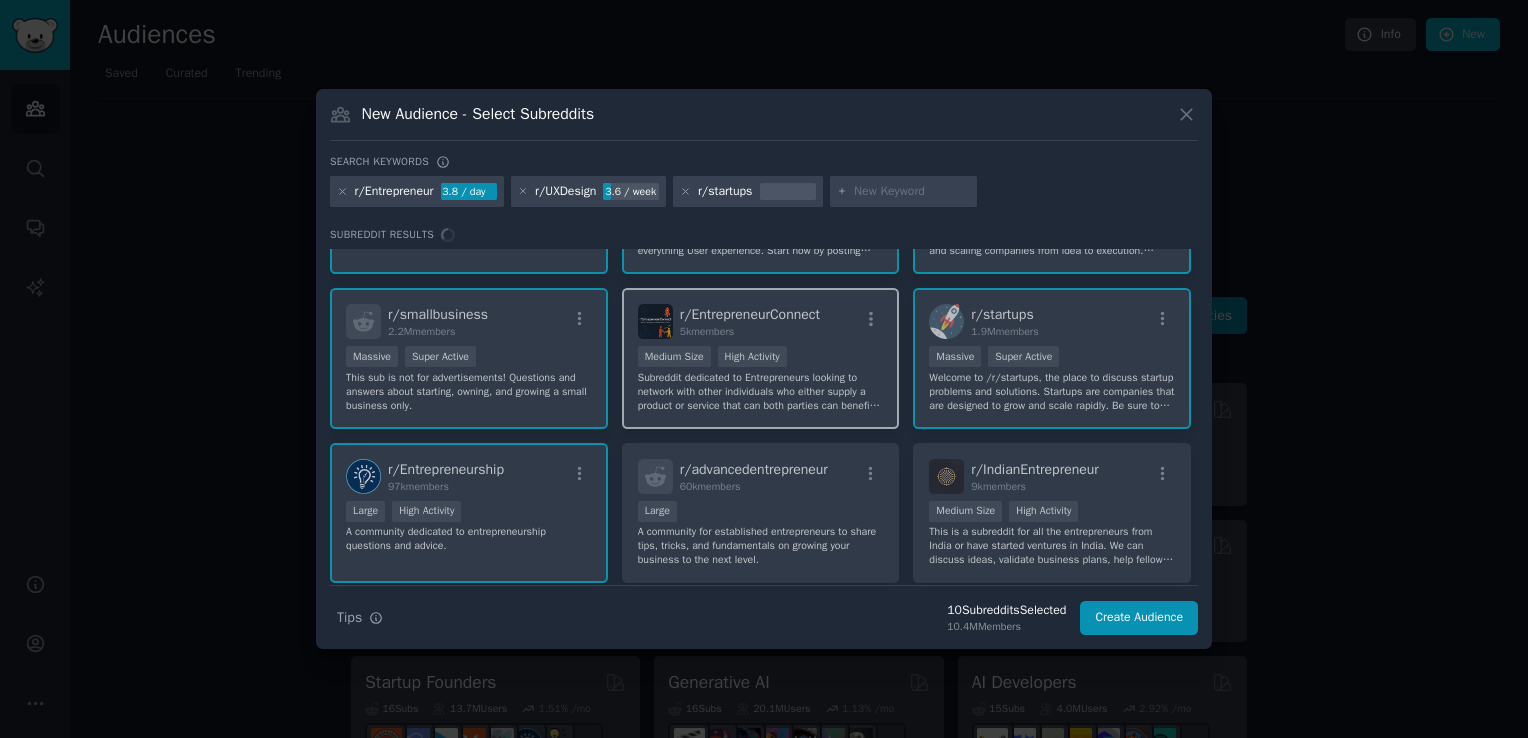 scroll, scrollTop: 0, scrollLeft: 0, axis: both 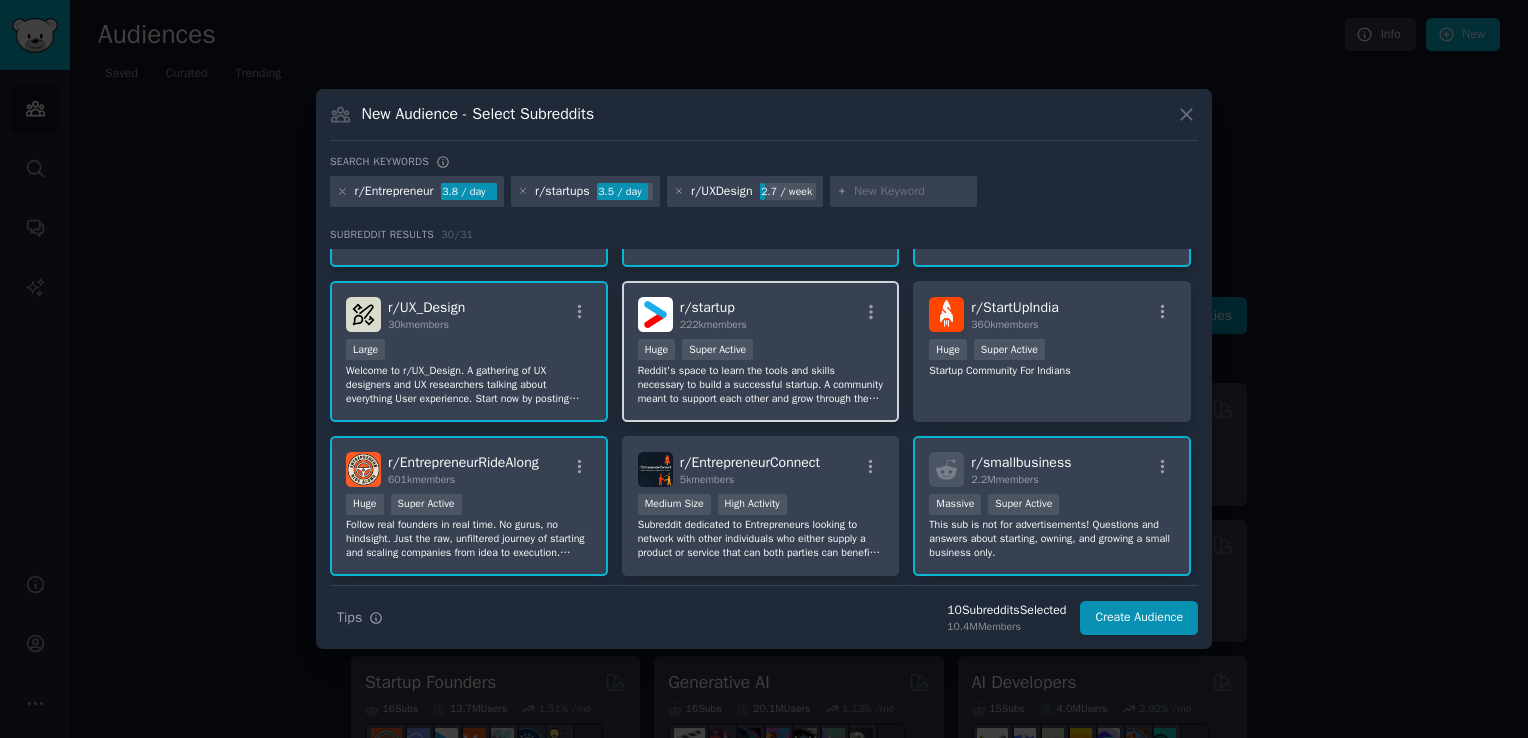 click on "Reddit's space to learn the tools and skills necessary to build a successful startup. A community meant to support each other and grow through the exchange of knowledge and ideas. A rising tide lifts all ships in its wake." at bounding box center [761, 385] 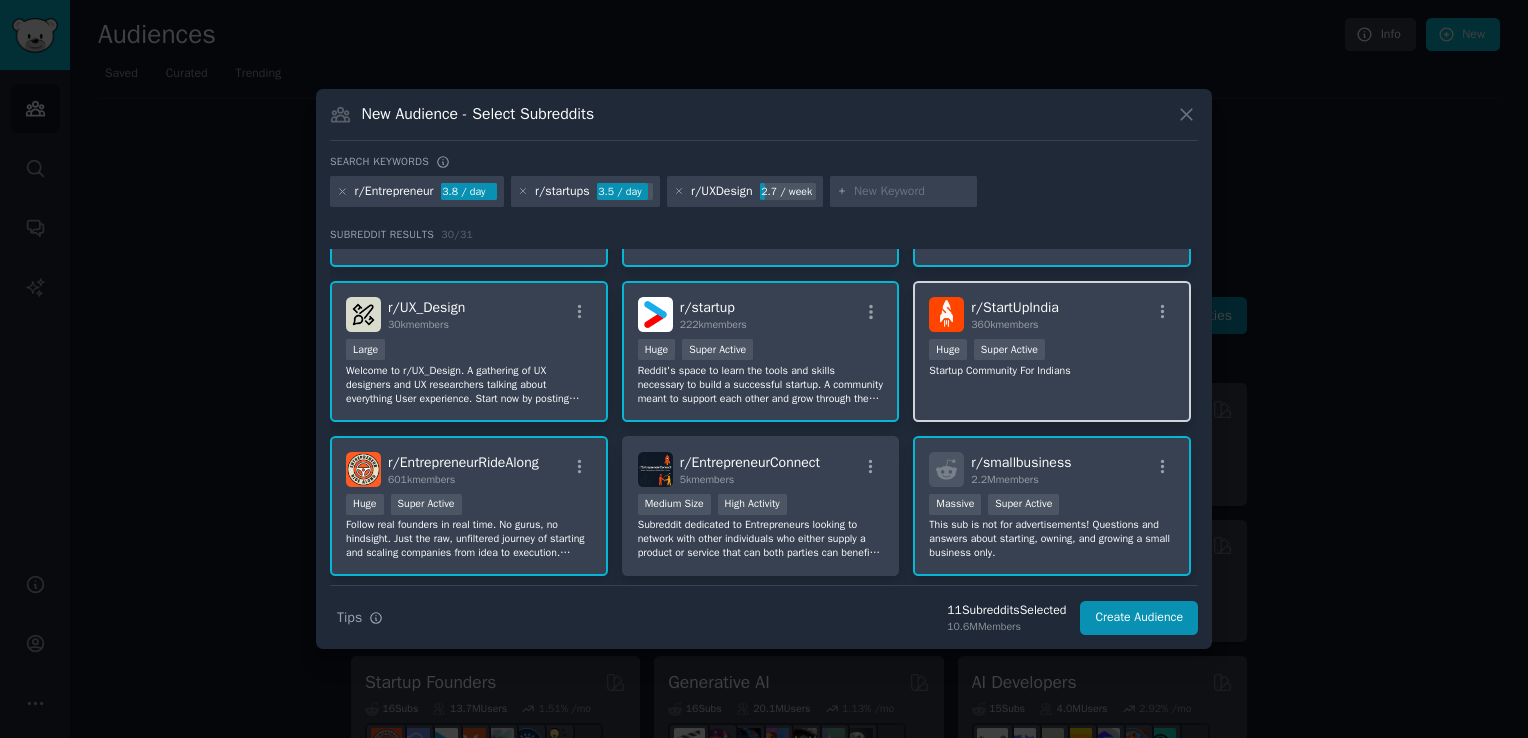 click on "r/ StartUpIndia [NUMBER]k  members [NUMBER] - [NUMBER] members Huge Super Active Startup Community For Indians" at bounding box center (1052, 351) 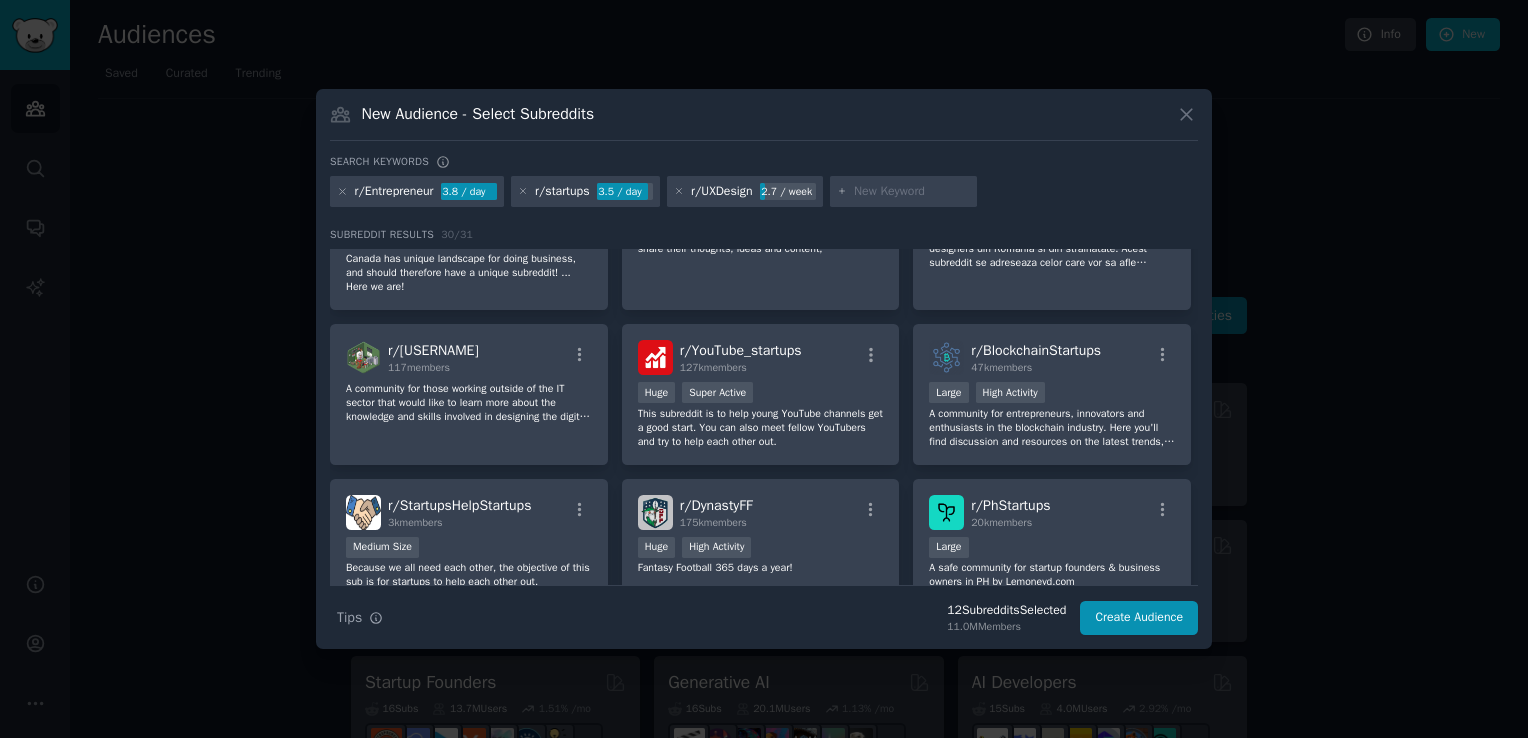 scroll, scrollTop: 842, scrollLeft: 0, axis: vertical 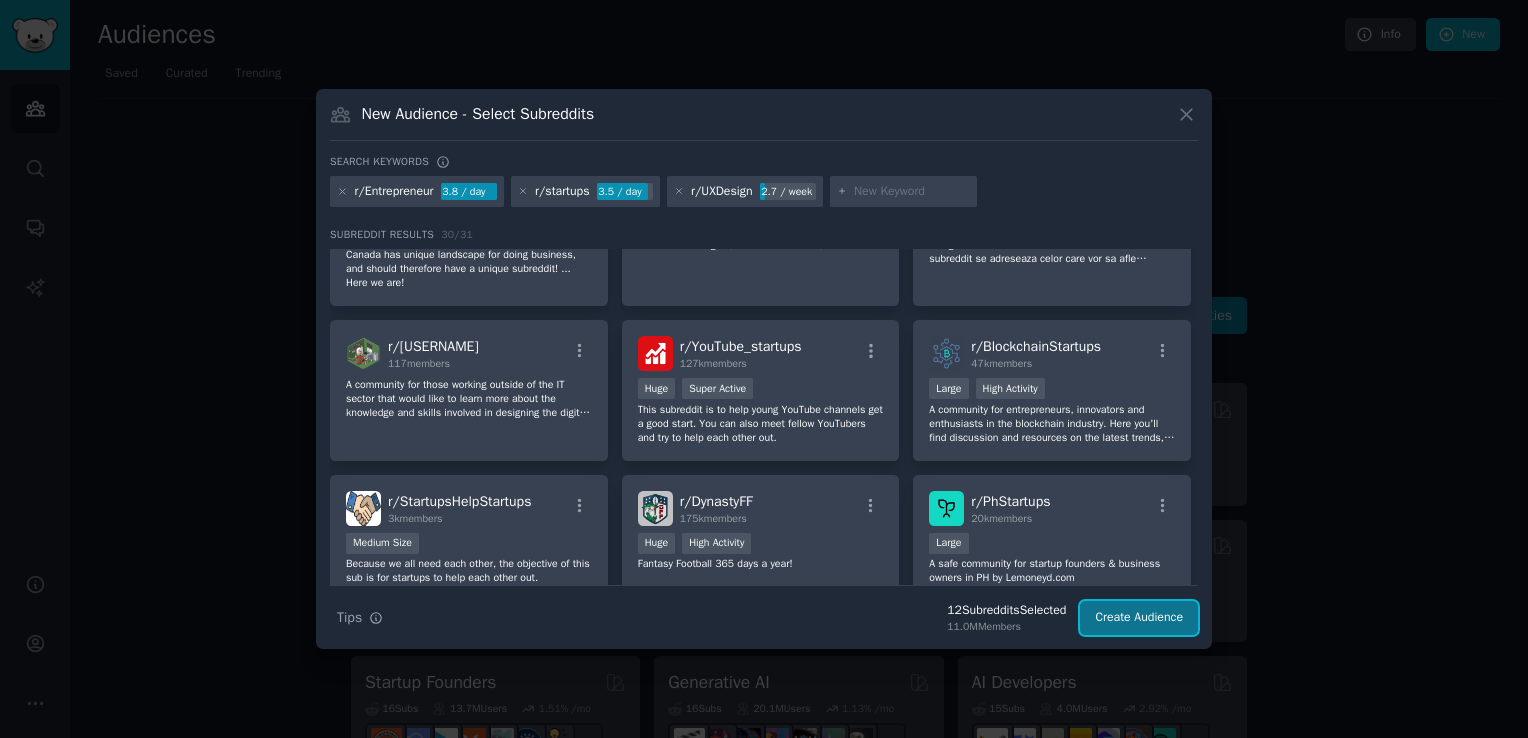 click on "Create Audience" at bounding box center [1139, 618] 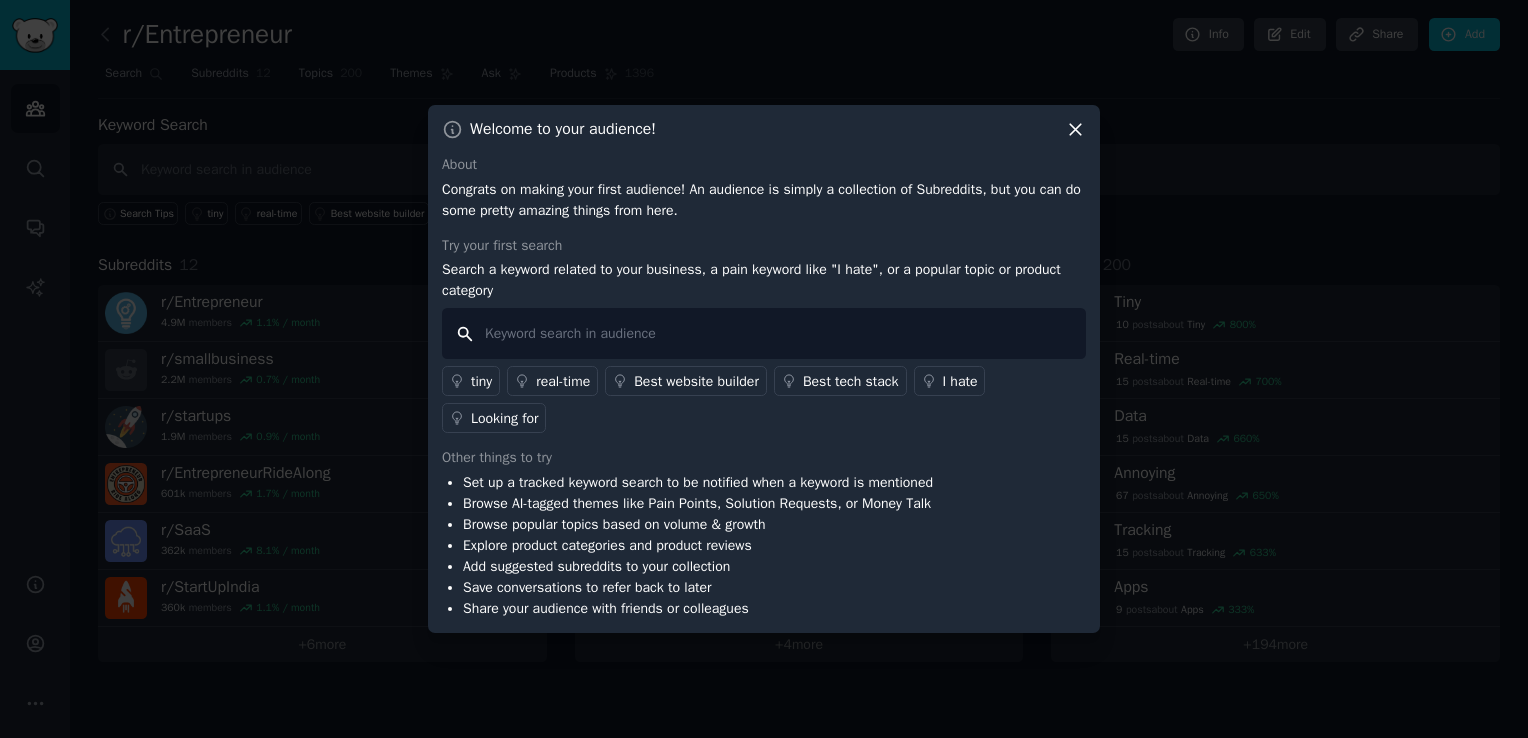 paste on ""landing page feedback" 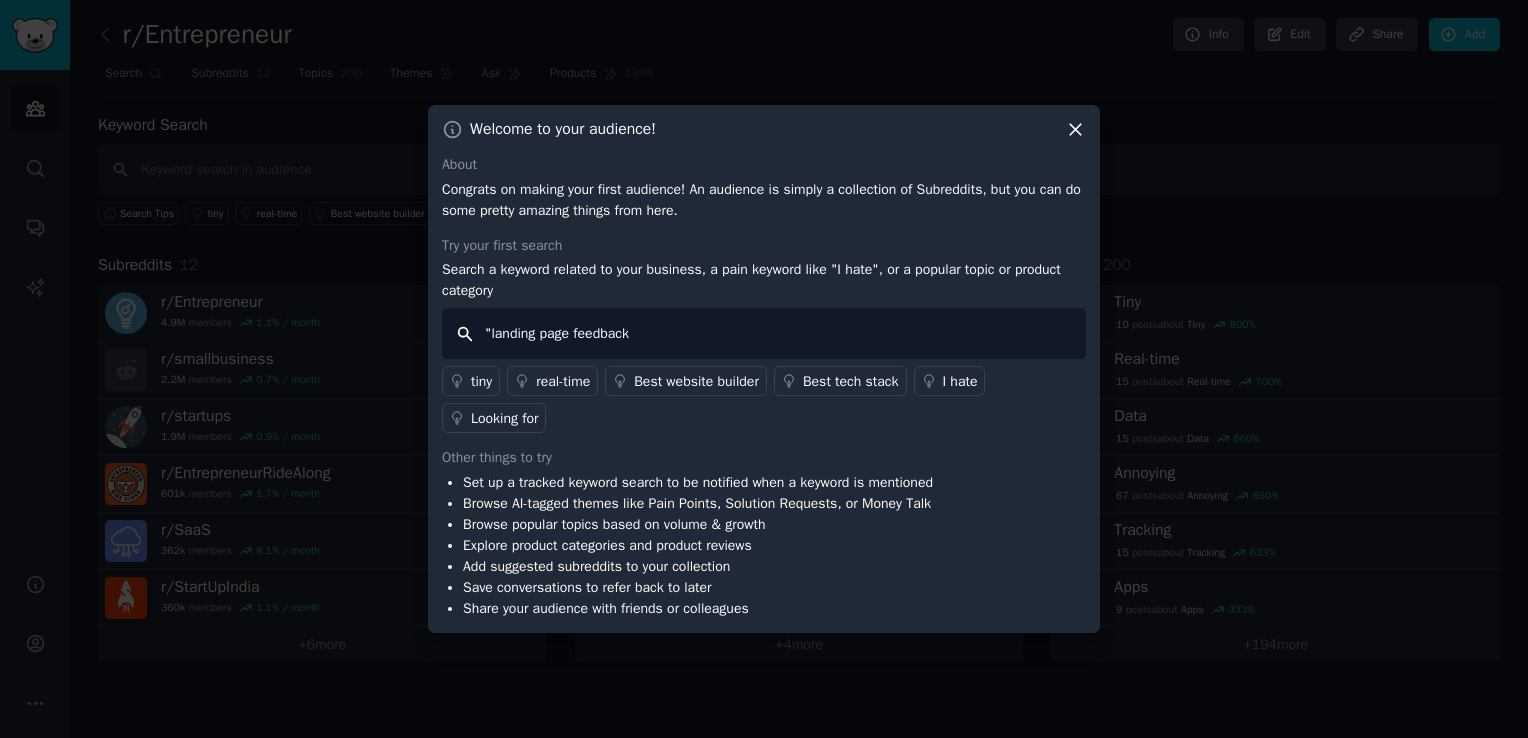 click on ""landing page feedback" at bounding box center (764, 333) 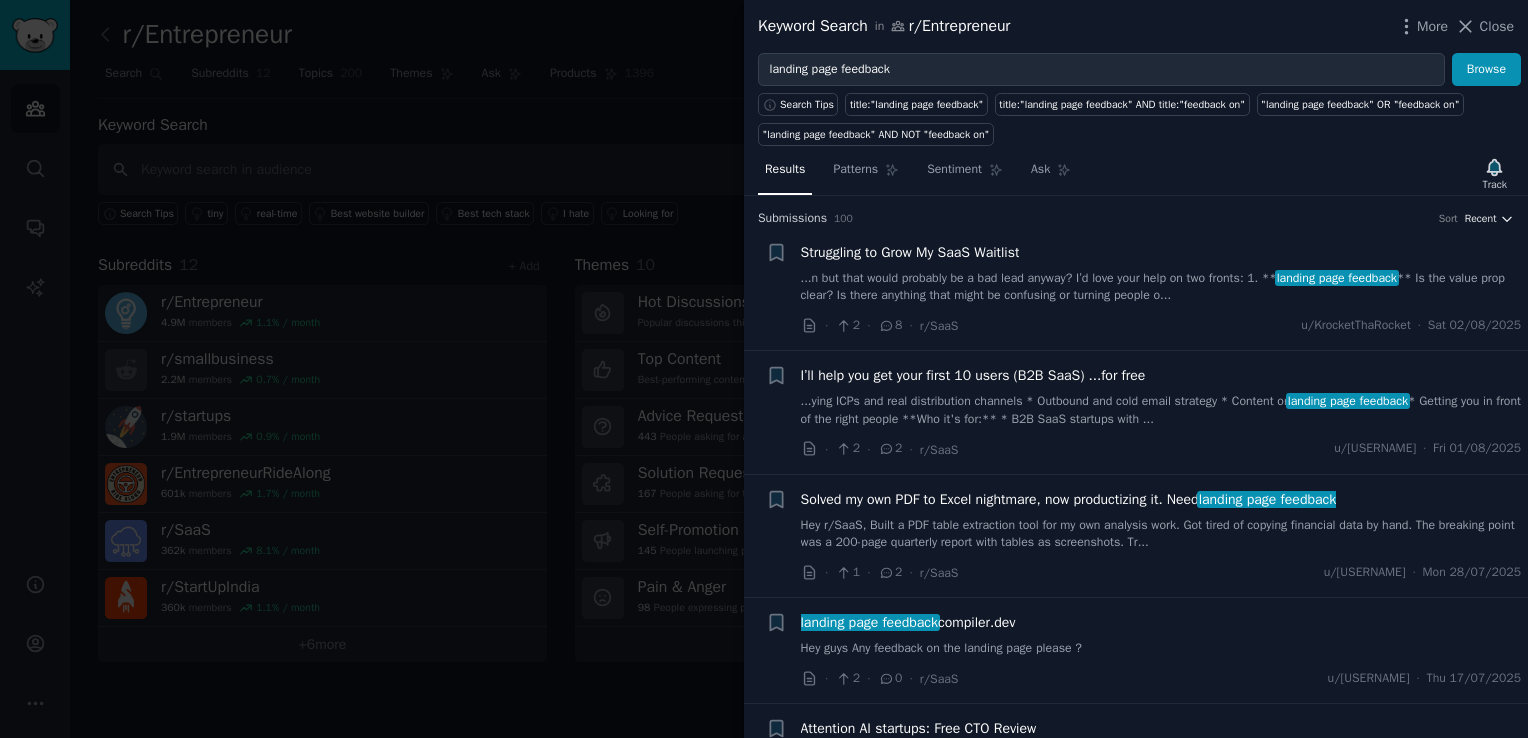 click on "Recent" at bounding box center [1481, 219] 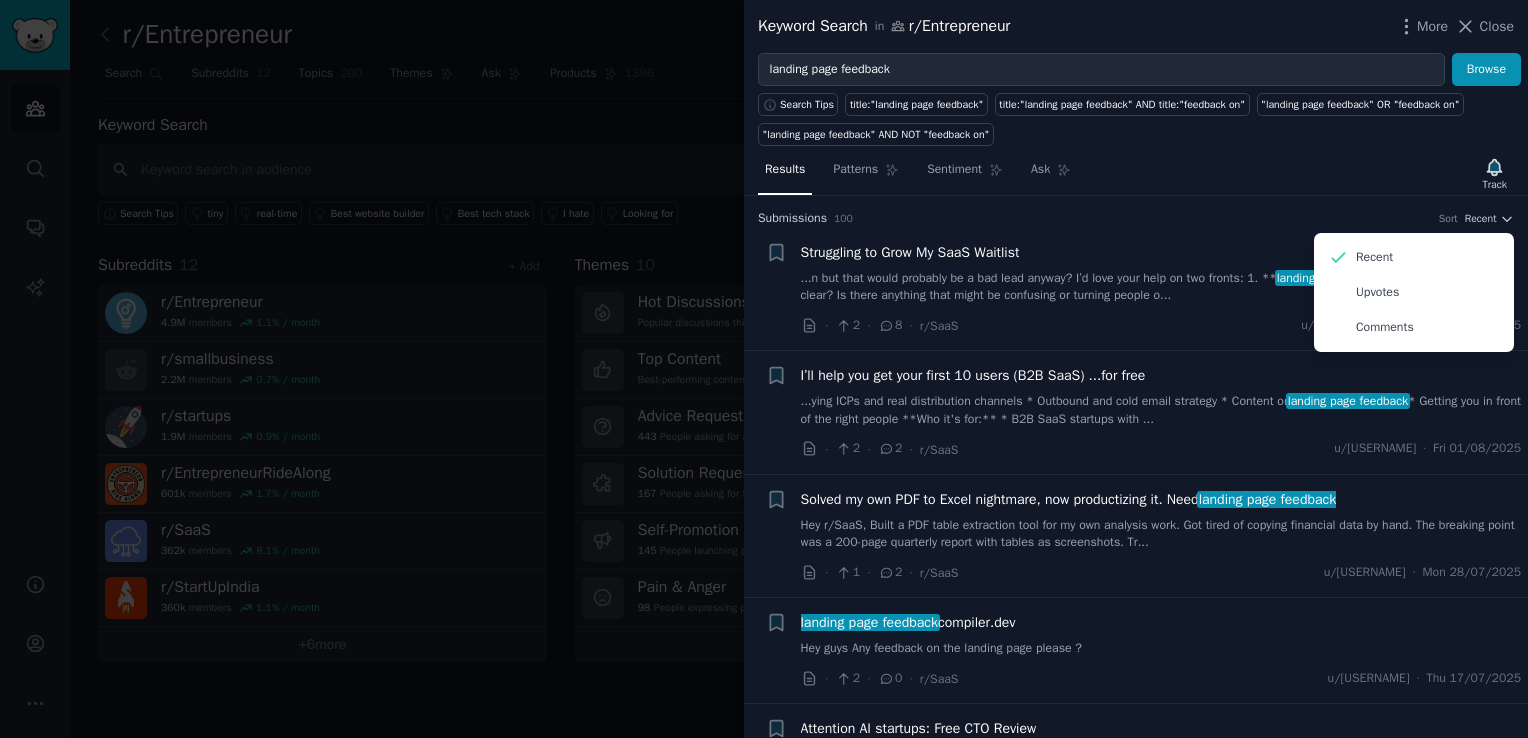 click on "Submission s 100   Sort Recent Recent Upvotes Comments" at bounding box center (1136, 212) 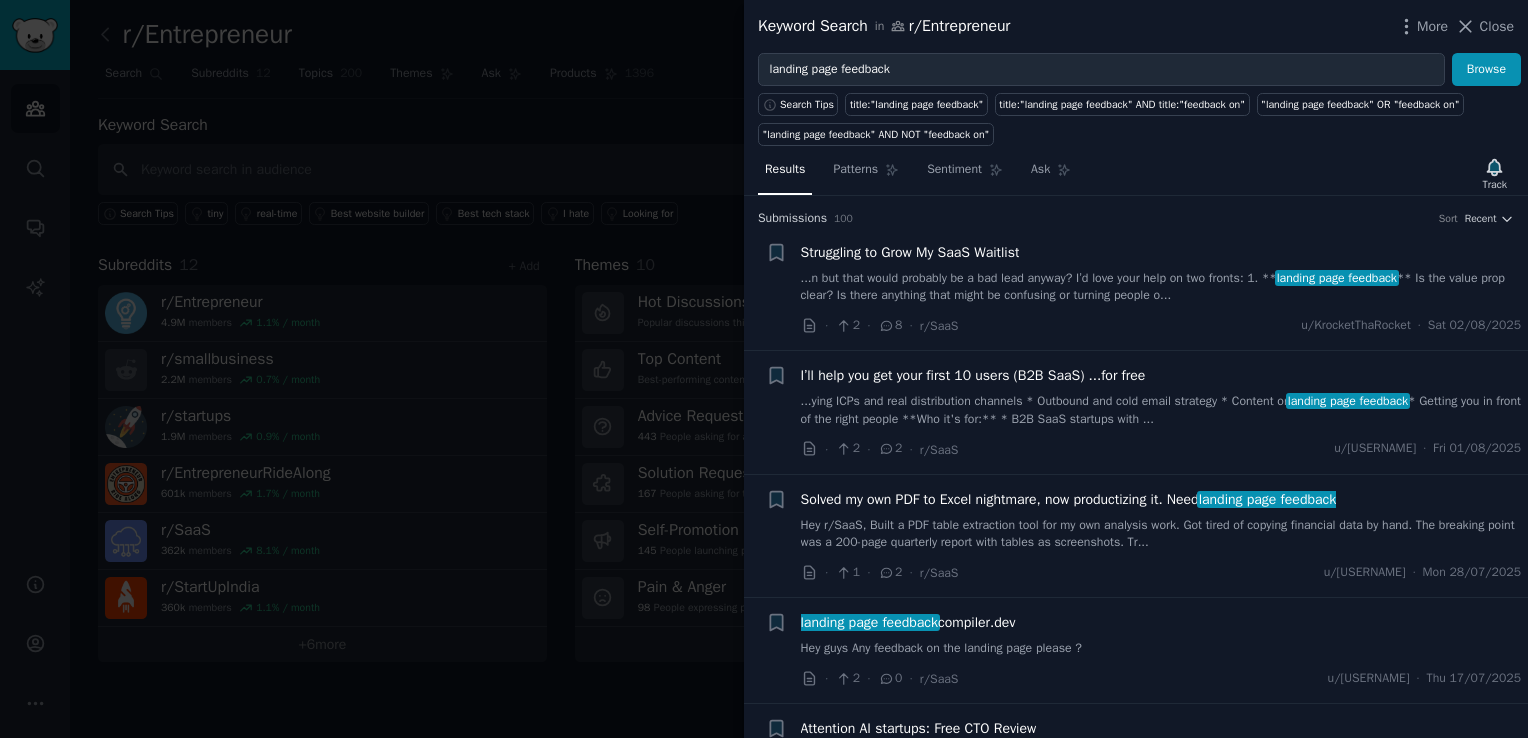 click at bounding box center (764, 369) 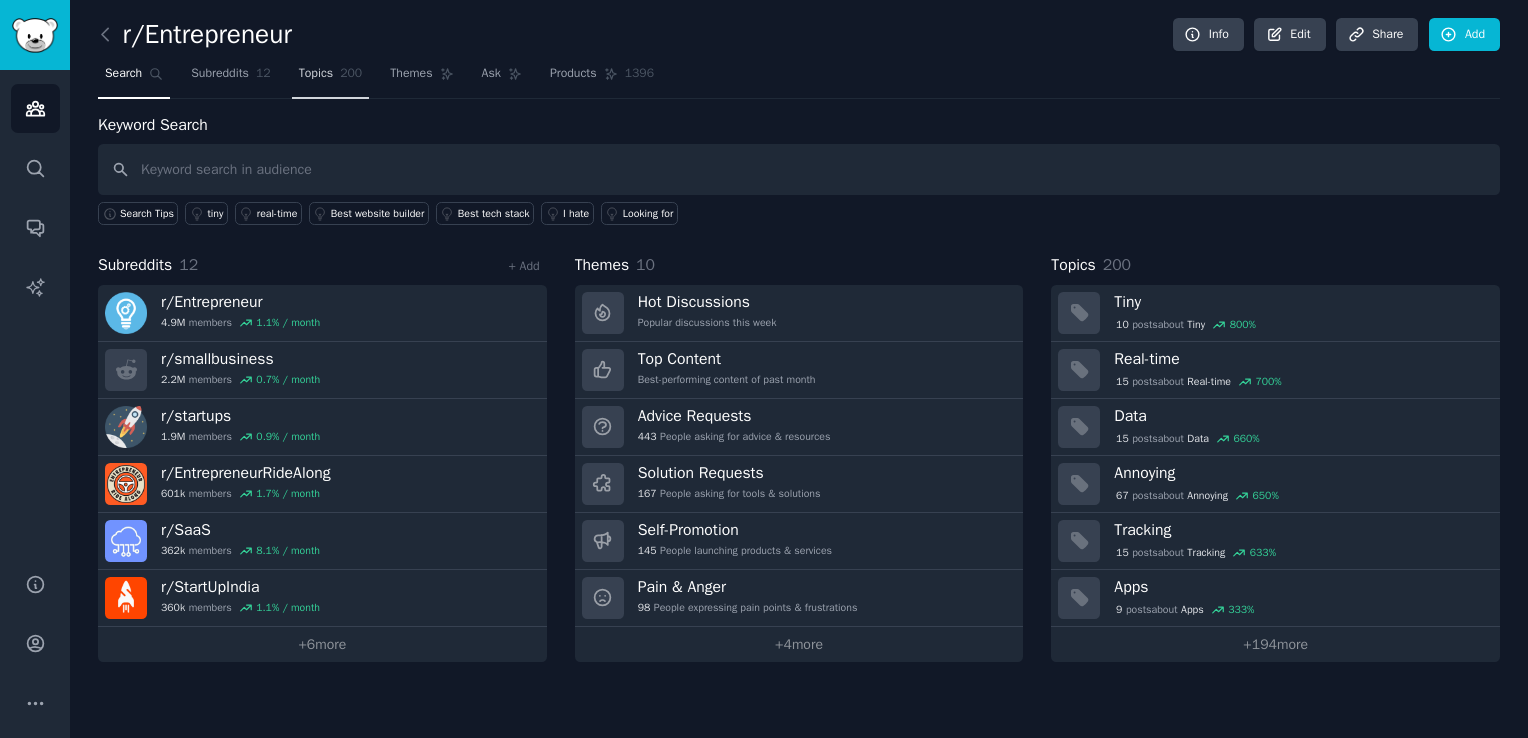click on "Topics" at bounding box center (316, 74) 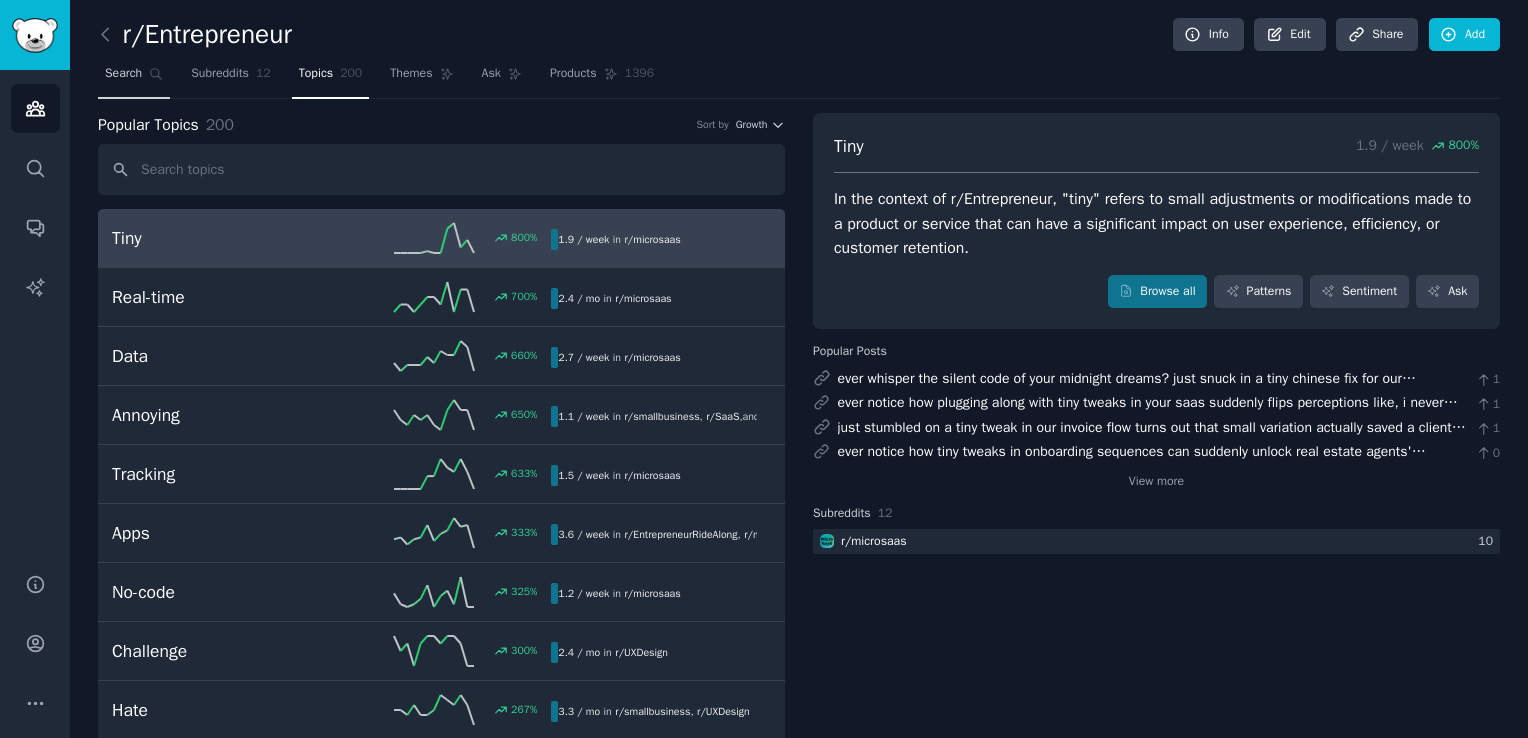 click on "Search" at bounding box center [134, 78] 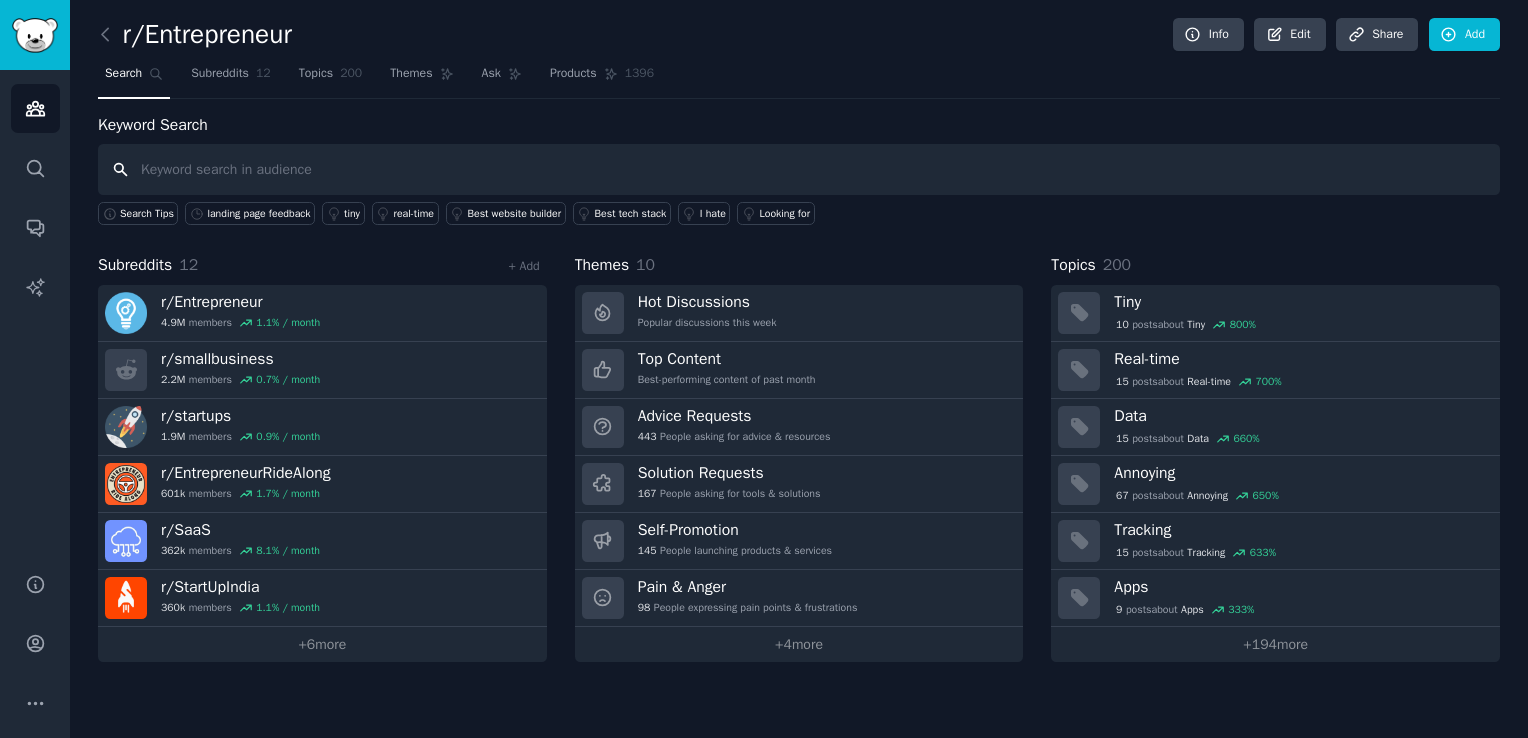 paste on "website review" 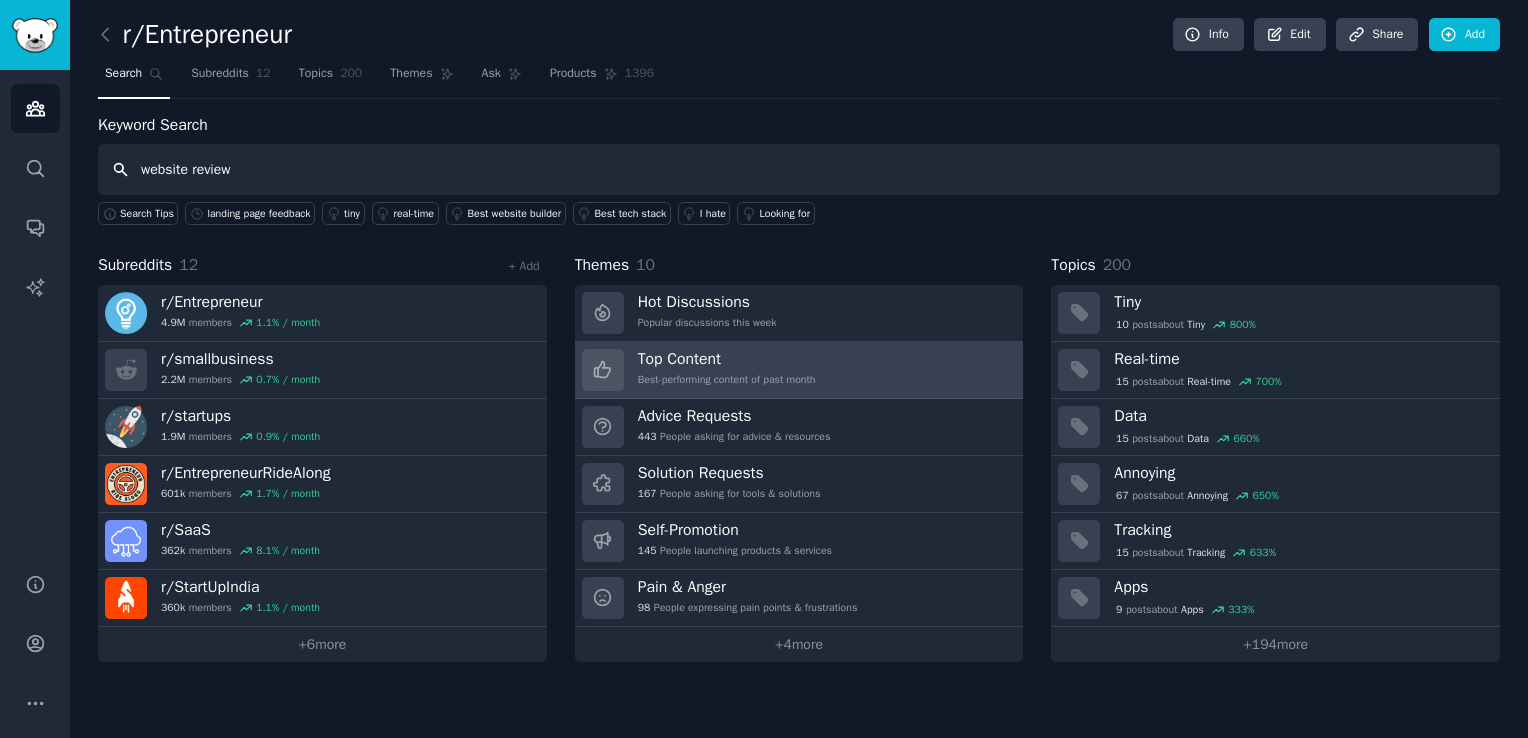 type on "website review" 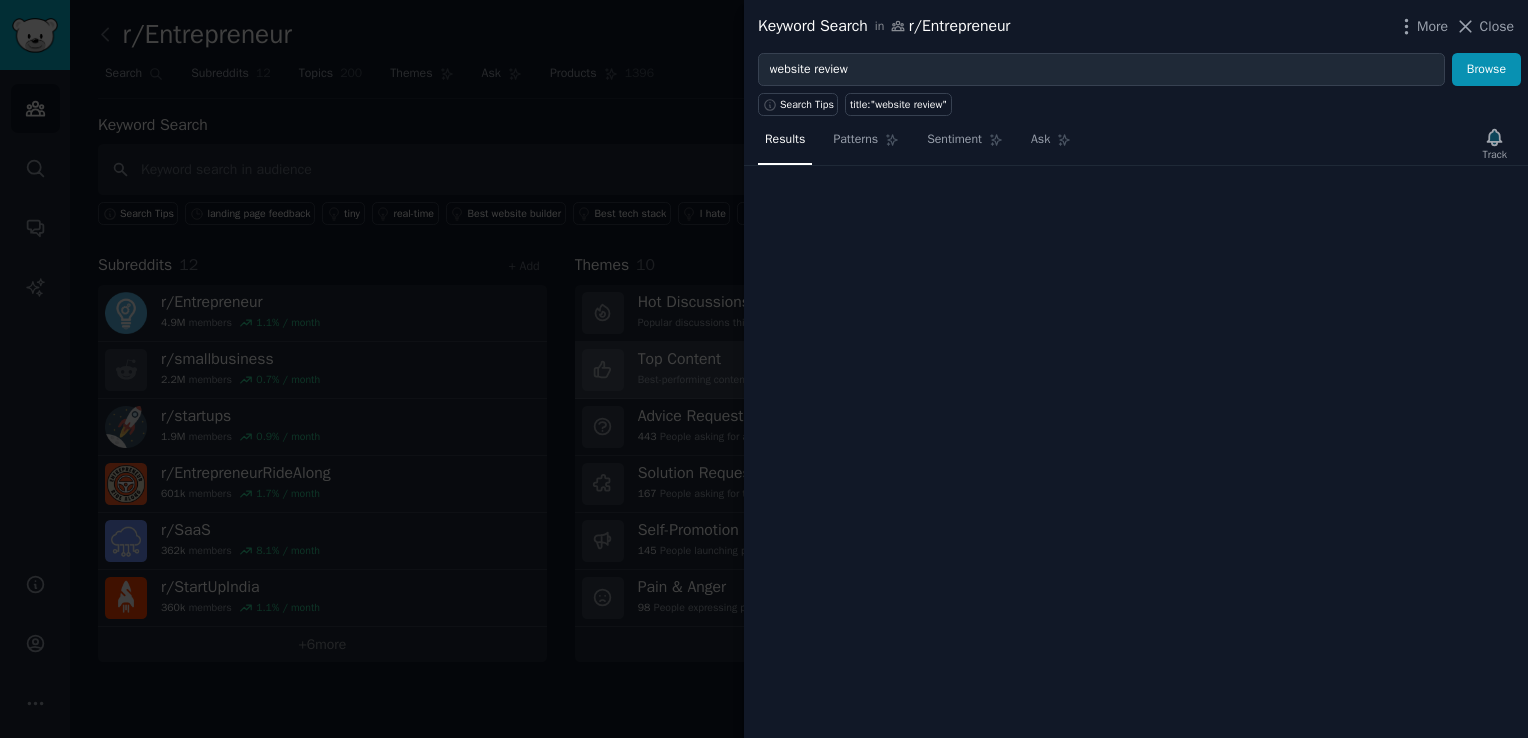 type 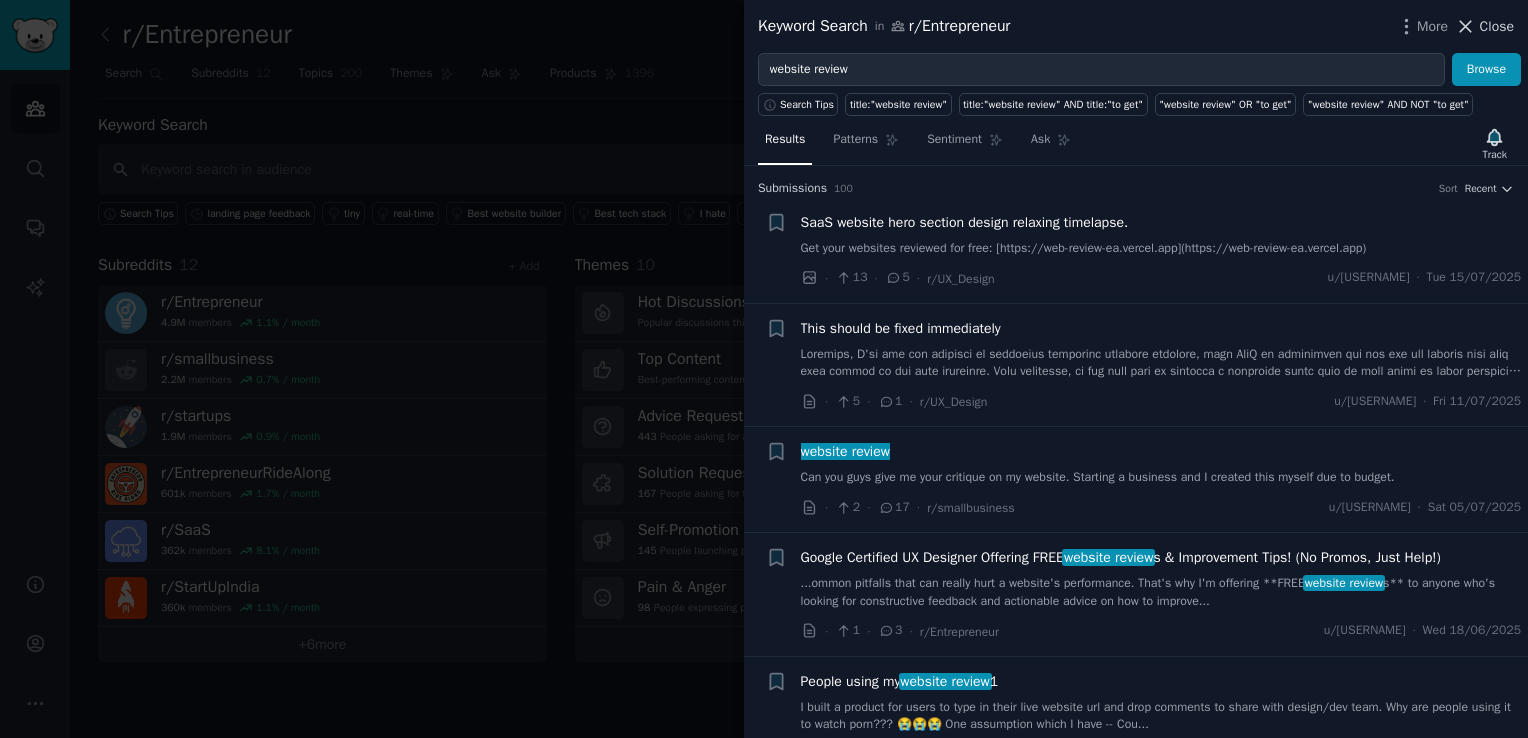 click 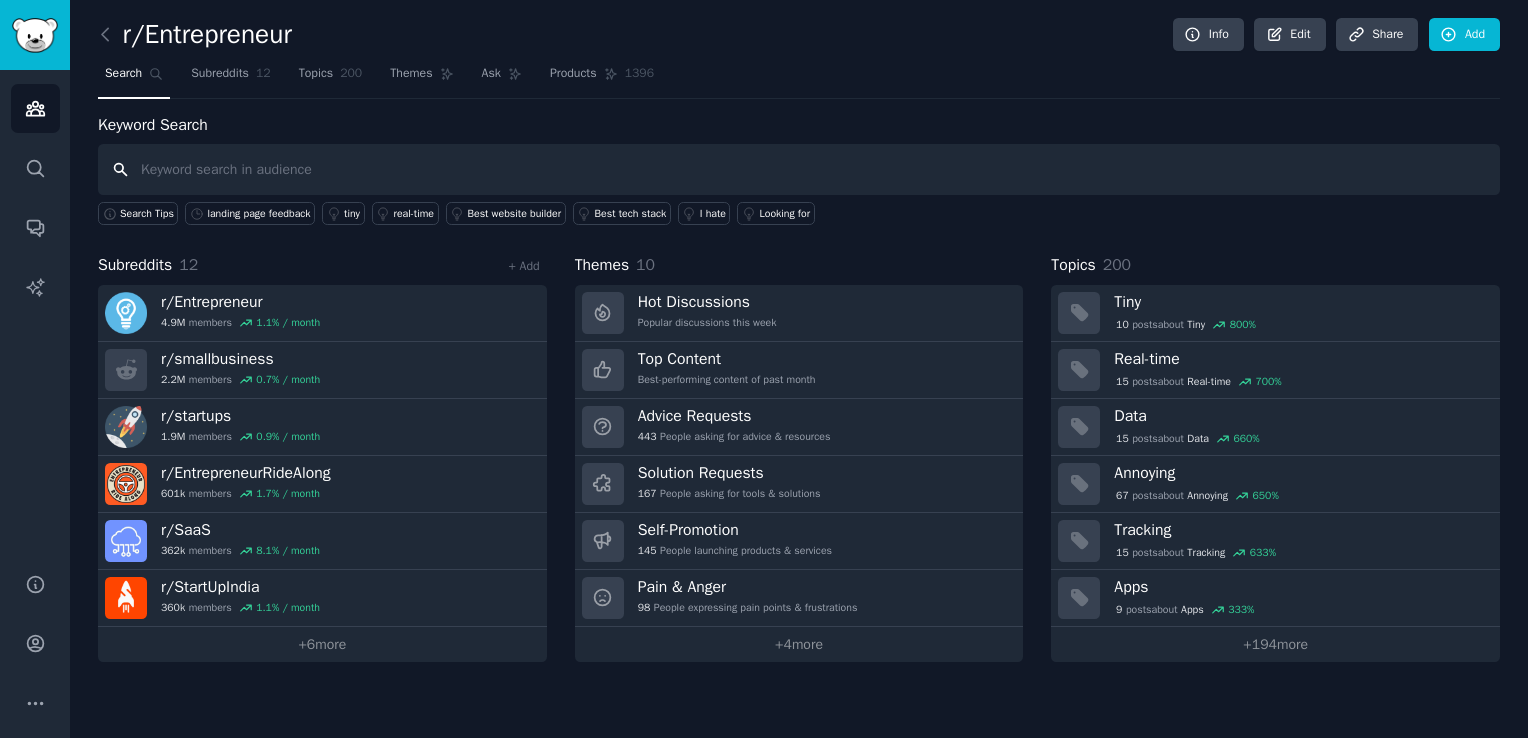 paste on "conversion rate" 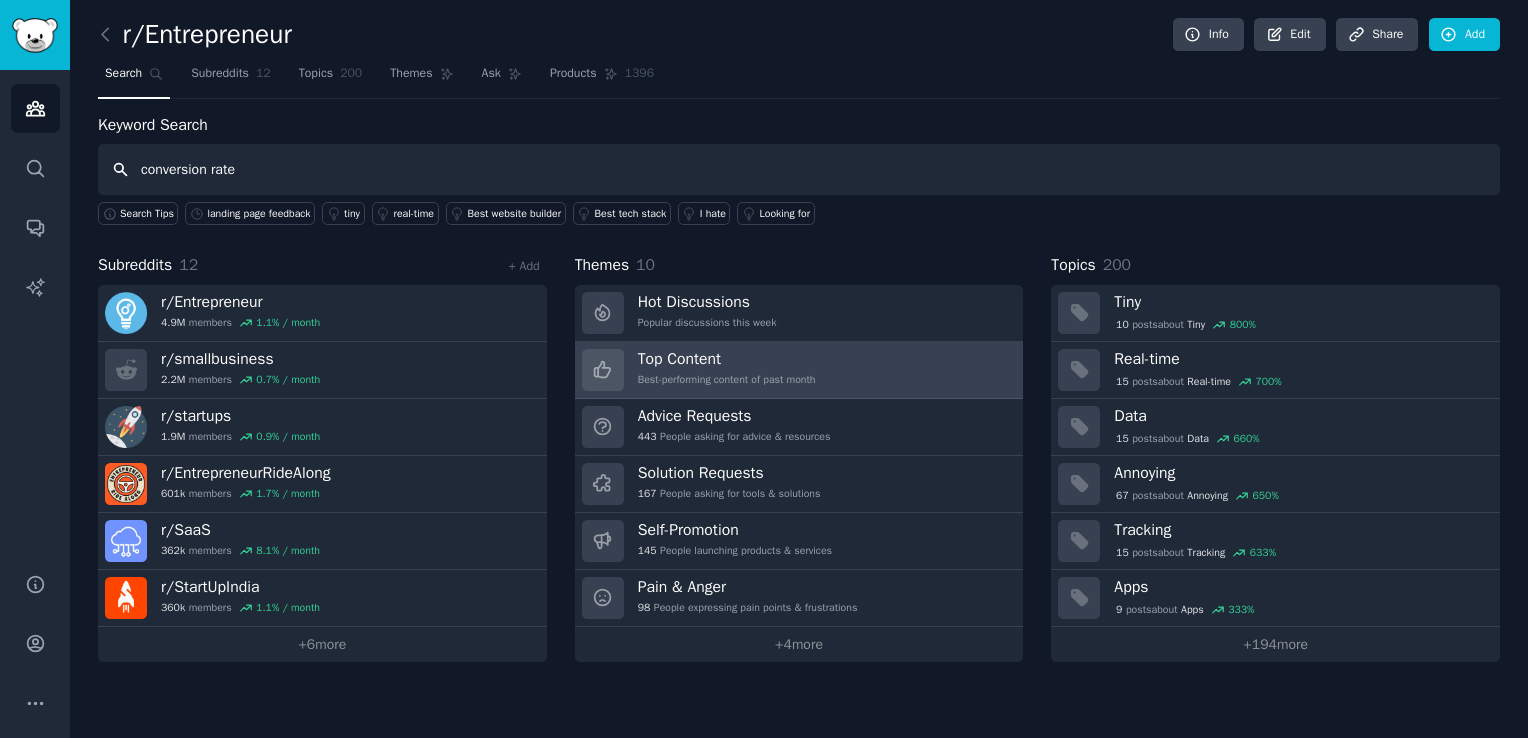 type on "conversion rate" 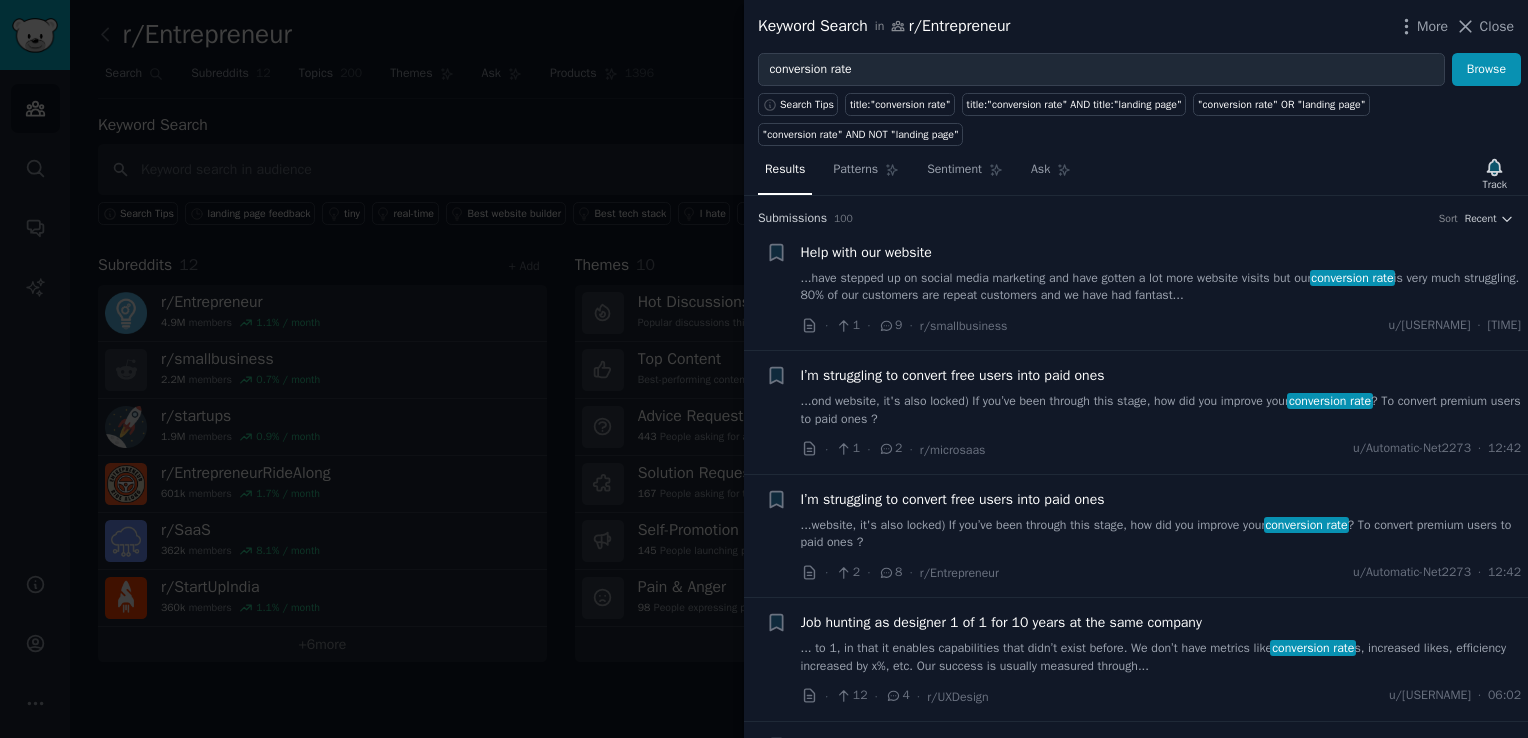 click on "...have stepped up on social media marketing and have gotten a lot more website visits but our  conversion rate  is very much struggling.
80% of our customers are repeat customers and we have had fantast..." at bounding box center [1161, 287] 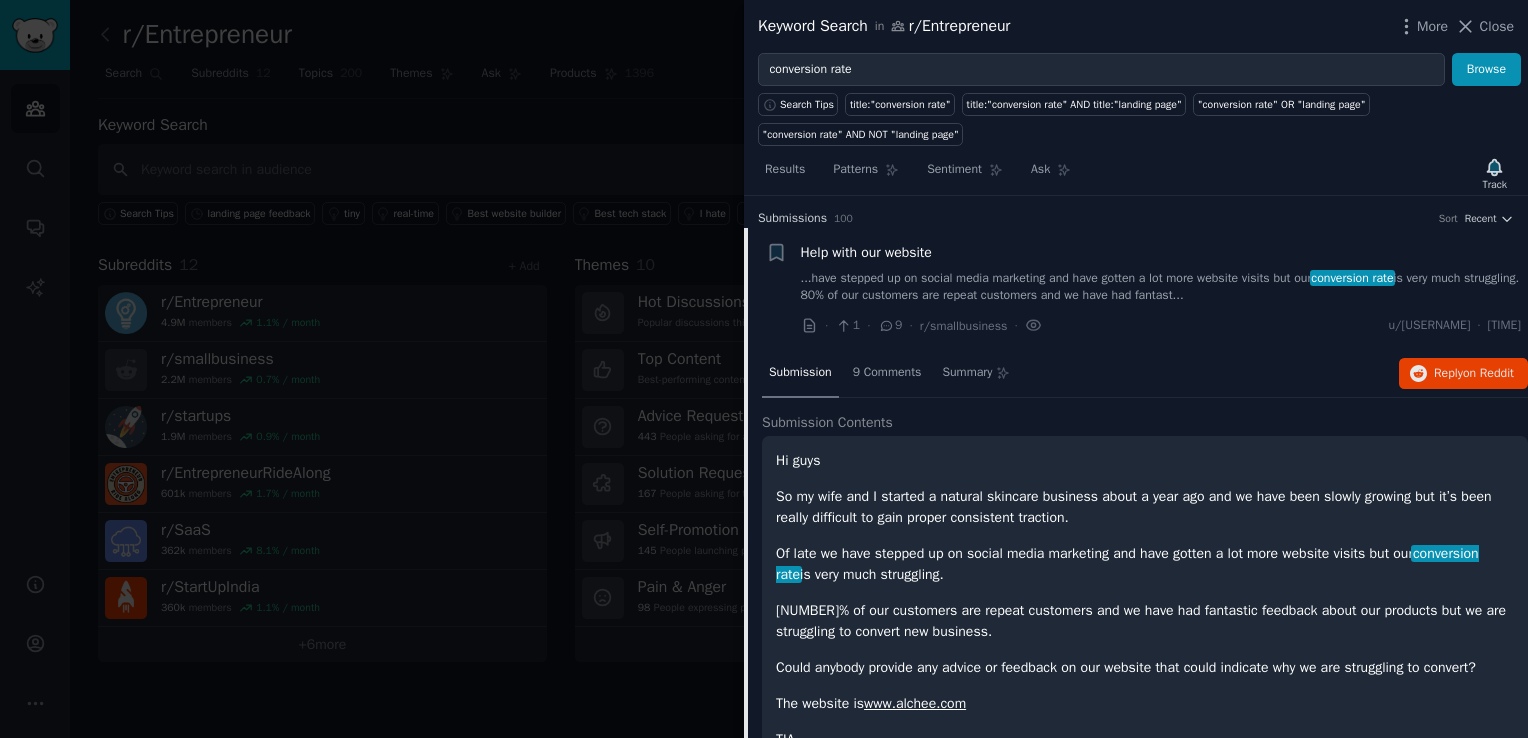 scroll, scrollTop: 31, scrollLeft: 0, axis: vertical 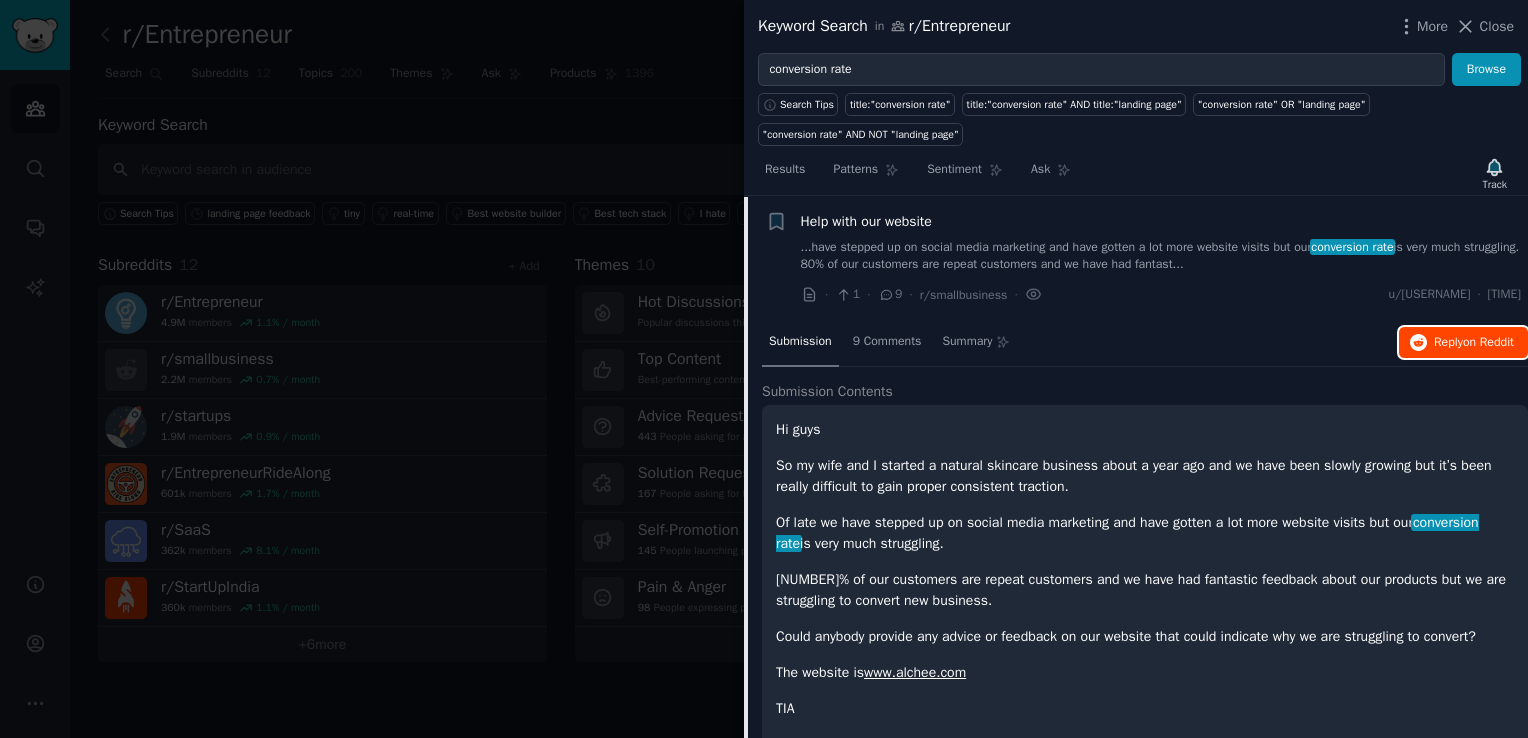 click on "Reply  on Reddit" at bounding box center [1474, 343] 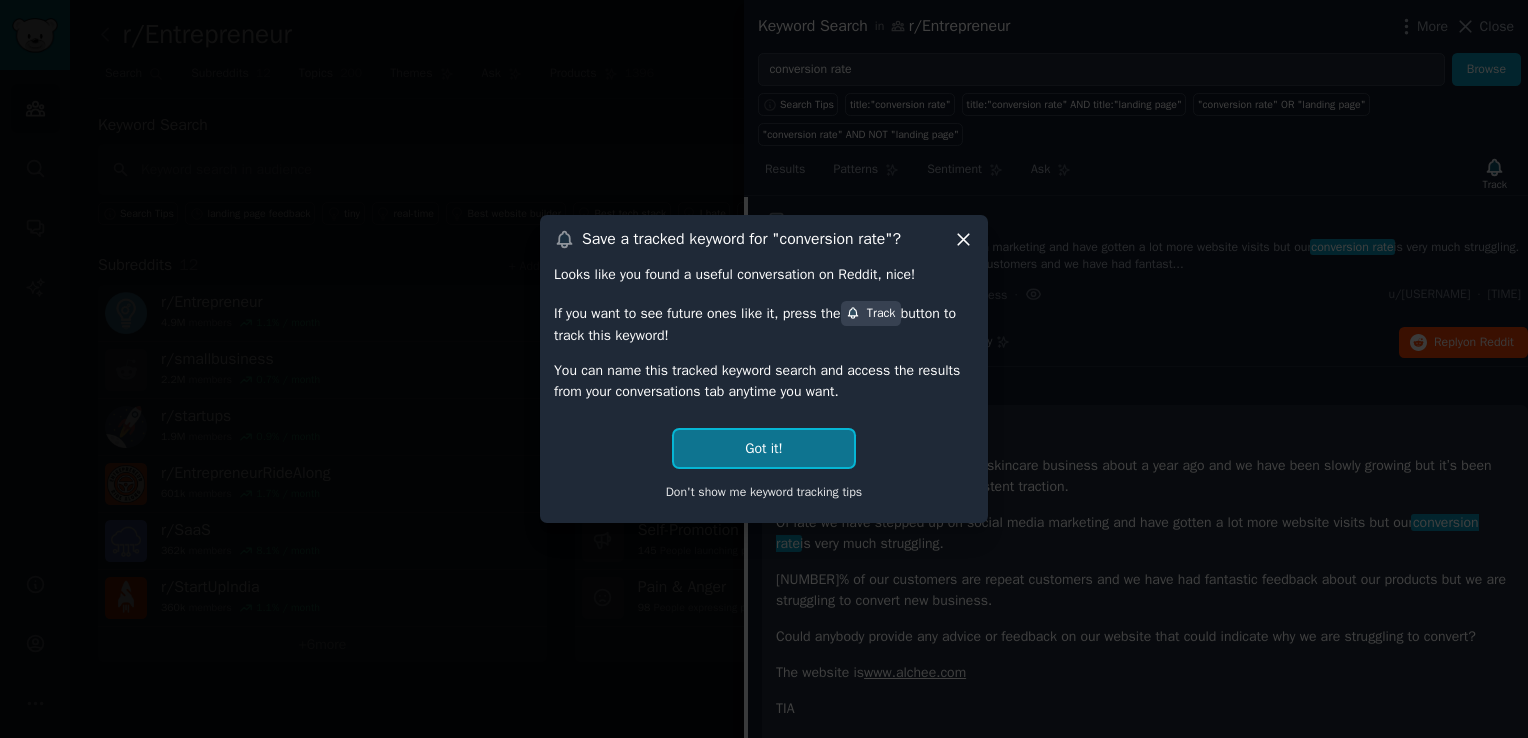 click on "Got it!" at bounding box center (763, 448) 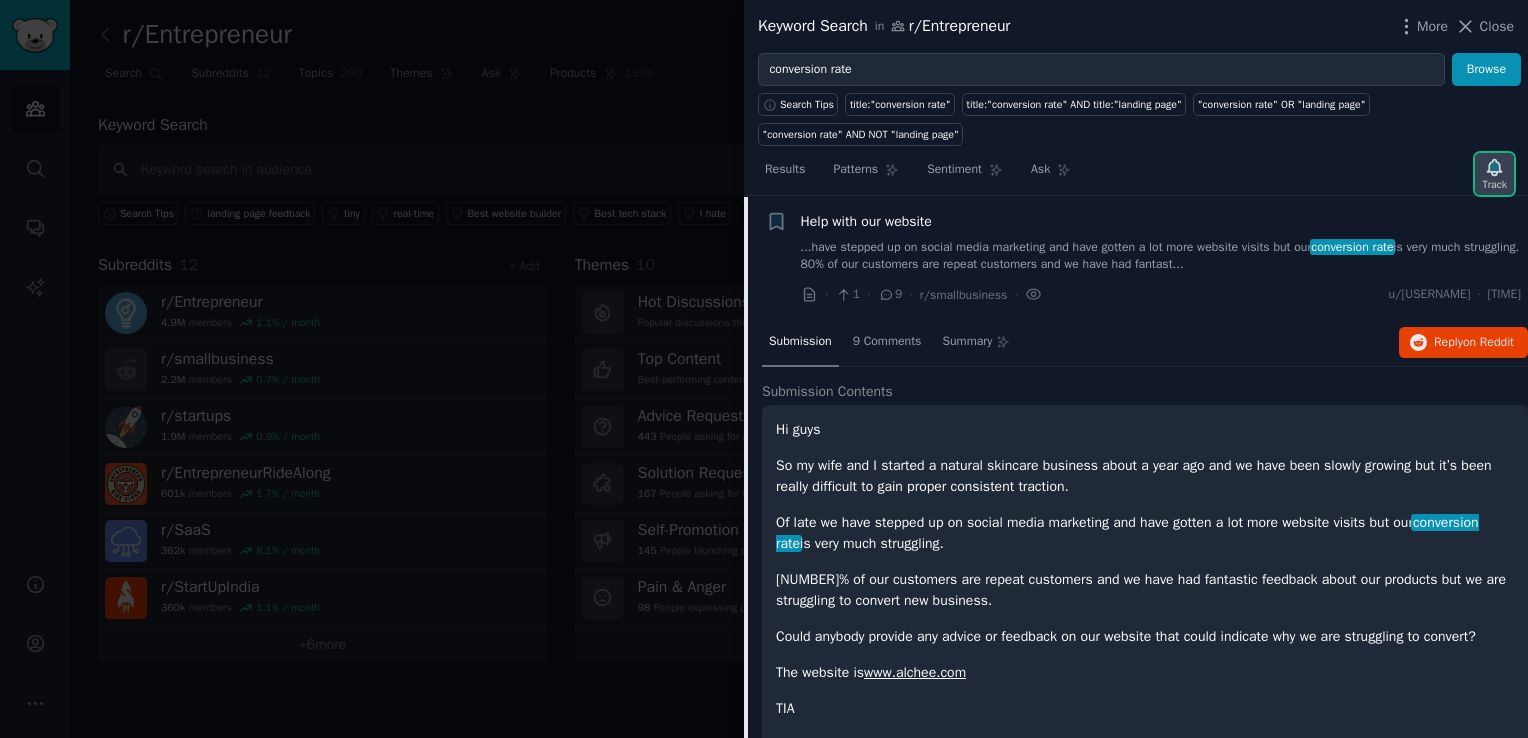 click on "Track" at bounding box center (1494, 174) 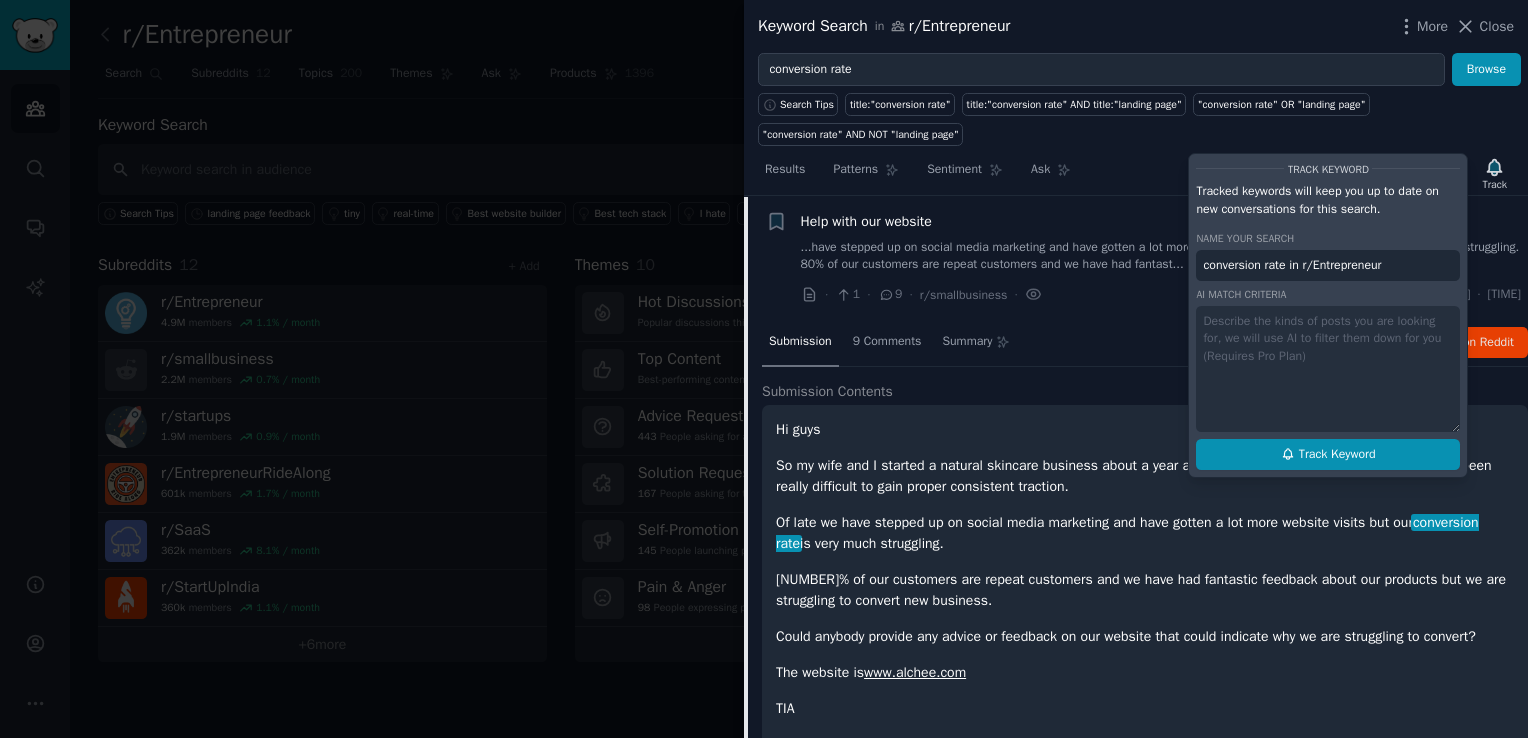 click on "Track Keyword" at bounding box center (1328, 455) 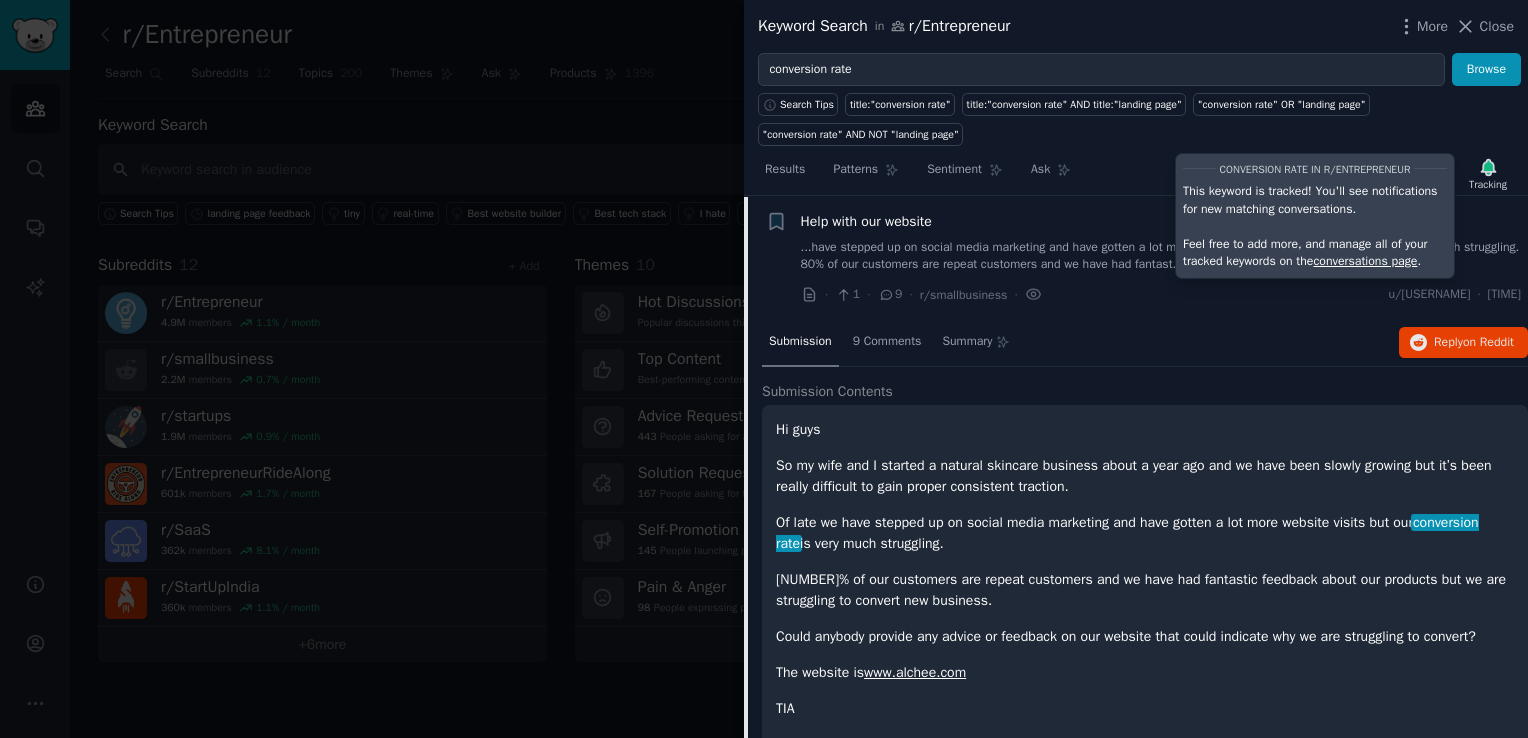 click on "Search Tips title:"conversion rate" title:"conversion rate" AND title:"landing page" "conversion rate" OR "landing page" "conversion rate" AND NOT "landing page"" at bounding box center (1136, 116) 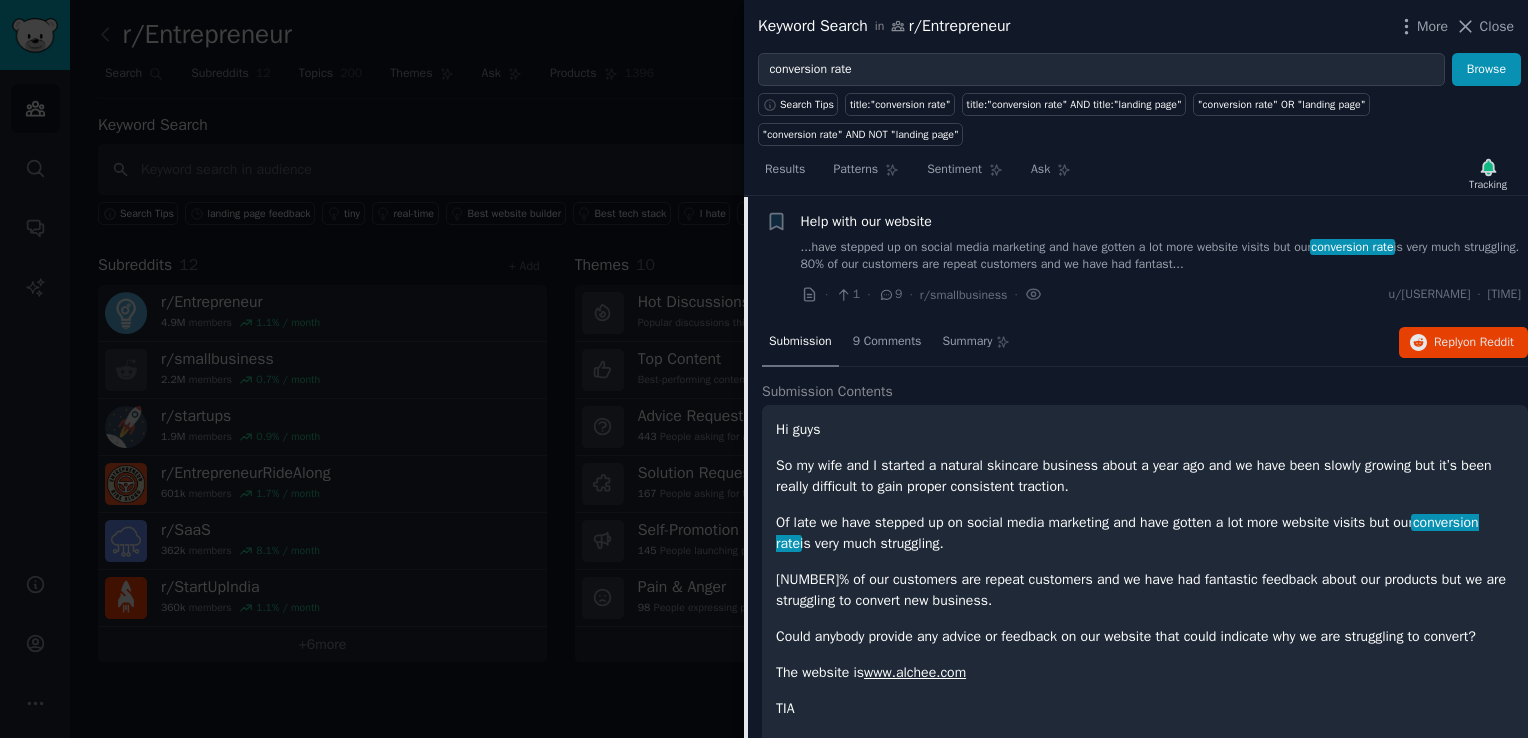 drag, startPoint x: 748, startPoint y: 258, endPoint x: 750, endPoint y: 273, distance: 15.132746 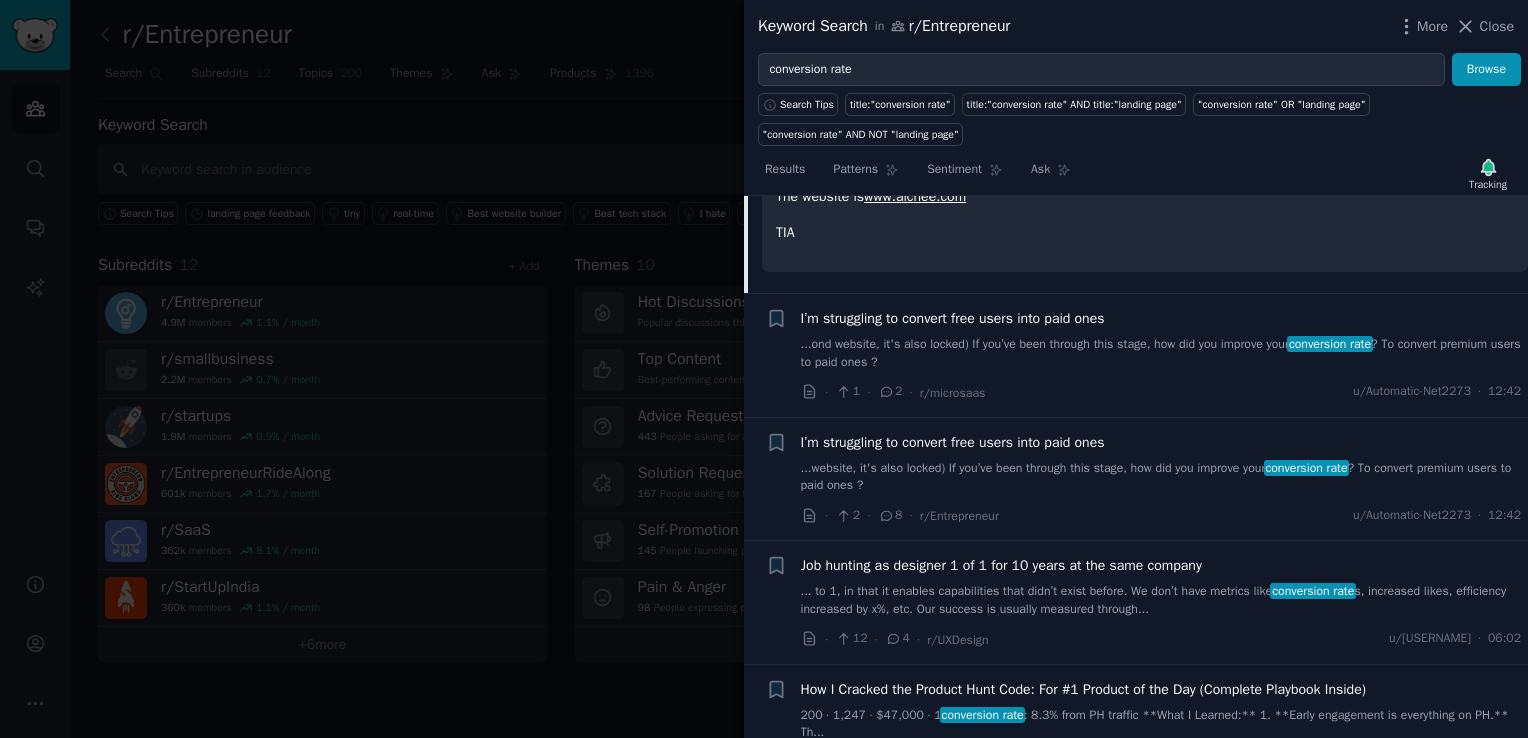 click on "I’m struggling to convert free users into paid ones ...ond website, it's also locked)
If you’ve been through this stage, how did you improve your conversion rate ? To convert premium users to paid ones ? · 1 · 2 · r/microsaas u/[USERNAME] · 12:42" at bounding box center [1161, 355] 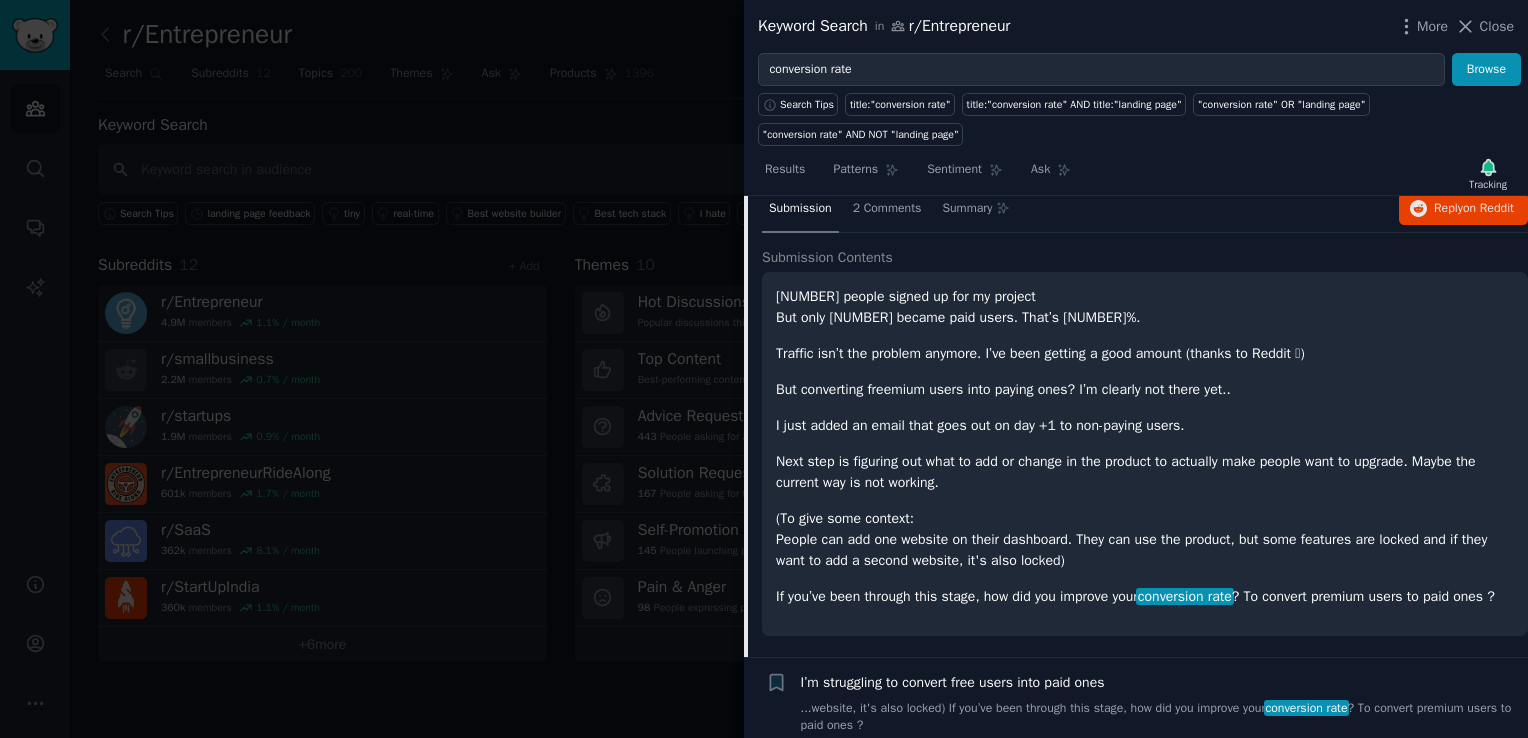 scroll, scrollTop: 155, scrollLeft: 0, axis: vertical 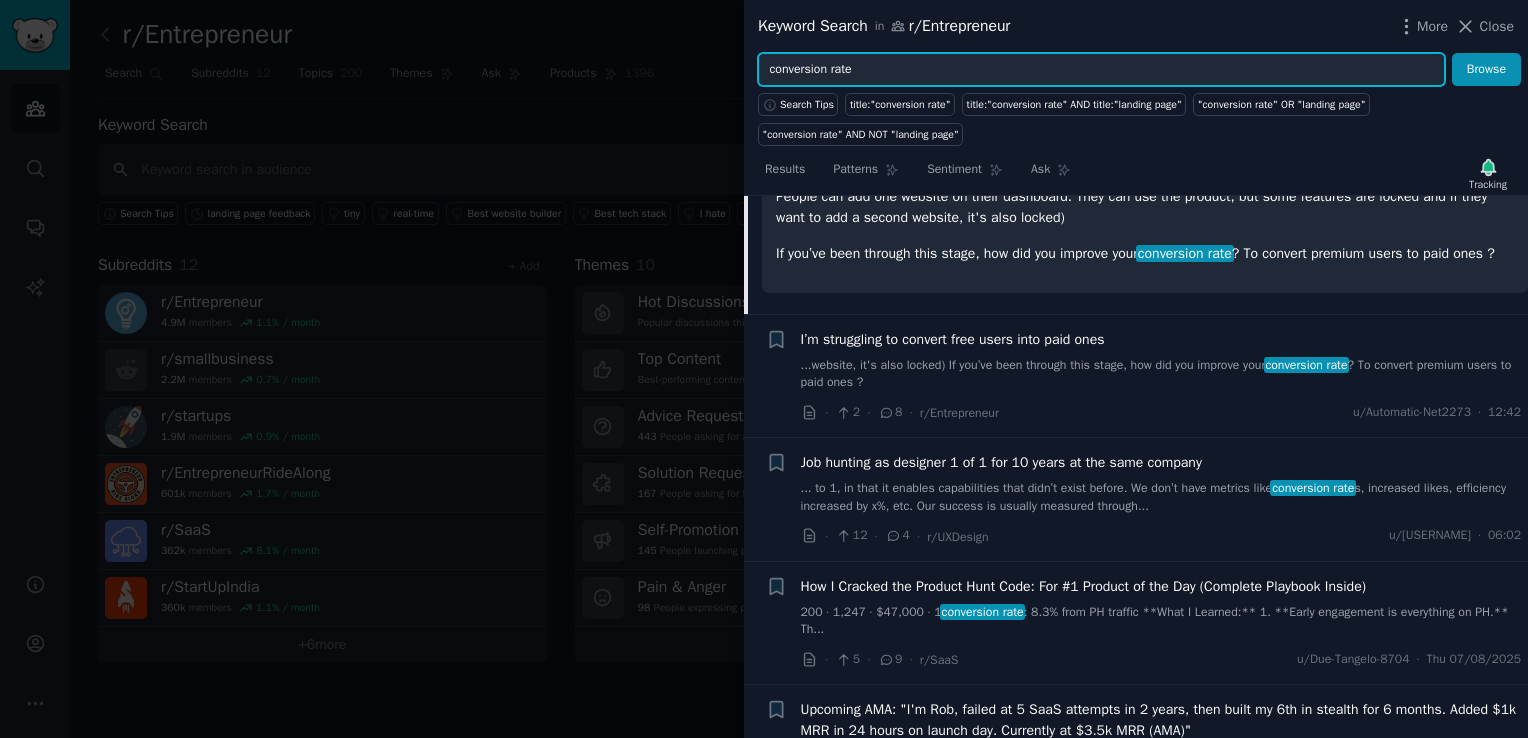 click on "conversion rate" at bounding box center [1101, 70] 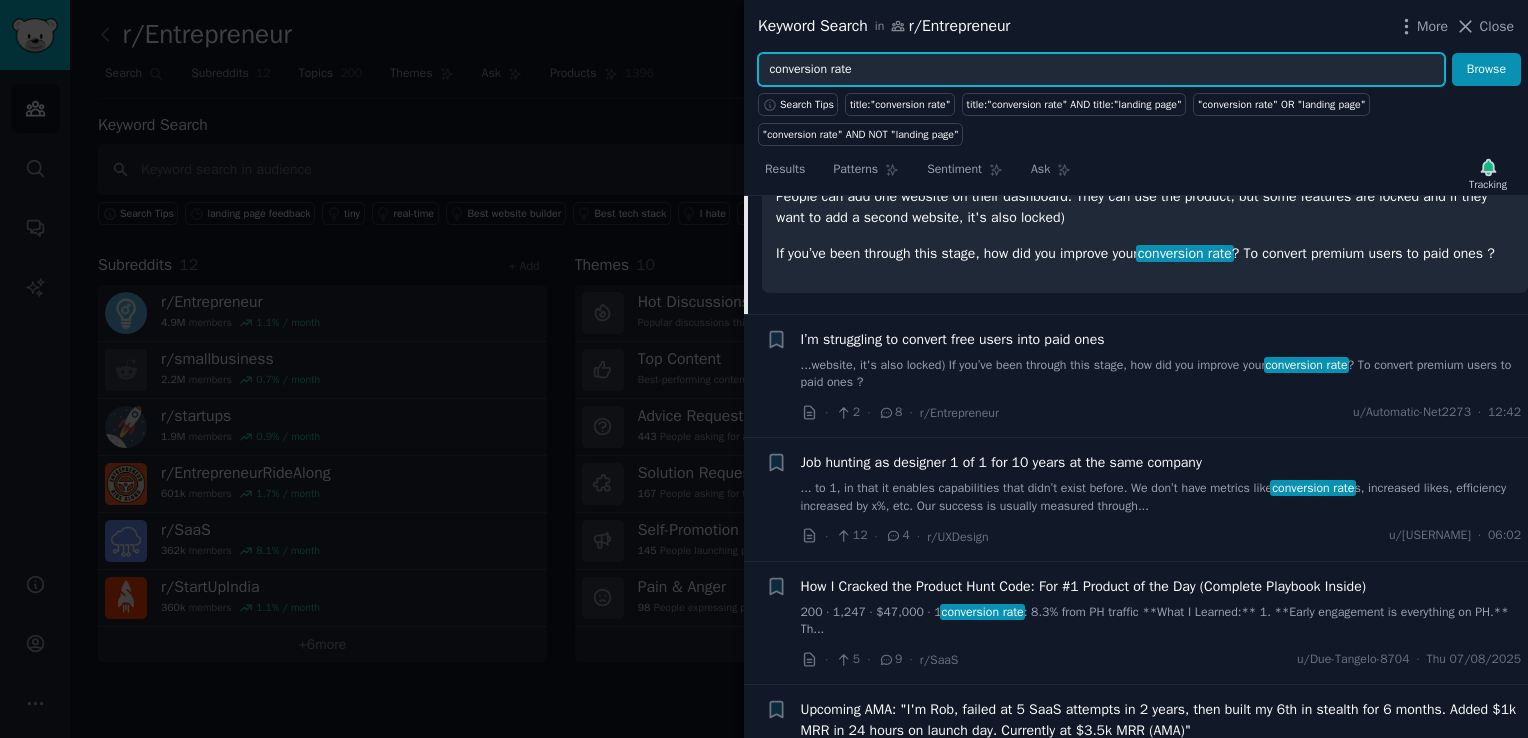 drag, startPoint x: 735, startPoint y: 84, endPoint x: 856, endPoint y: 62, distance: 122.98374 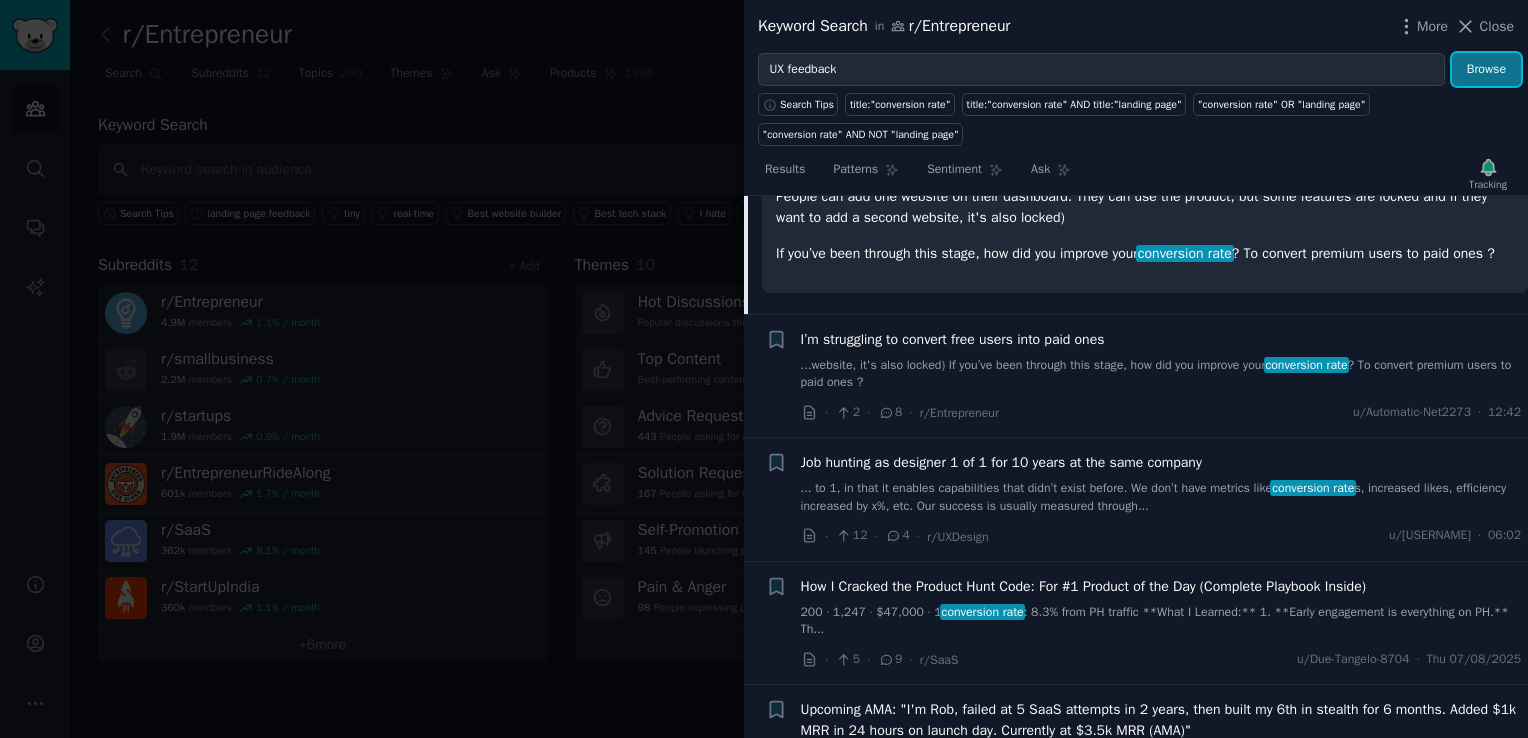 click on "Browse" at bounding box center (1486, 70) 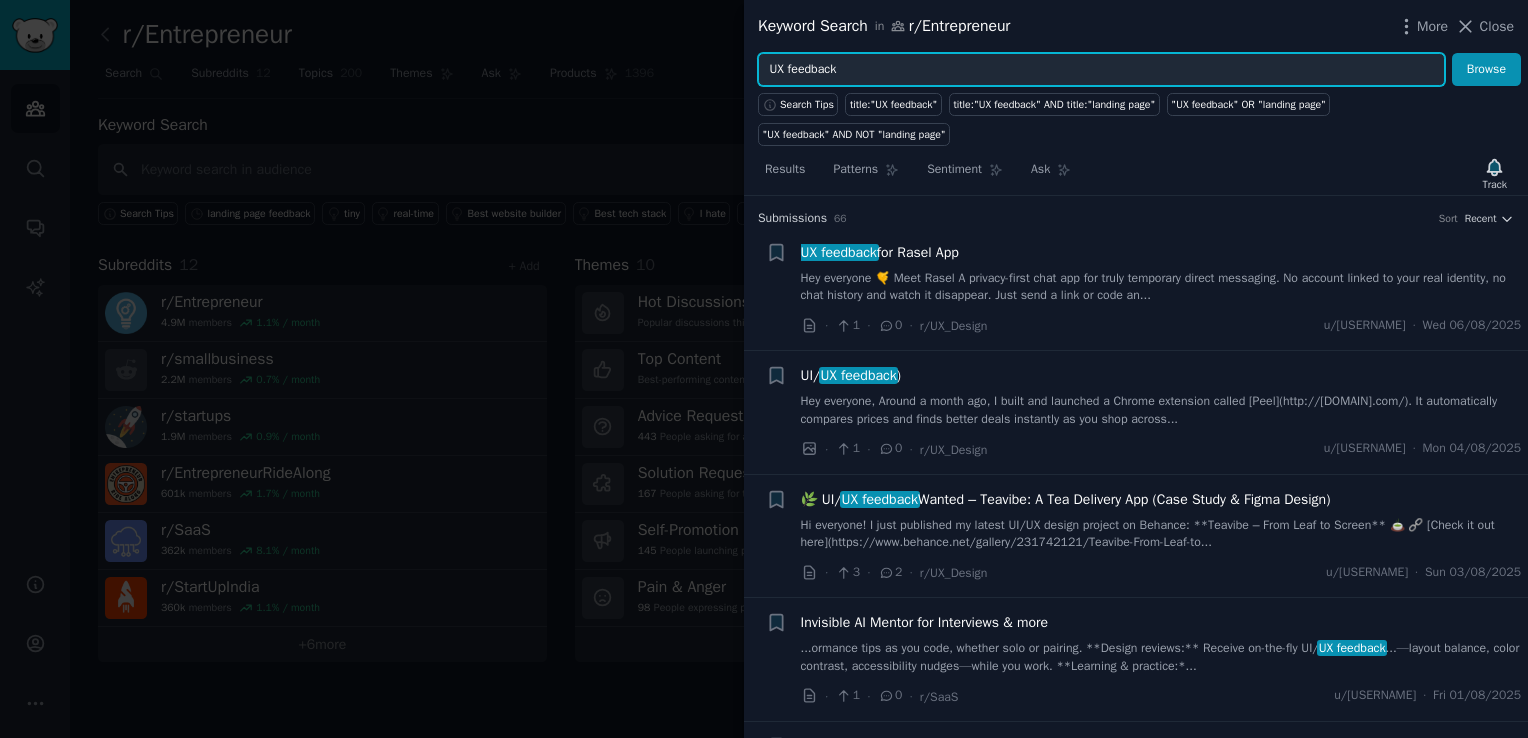 drag, startPoint x: 855, startPoint y: 54, endPoint x: 783, endPoint y: 67, distance: 73.1642 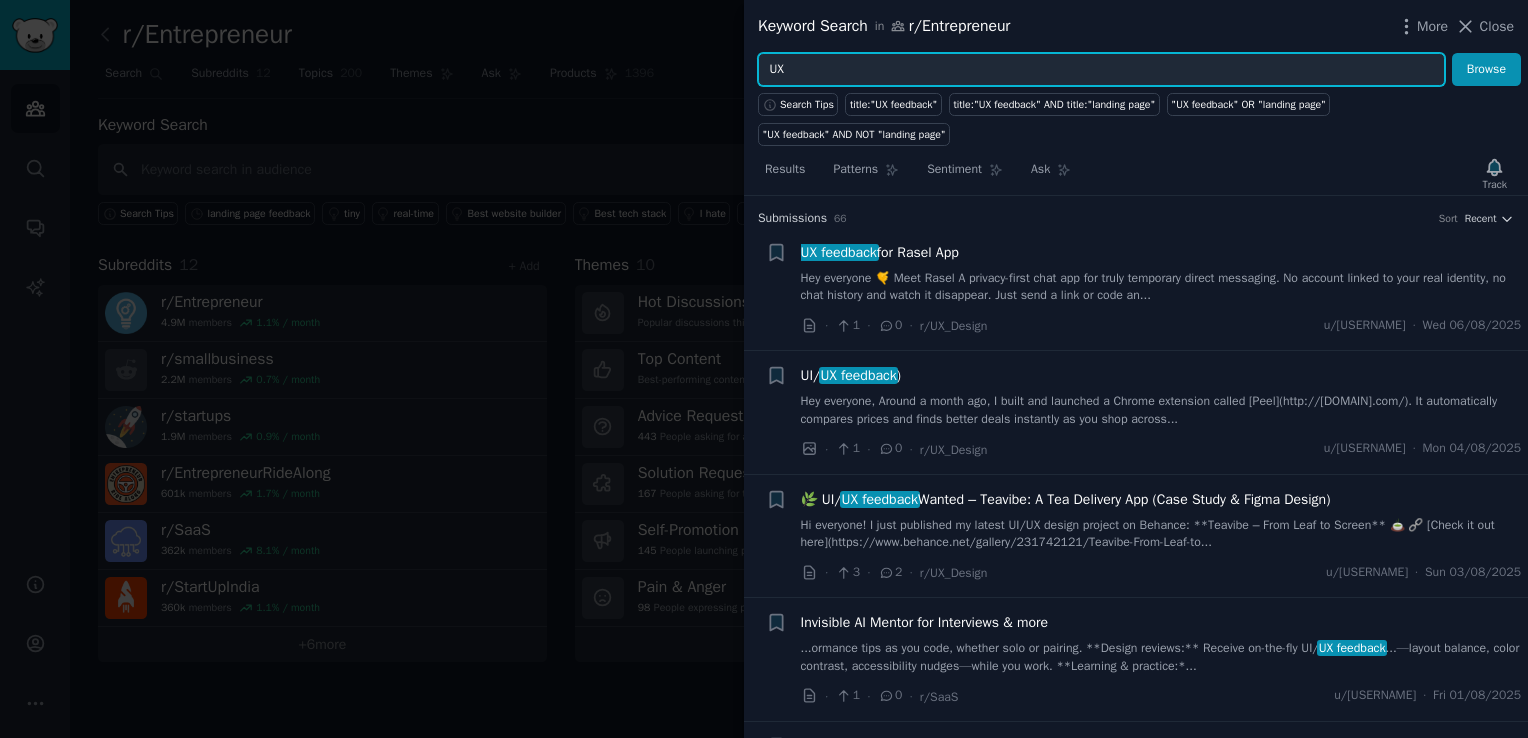 type on "U" 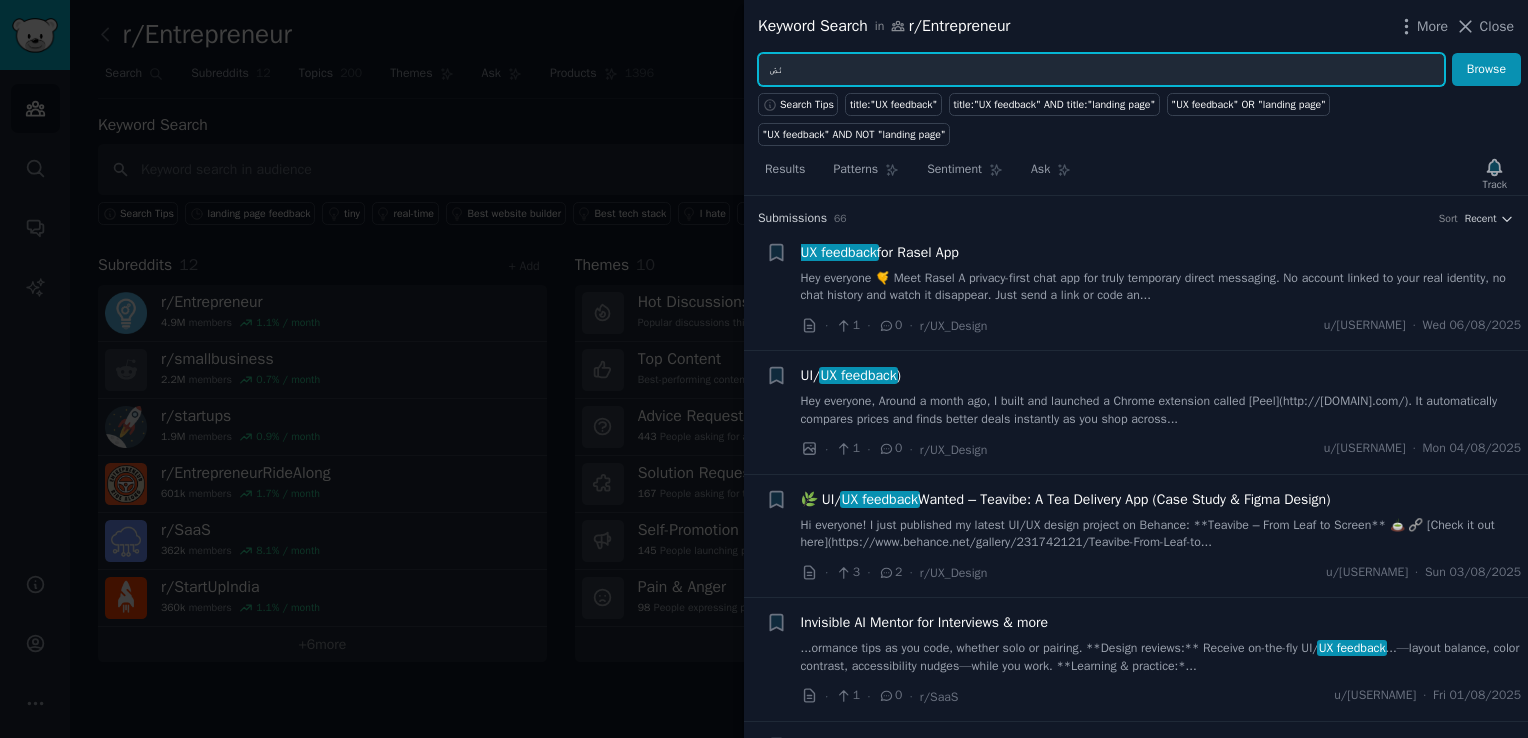 type on "ئ" 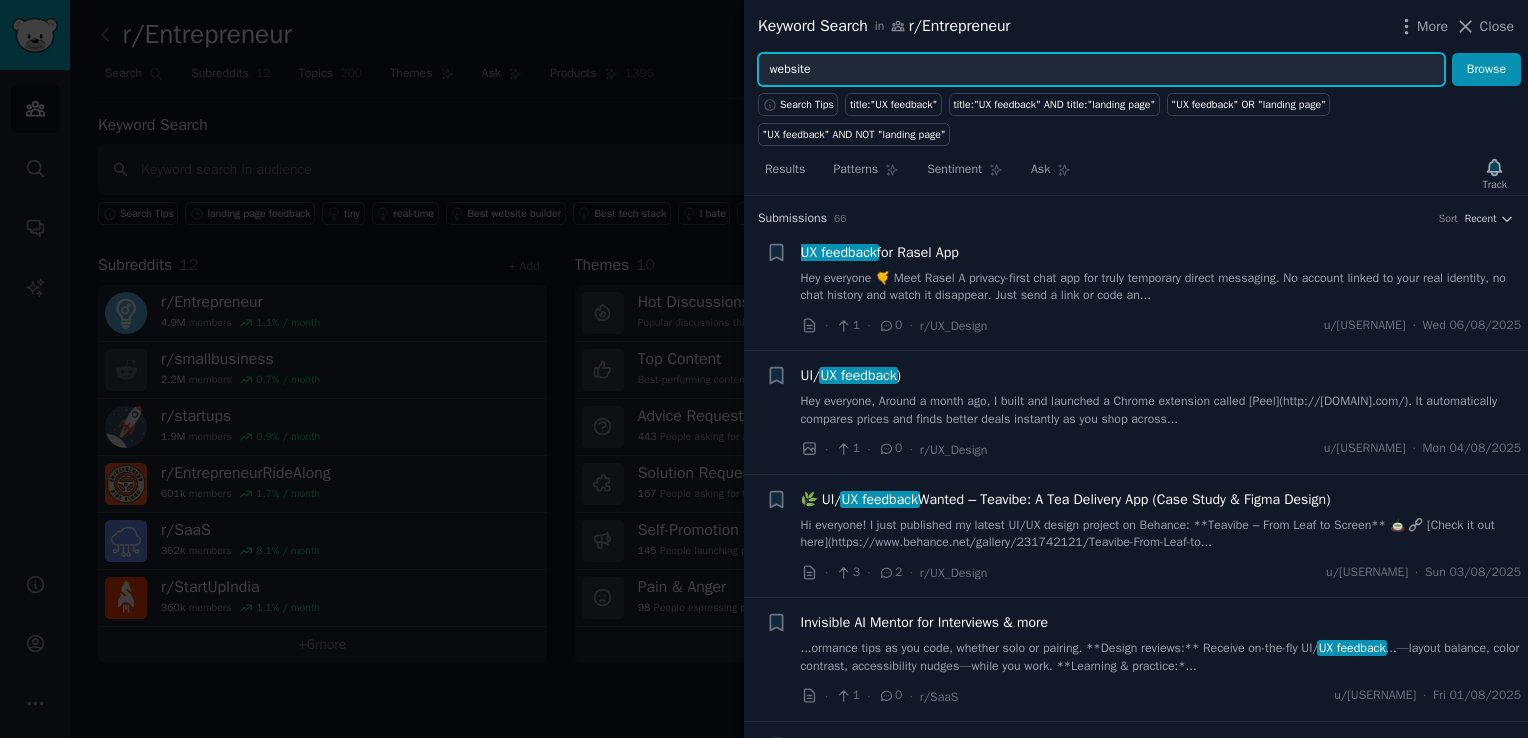click on "Browse" at bounding box center (1486, 70) 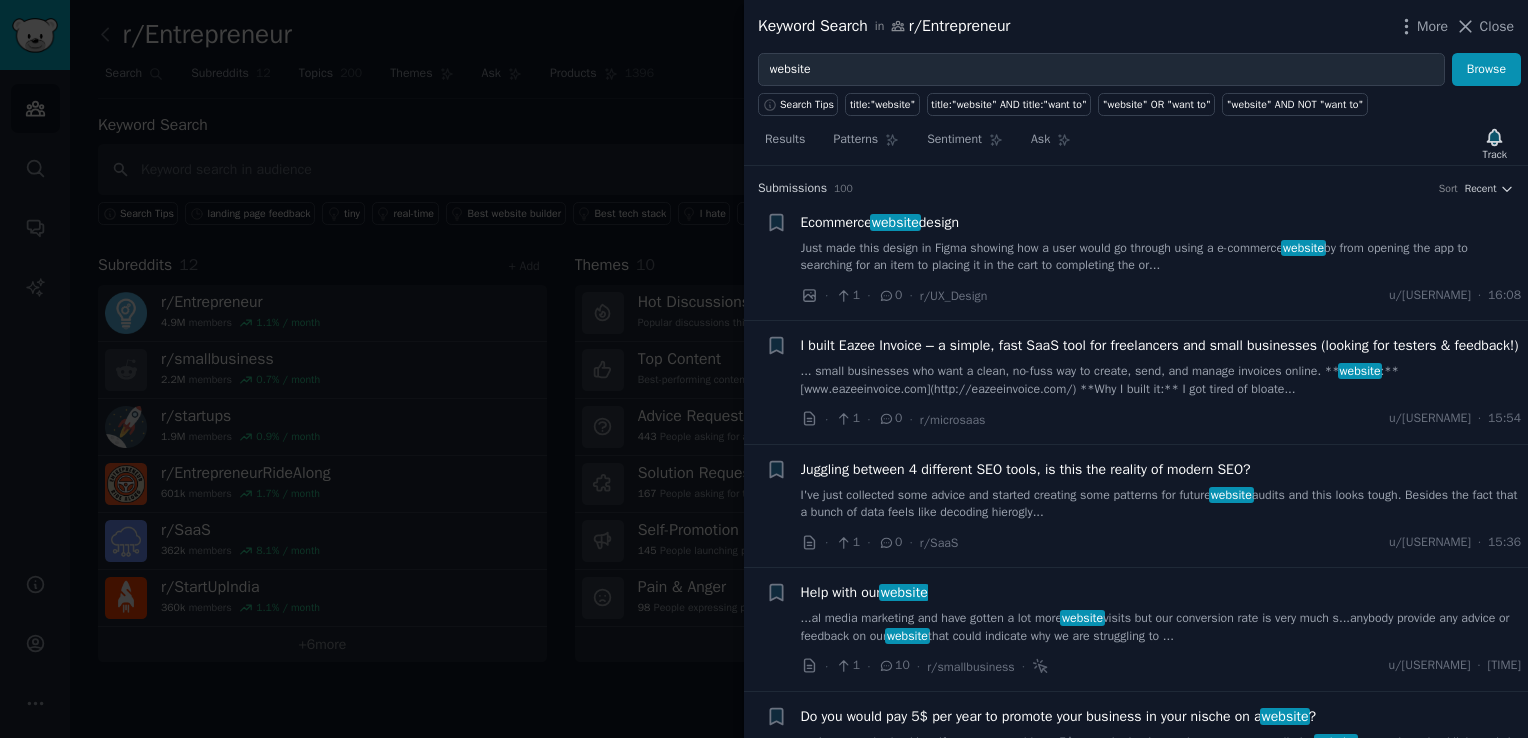 click on "...al media marketing and have gotten a lot more website visits but our conversion rate is very much s...anybody provide any advice or feedback on our website that could indicate why we are struggling to ..." at bounding box center [1161, 627] 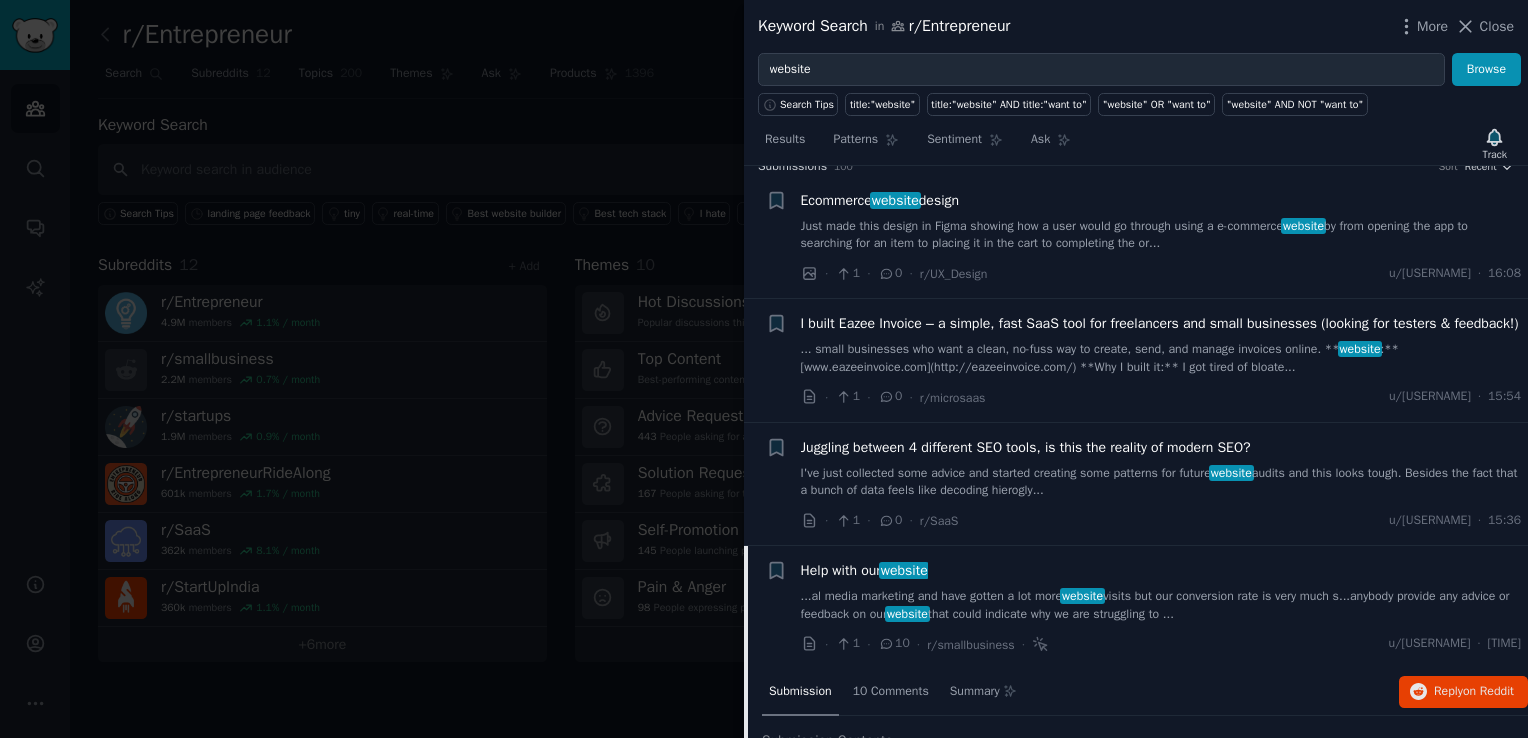 scroll, scrollTop: 0, scrollLeft: 0, axis: both 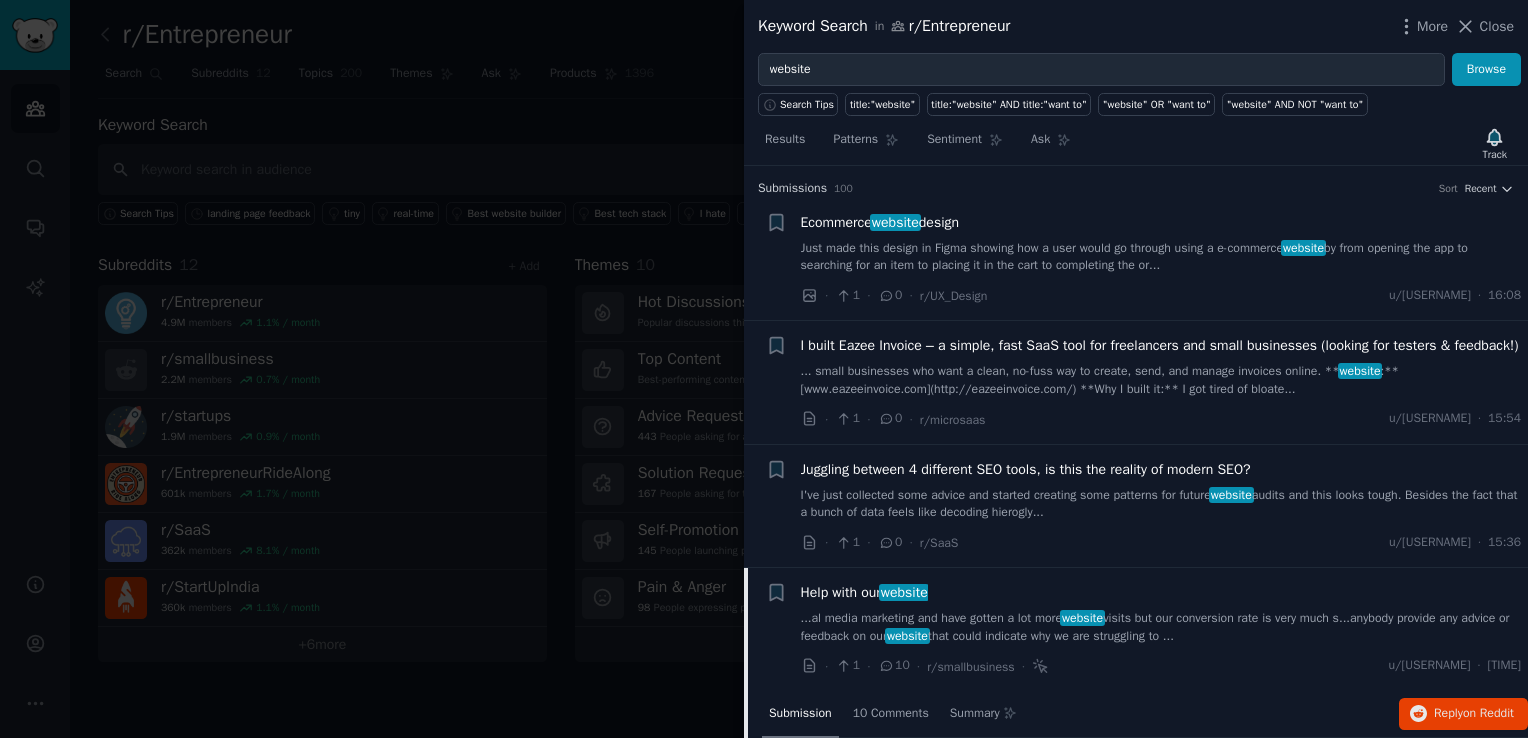 click on "Ecommerce  website  design" at bounding box center [1161, 222] 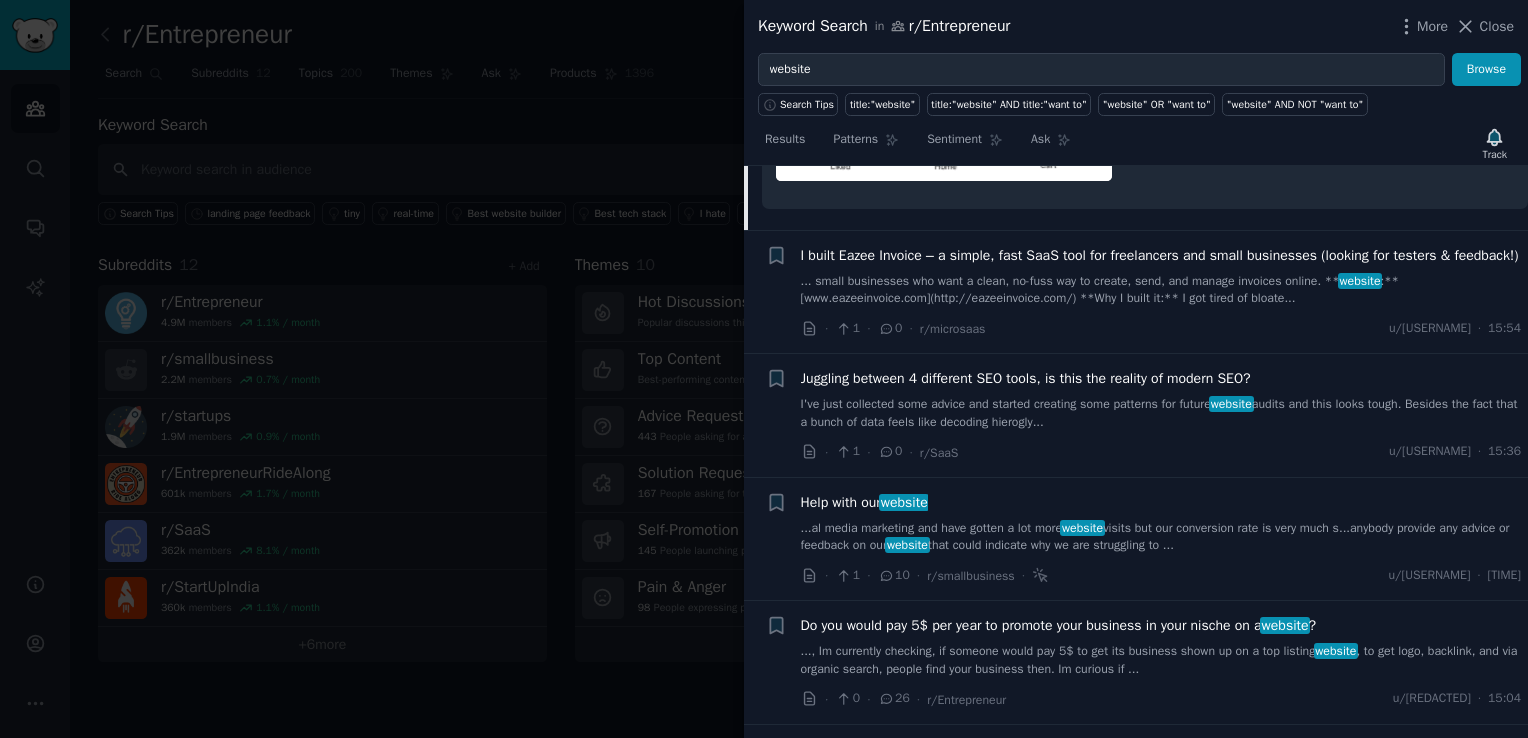 scroll, scrollTop: 2831, scrollLeft: 0, axis: vertical 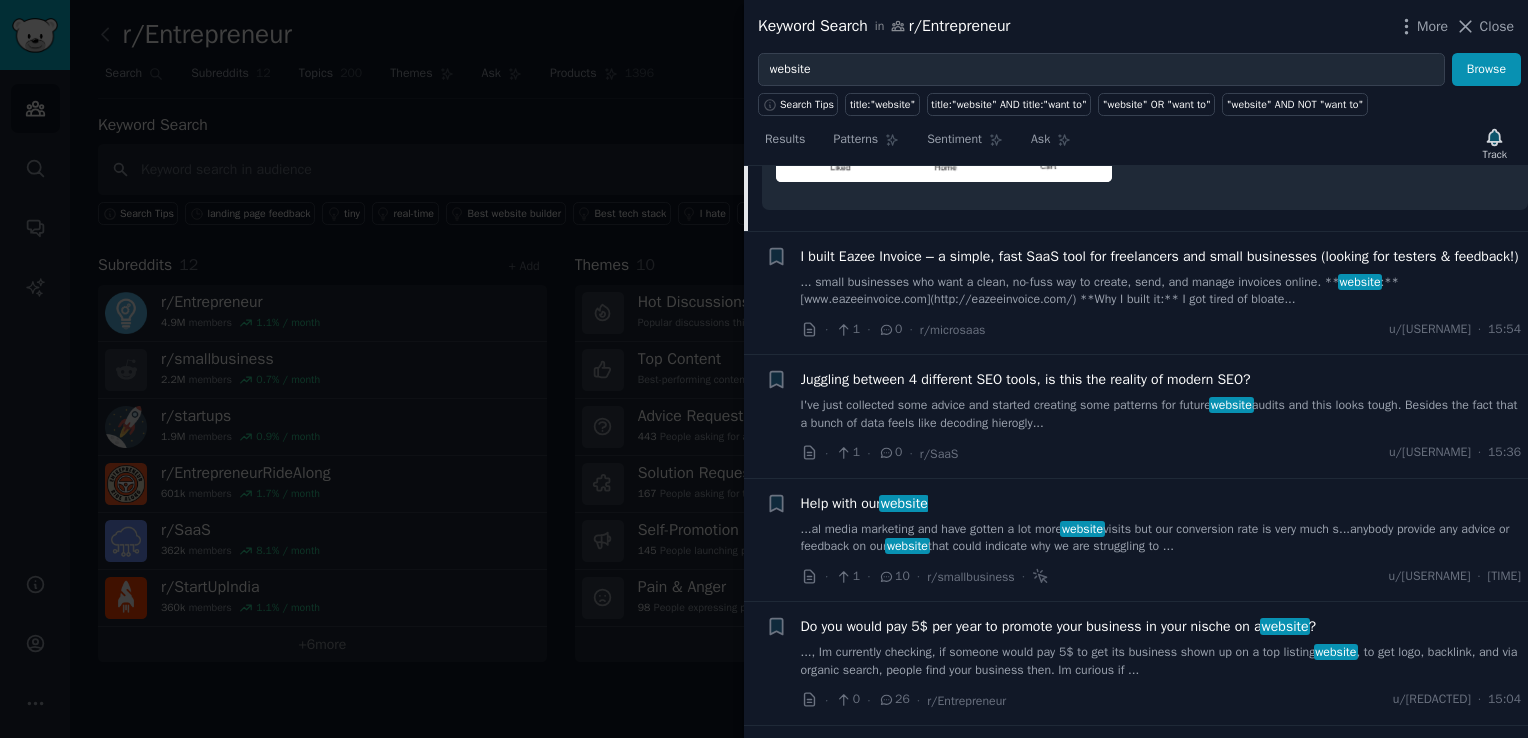 click on "I built Eazee Invoice – a simple, fast SaaS tool for freelancers and small businesses (looking for testers & feedback!)" at bounding box center [1160, 256] 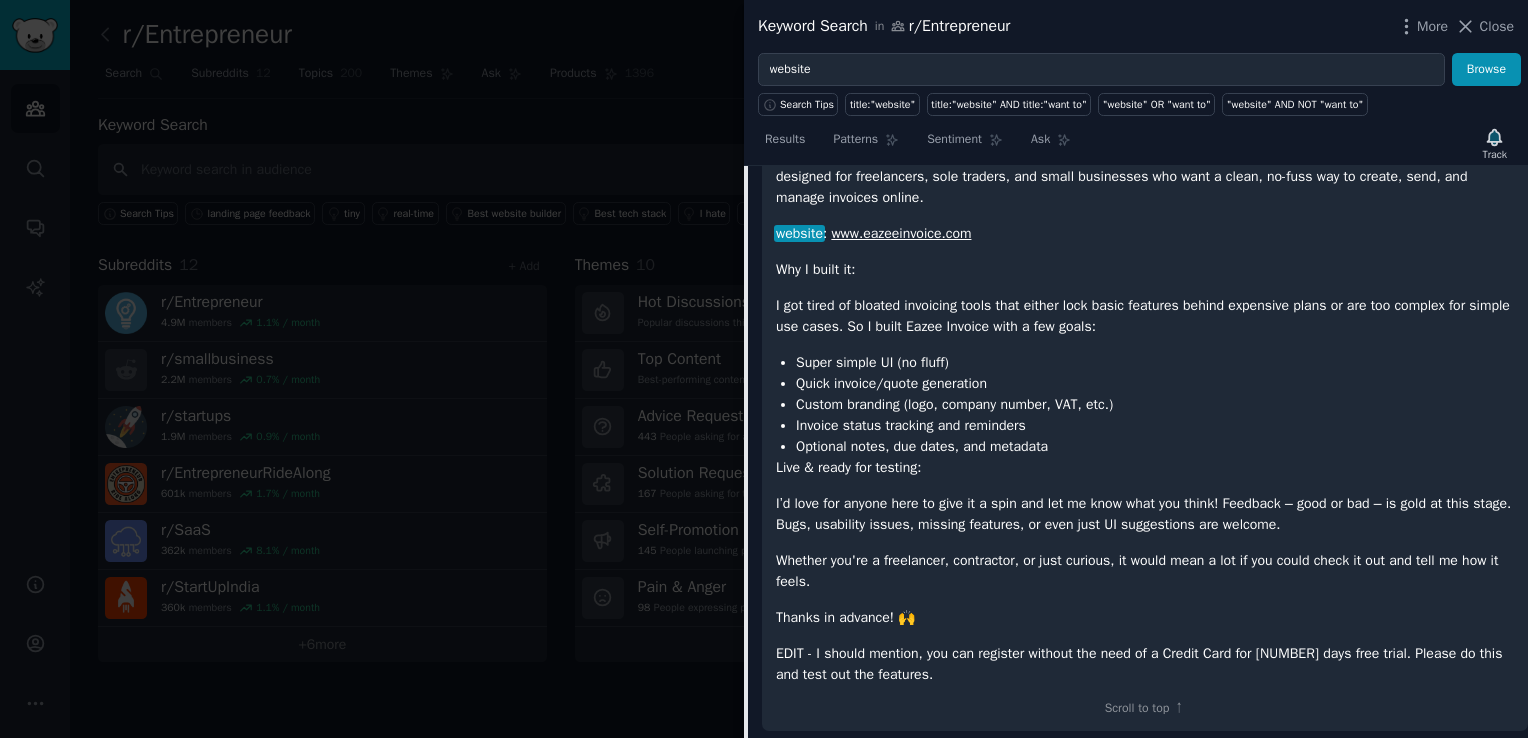 scroll, scrollTop: 475, scrollLeft: 0, axis: vertical 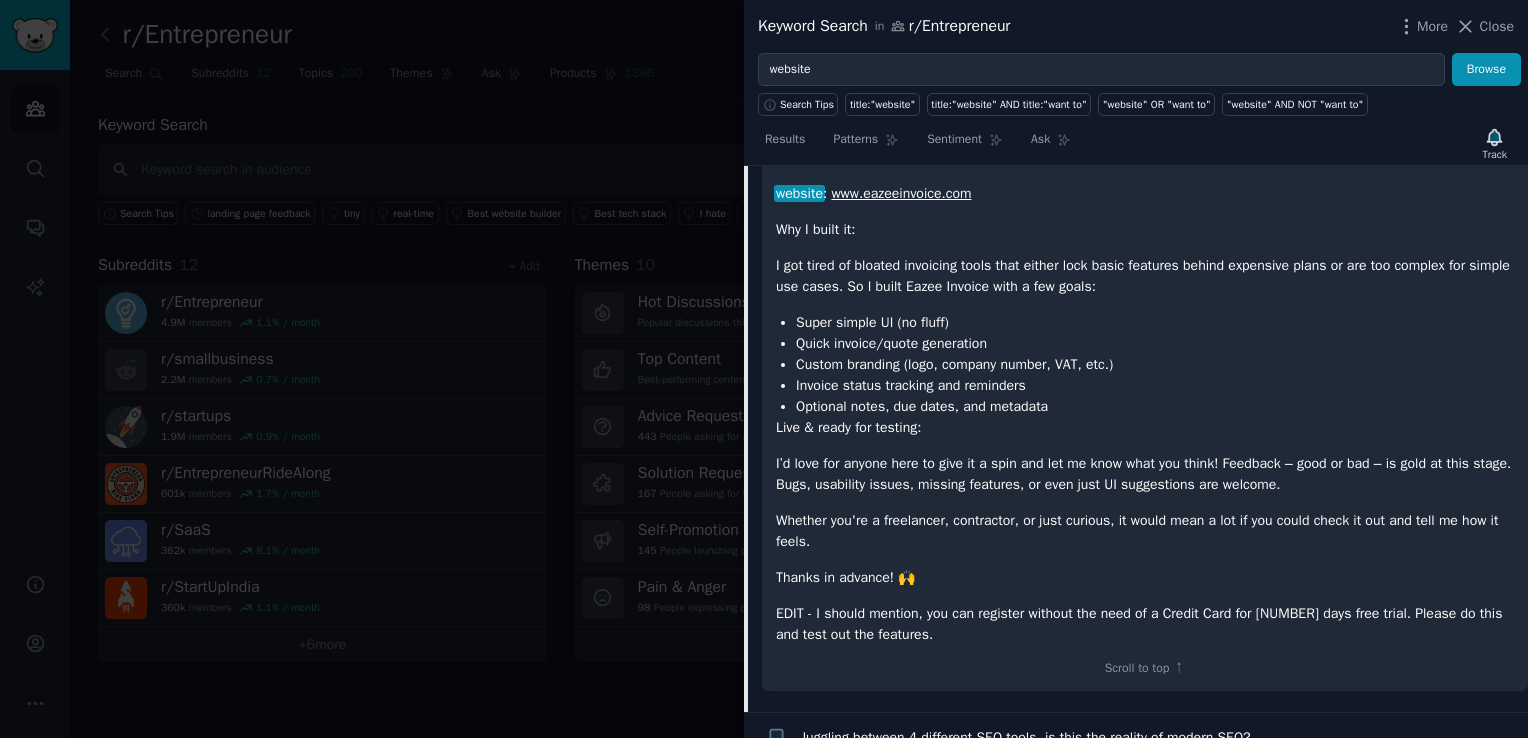 click on "www.eazeeinvoice.com" at bounding box center [901, 193] 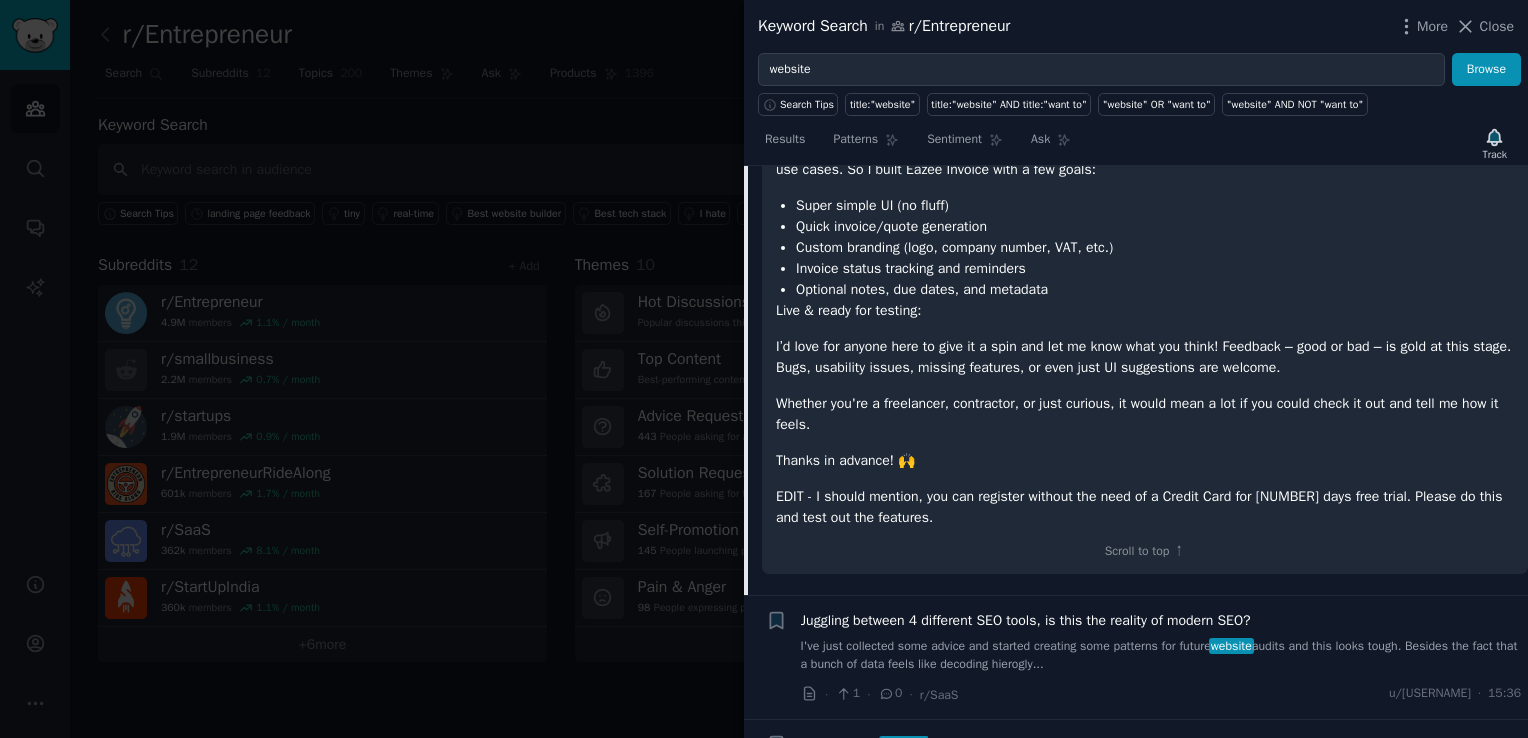 scroll, scrollTop: 595, scrollLeft: 0, axis: vertical 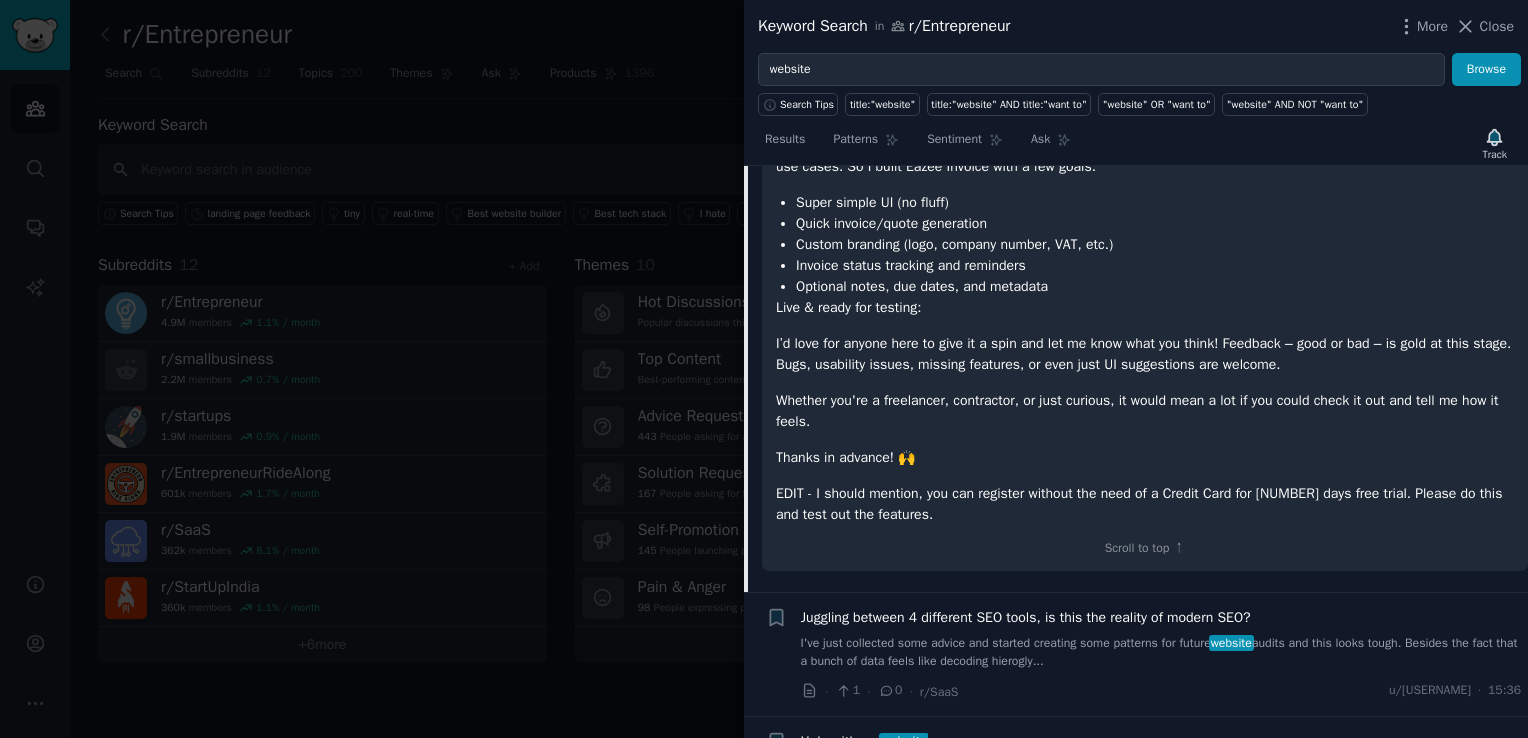 click on "Invoice status tracking and reminders" at bounding box center (1155, 265) 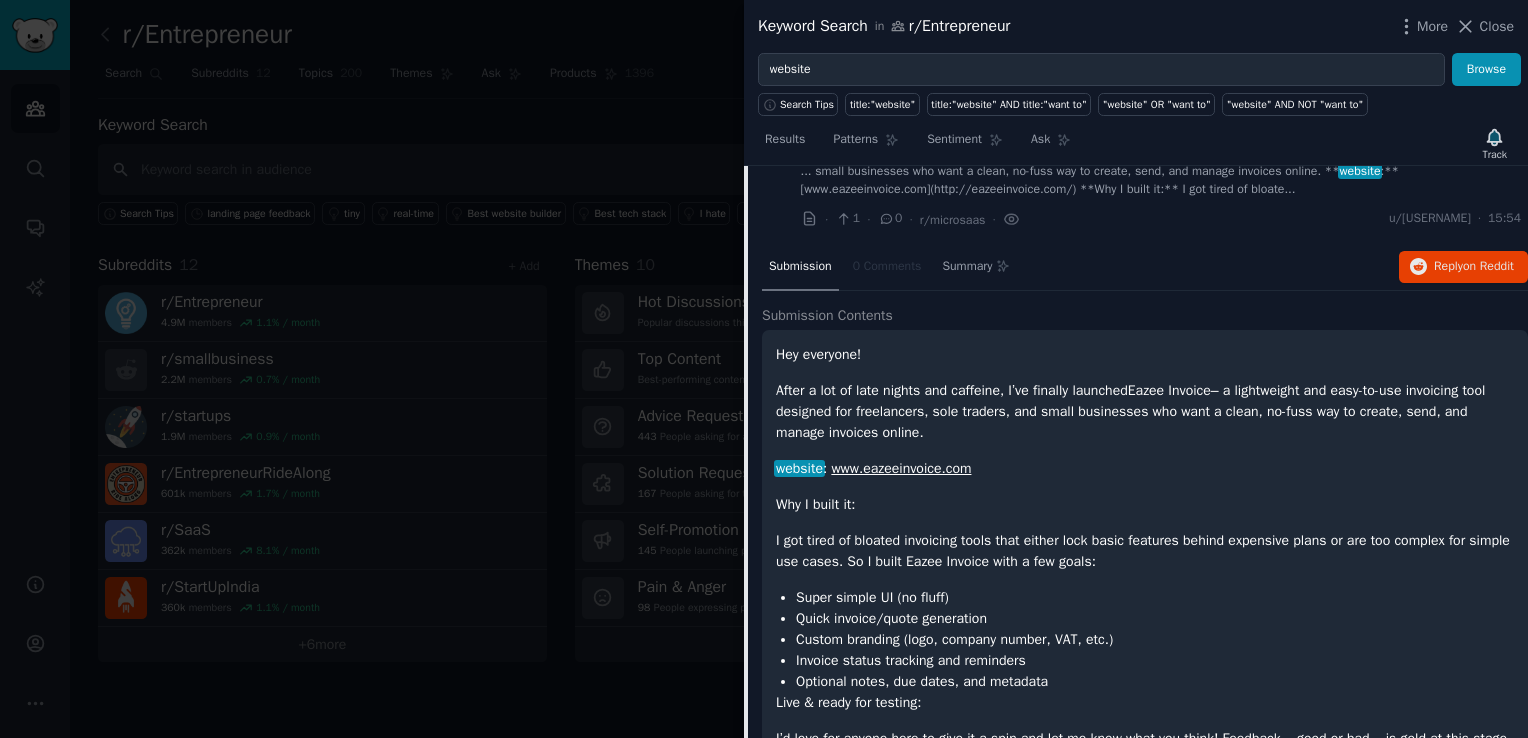 scroll, scrollTop: 195, scrollLeft: 0, axis: vertical 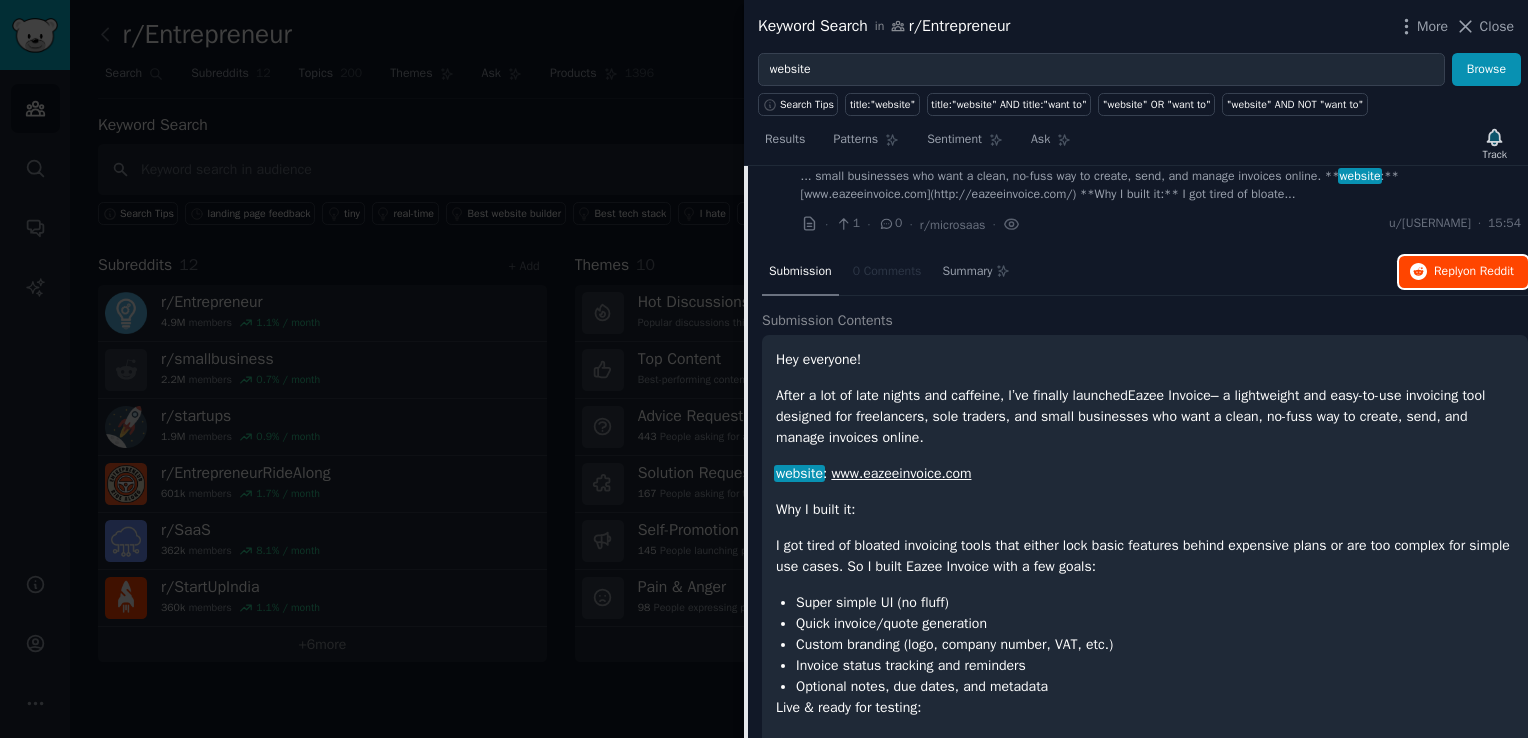 click on "on Reddit" at bounding box center [1488, 271] 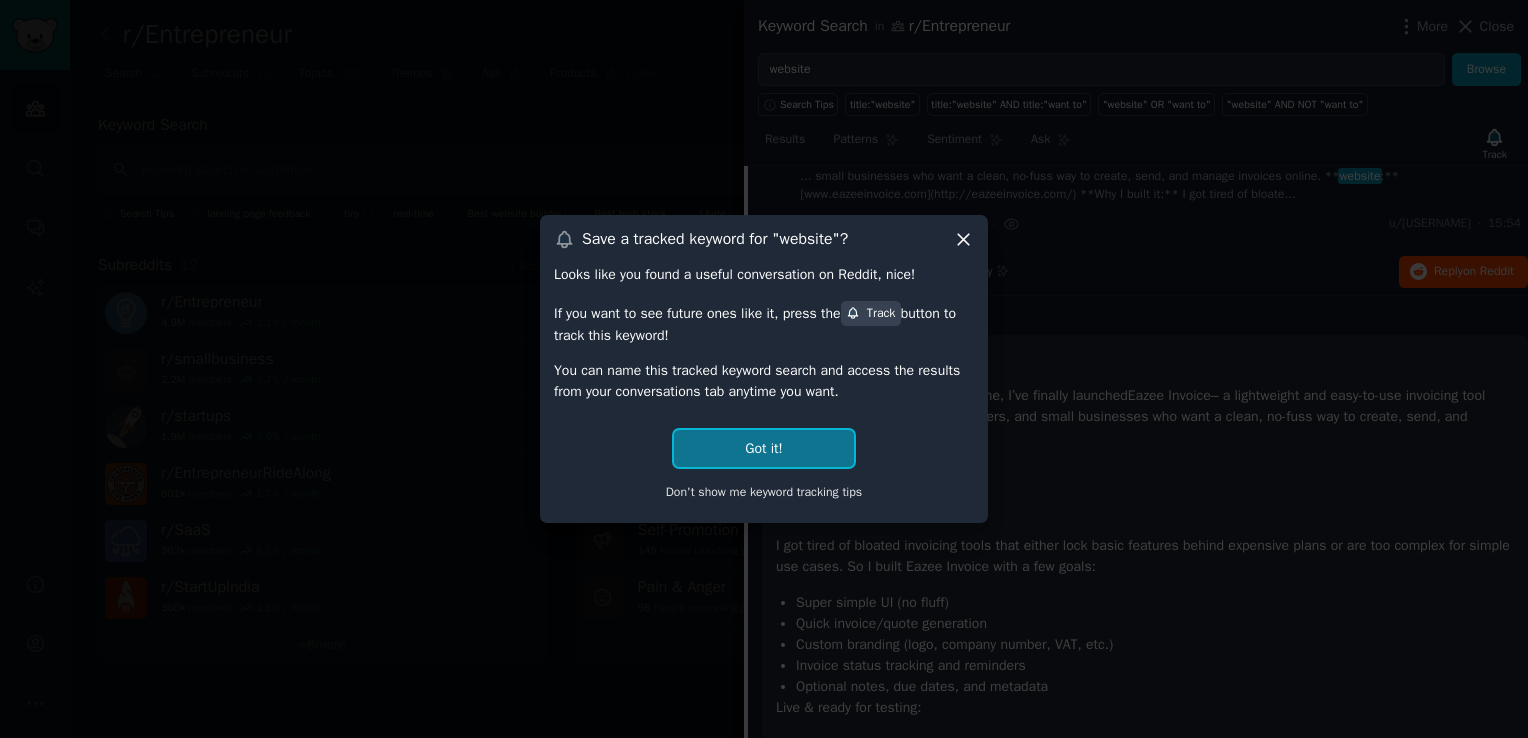 click on "Got it!" at bounding box center (763, 448) 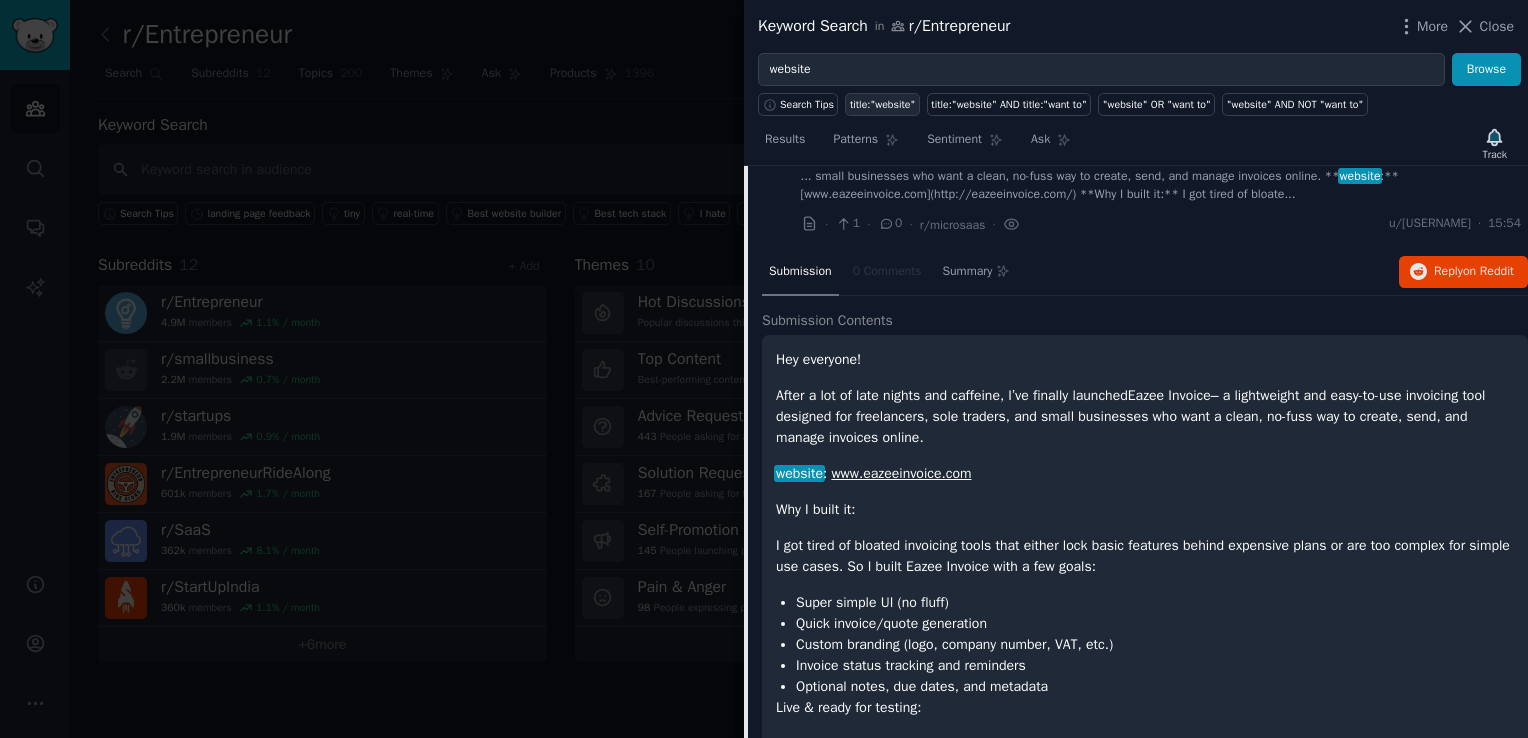click on "title:"website"" at bounding box center (882, 105) 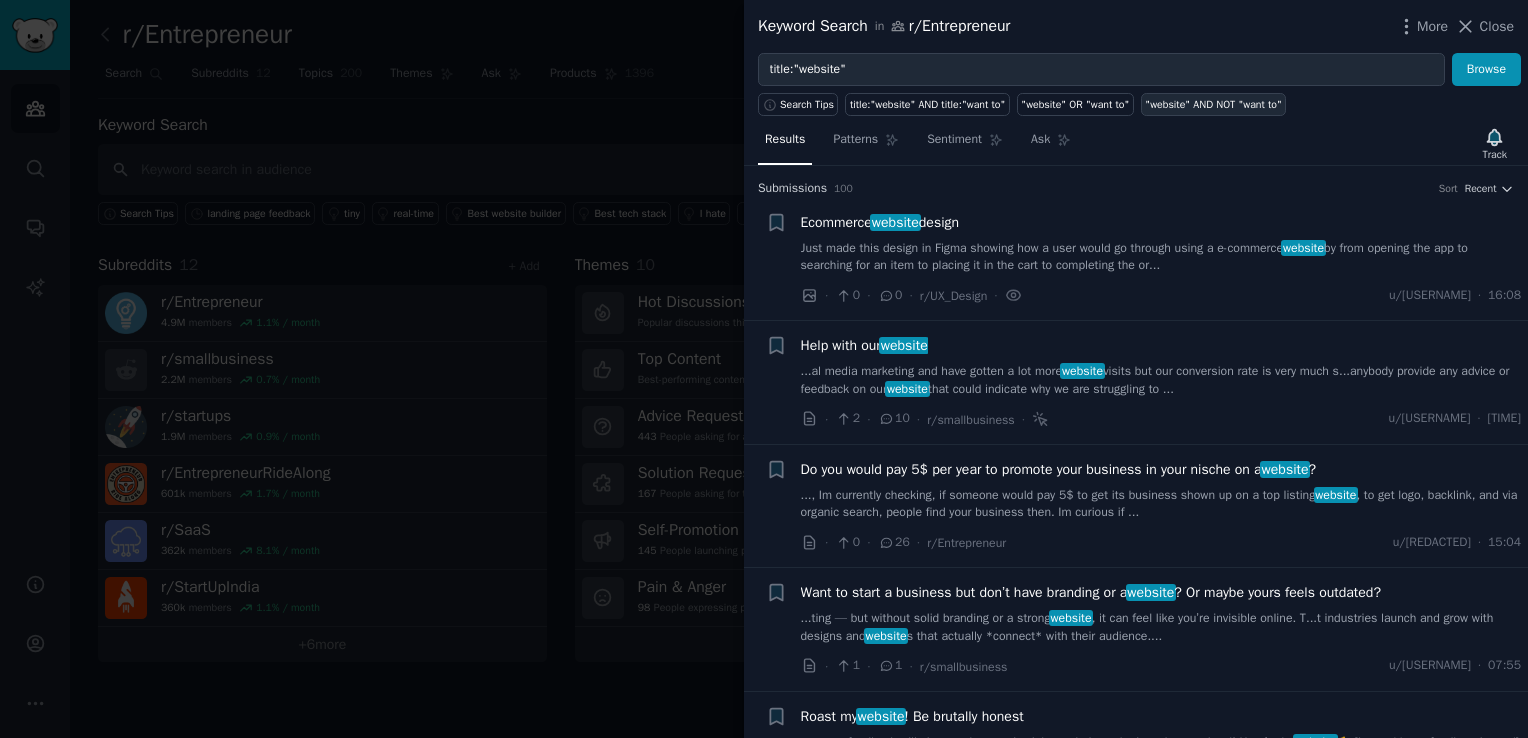 click on ""website" AND NOT "want to"" at bounding box center (1213, 105) 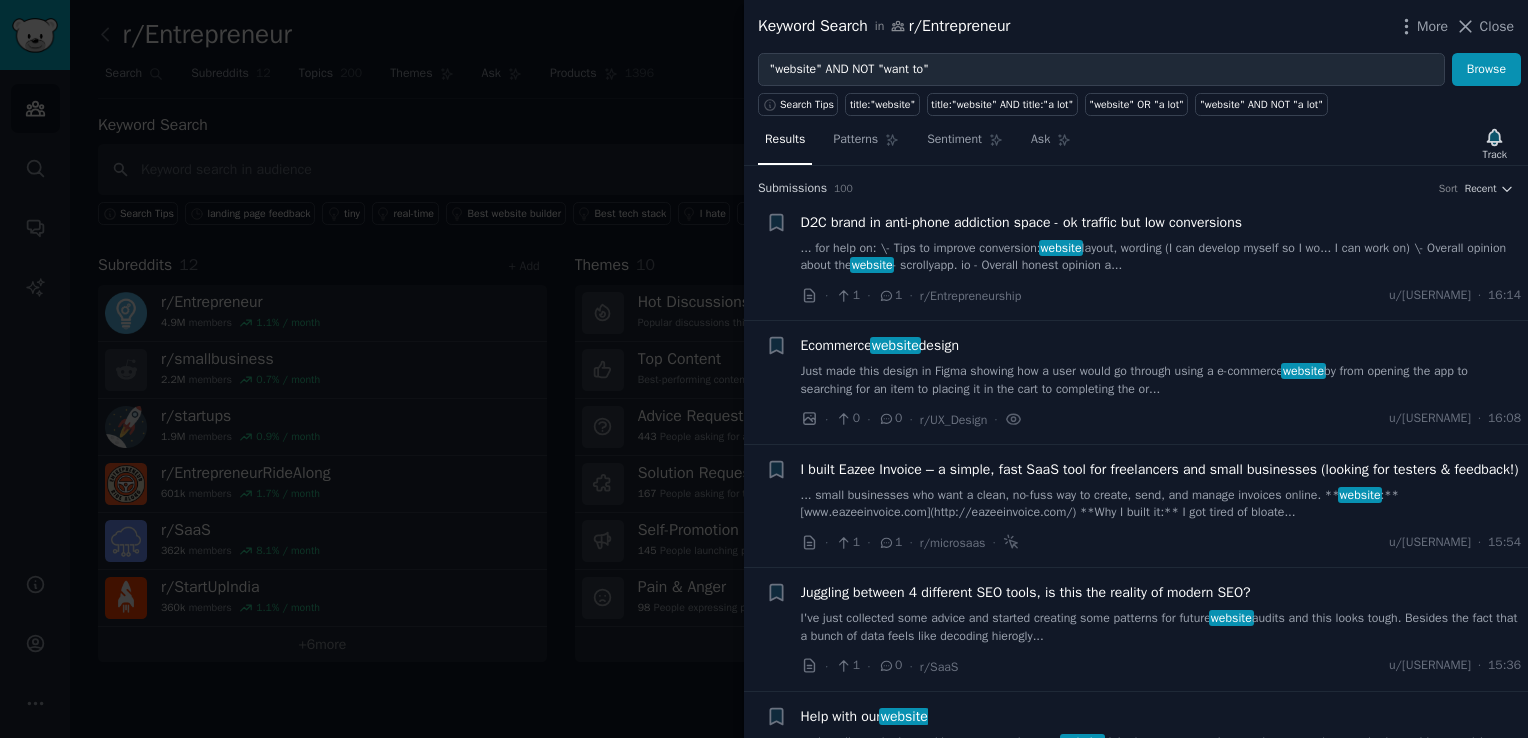 click on "D2C brand in anti-phone addiction space - ok traffic but low conversions" at bounding box center [1021, 222] 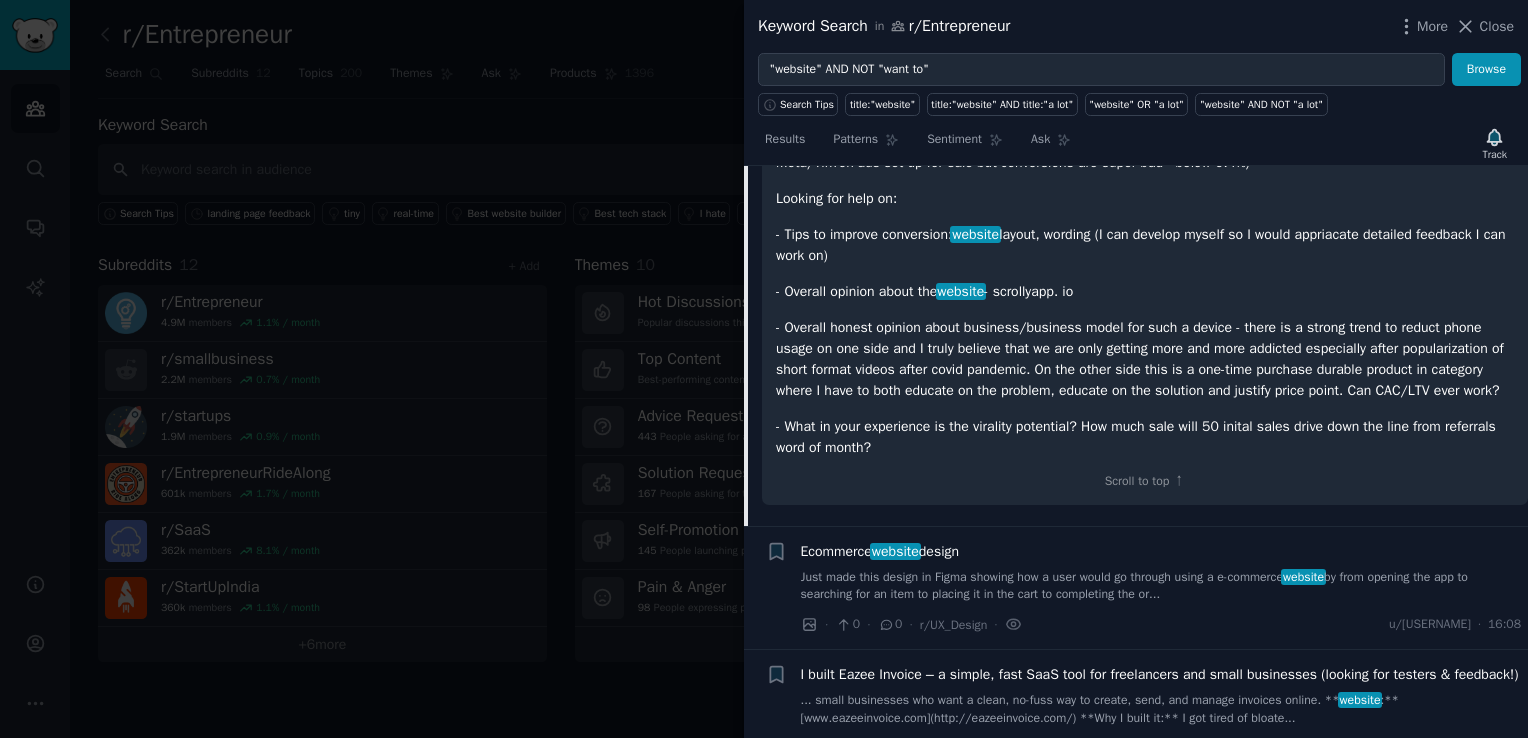 scroll, scrollTop: 351, scrollLeft: 0, axis: vertical 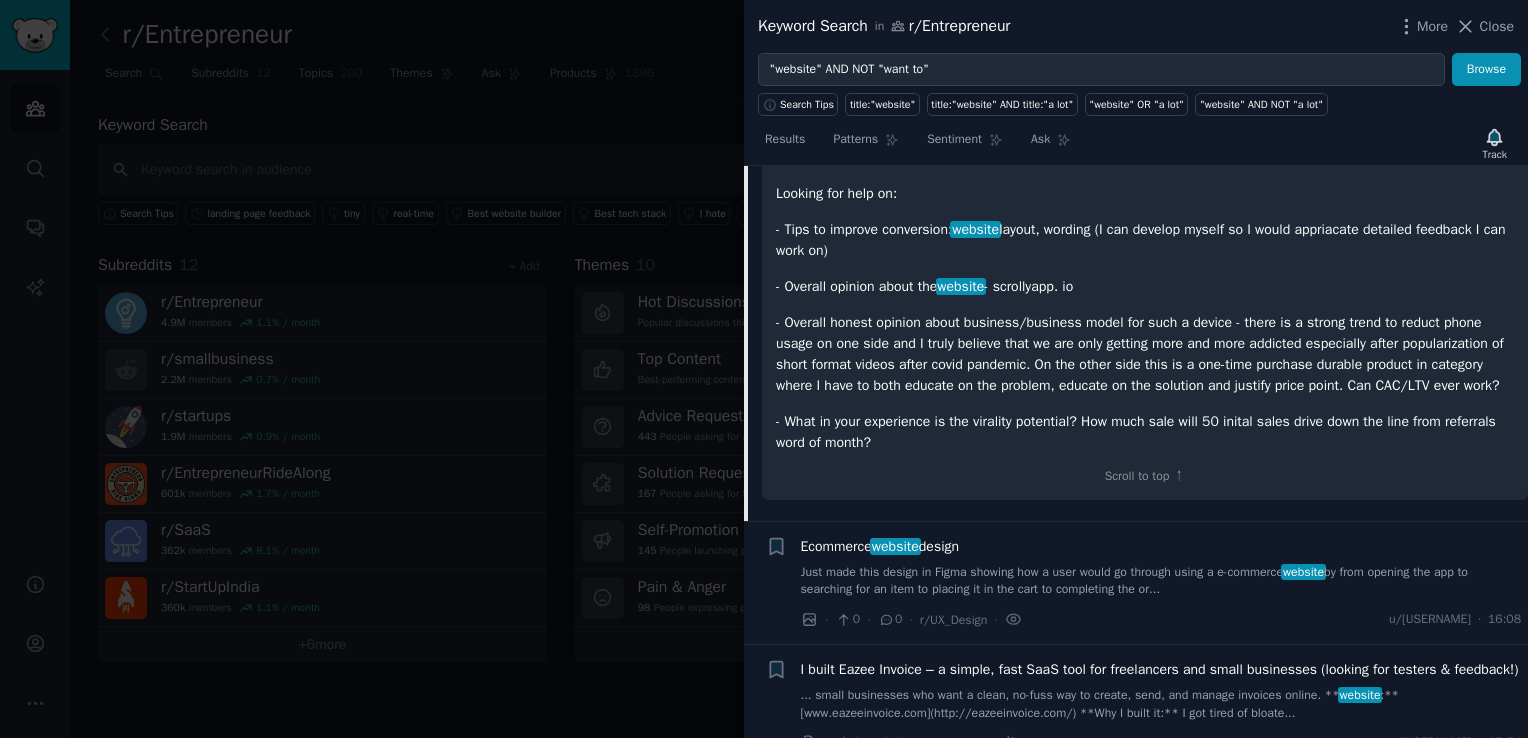 drag, startPoint x: 1008, startPoint y: 282, endPoint x: 1115, endPoint y: 290, distance: 107.298645 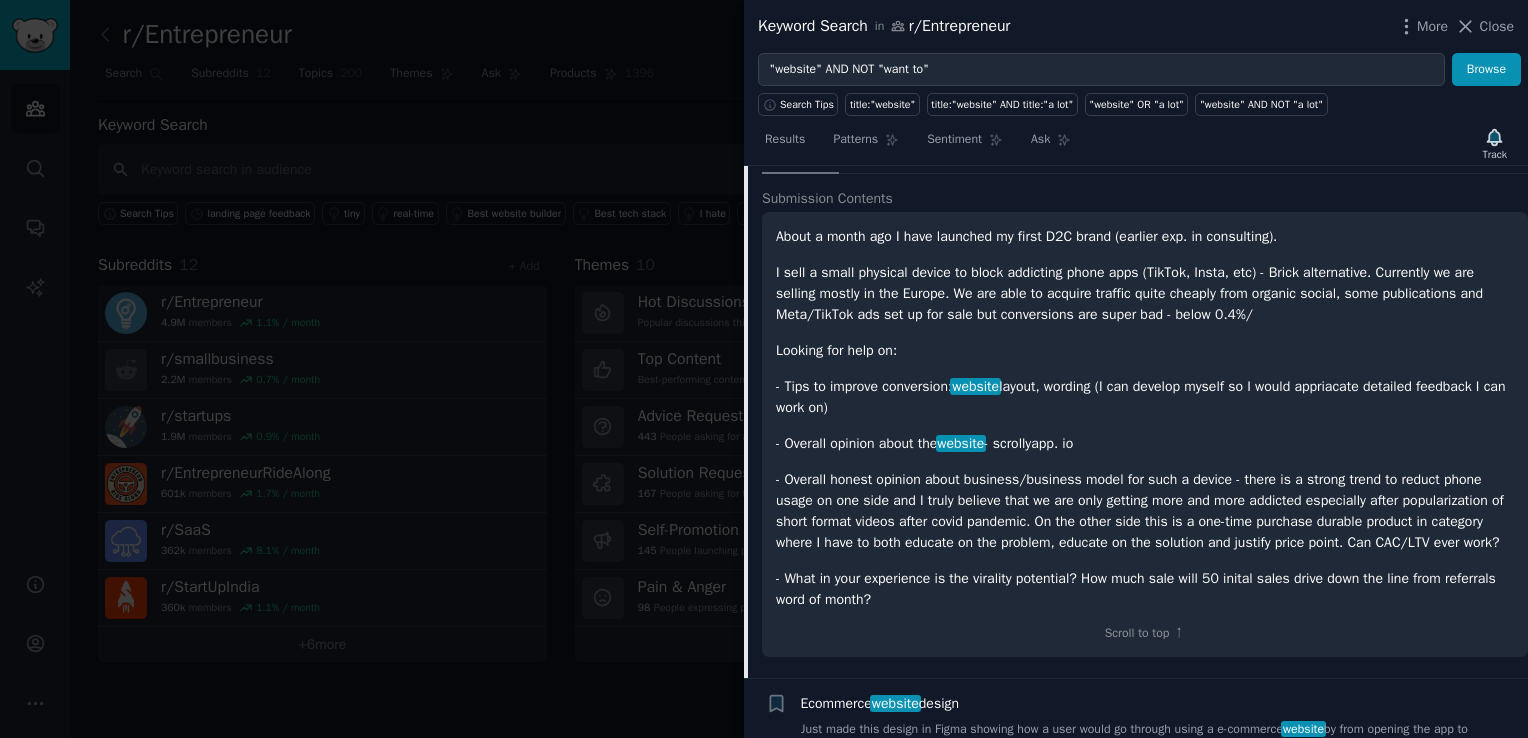 scroll, scrollTop: 191, scrollLeft: 0, axis: vertical 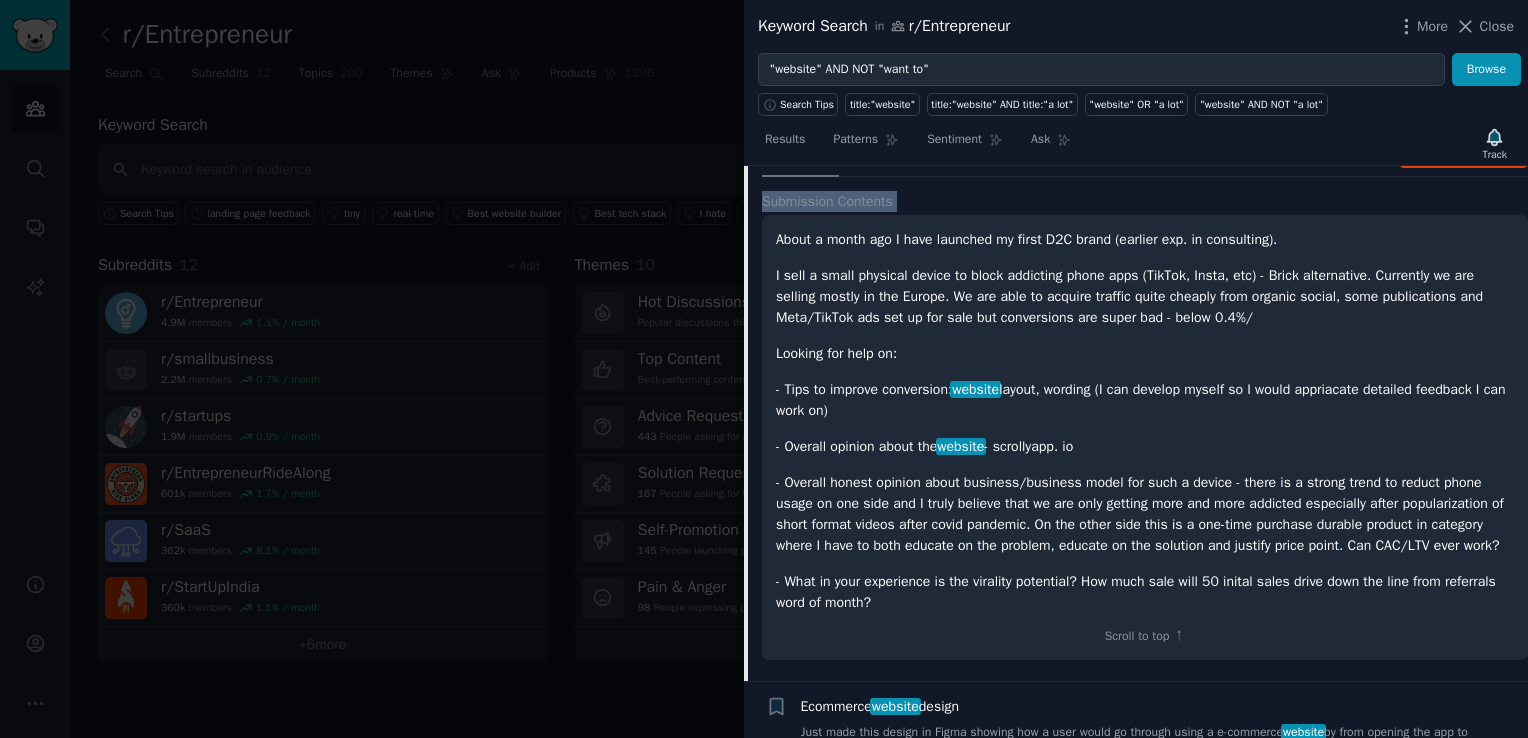 drag, startPoint x: 744, startPoint y: 227, endPoint x: 754, endPoint y: 204, distance: 25.079872 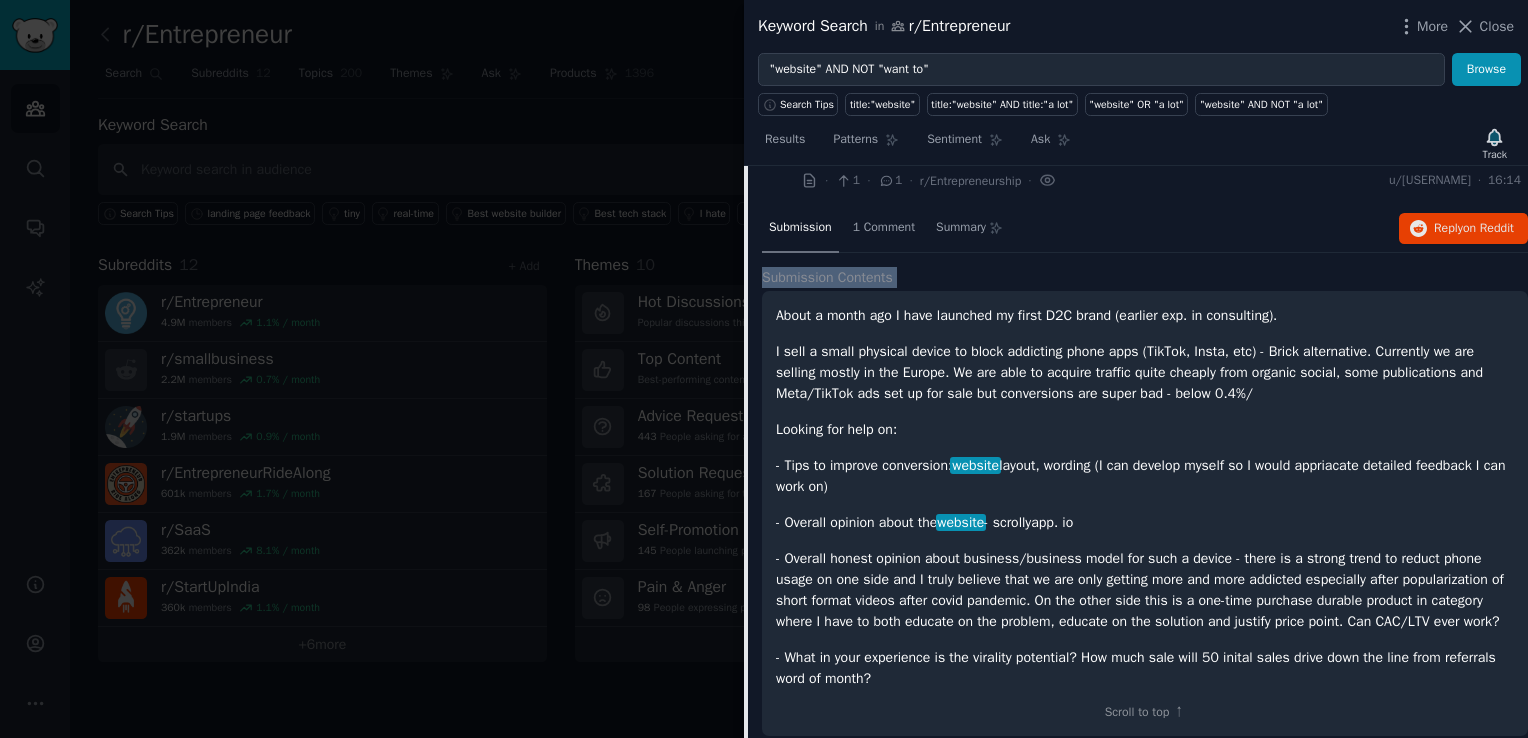 scroll, scrollTop: 111, scrollLeft: 0, axis: vertical 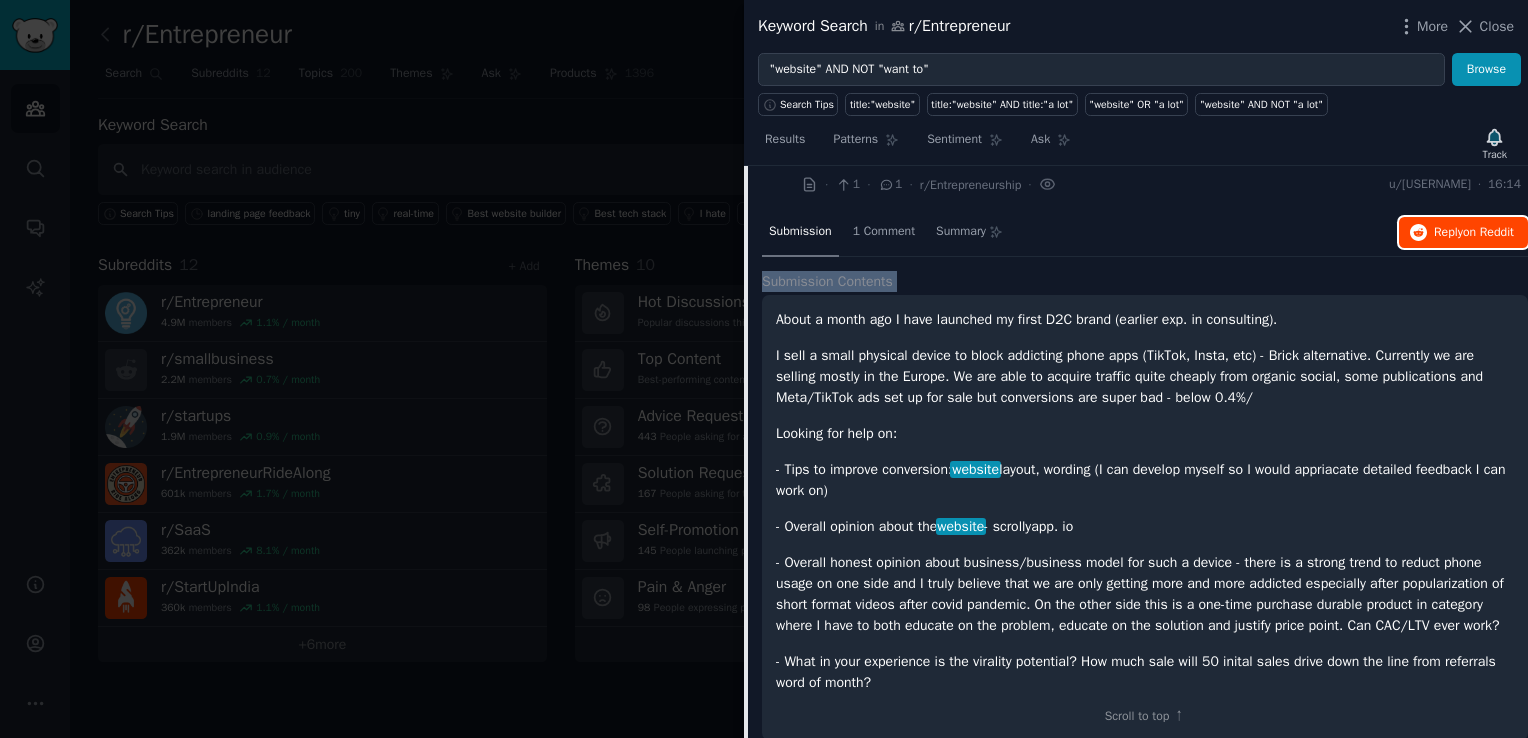 click on "Reply  on Reddit" at bounding box center (1463, 233) 